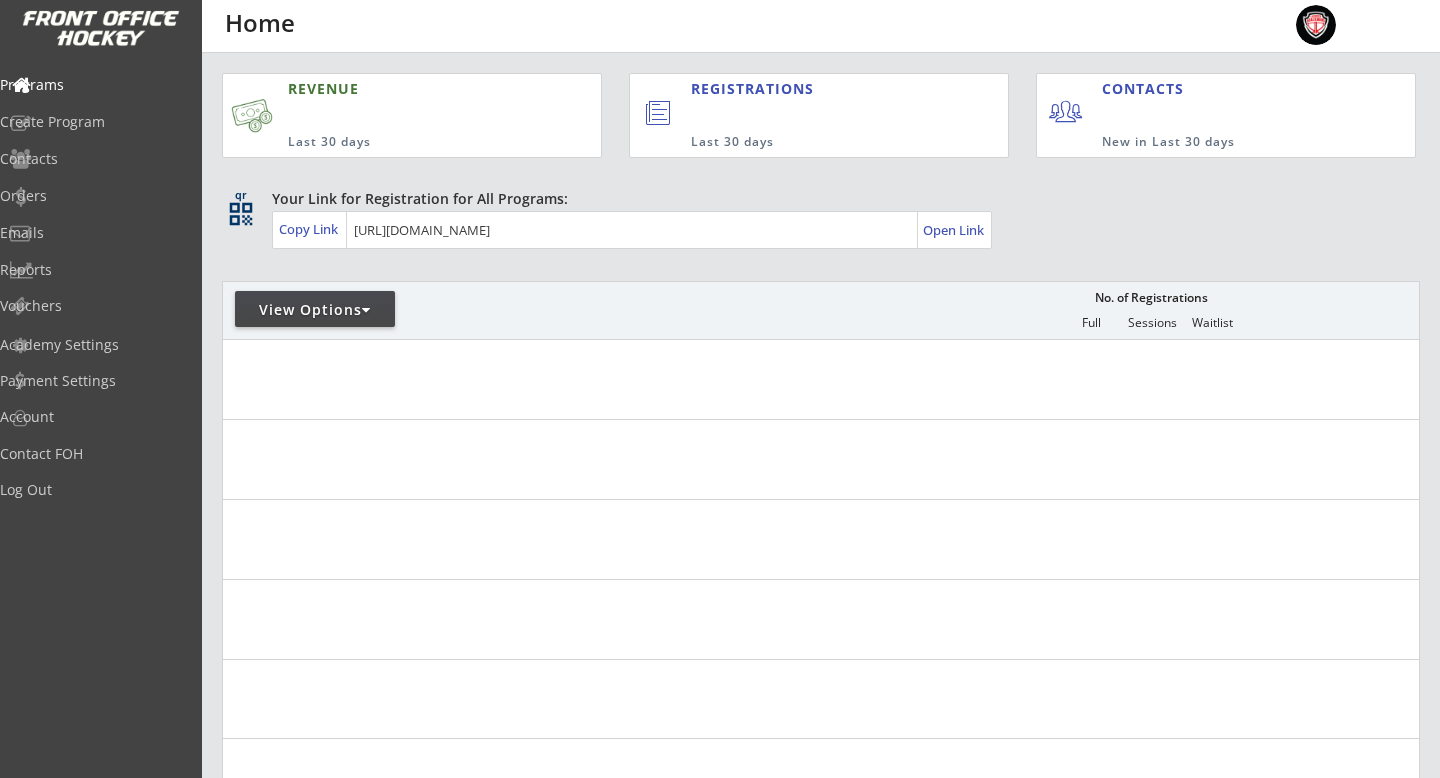 scroll, scrollTop: 0, scrollLeft: 0, axis: both 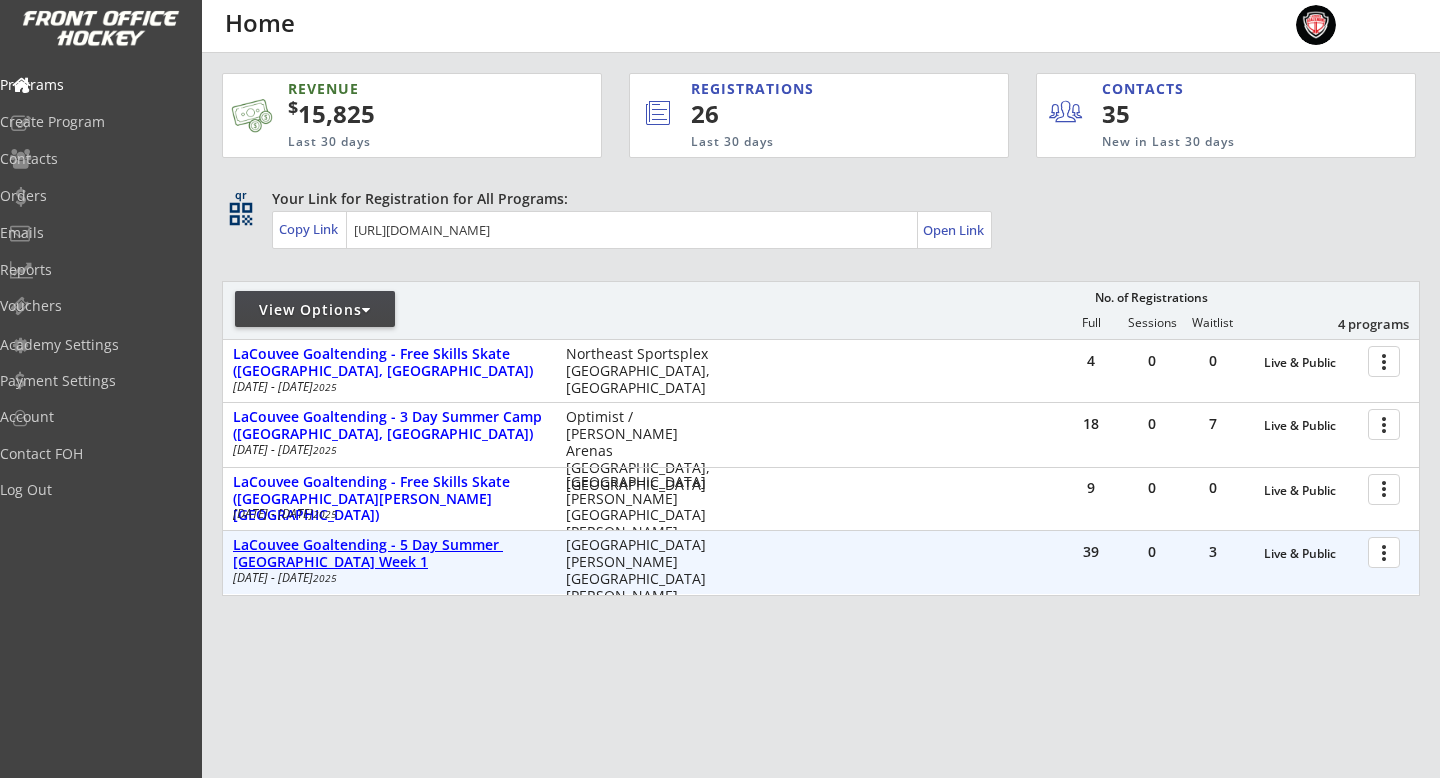 click on "LaCouvee Goaltending - 5 Day Summer Camp  VANCOUVER Week 1" at bounding box center (389, 554) 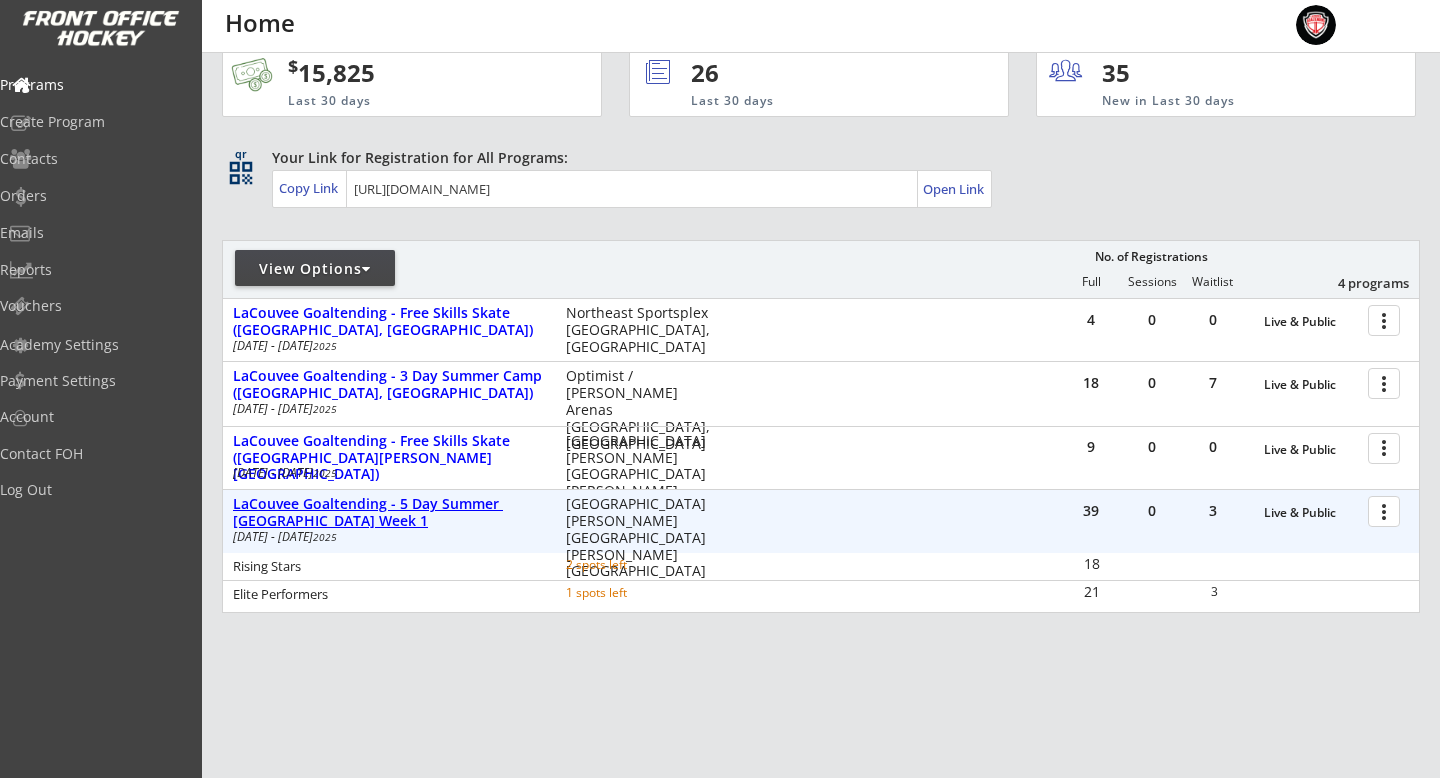 scroll, scrollTop: 52, scrollLeft: 0, axis: vertical 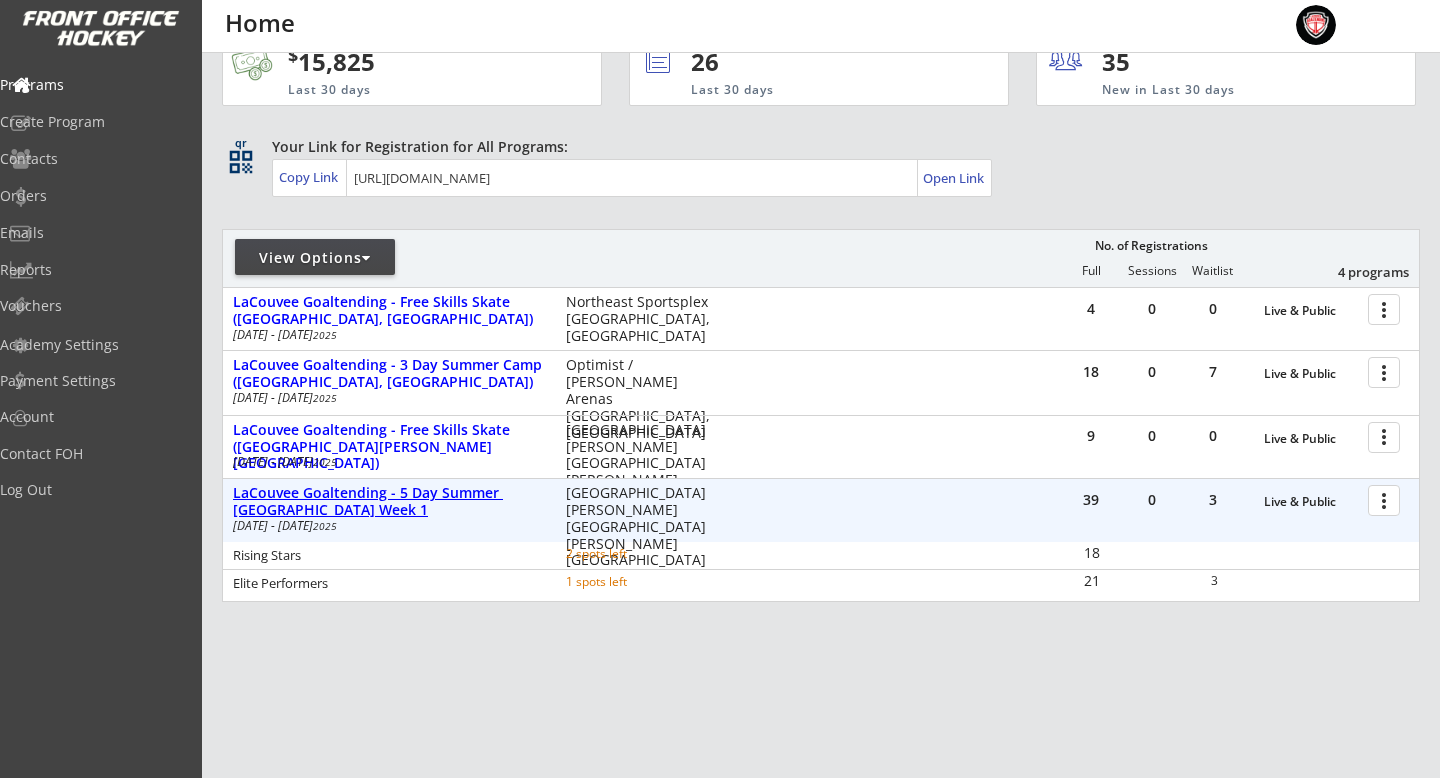 click on "LaCouvee Goaltending - 5 Day Summer Camp  VANCOUVER Week 1" at bounding box center [389, 502] 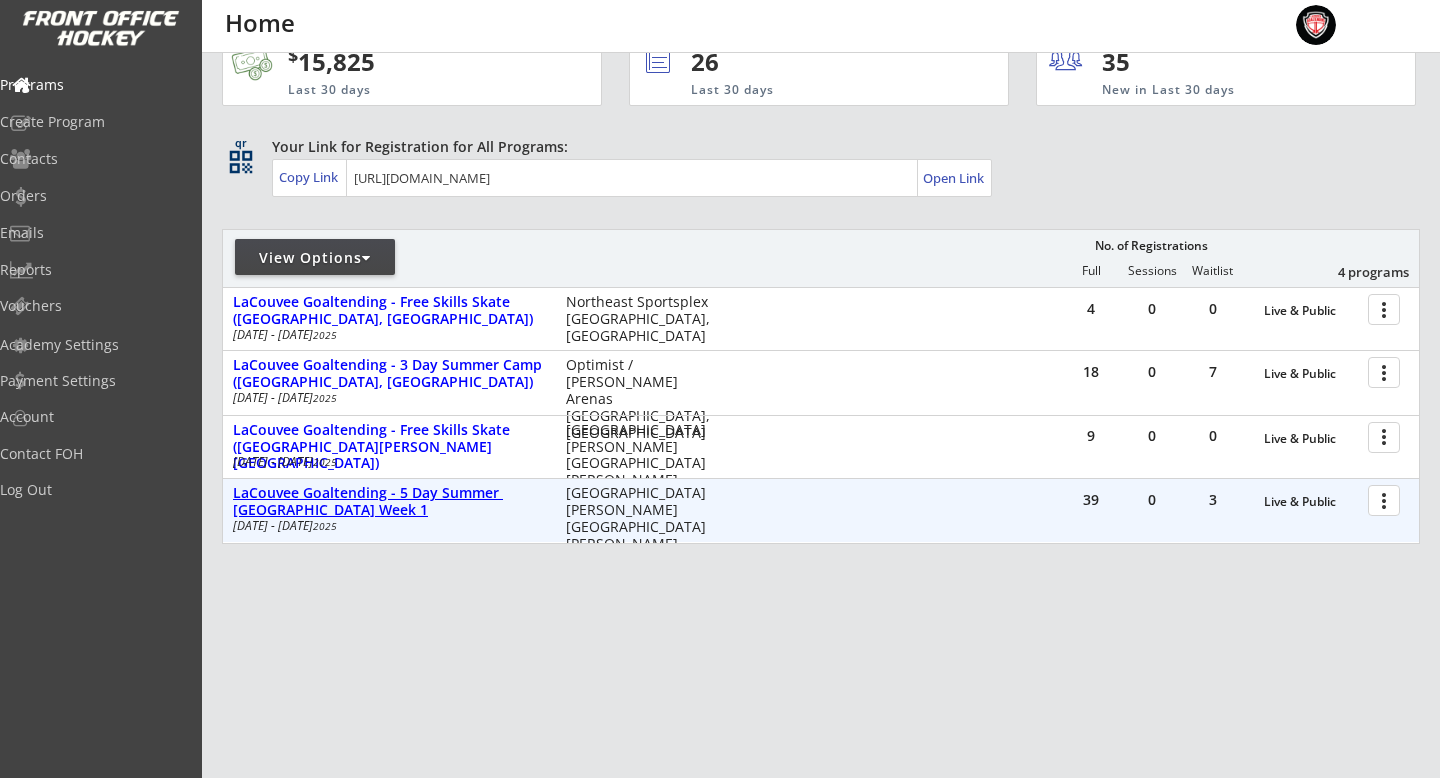 click on "LaCouvee Goaltending - 5 Day Summer Camp  VANCOUVER Week 1" at bounding box center [389, 502] 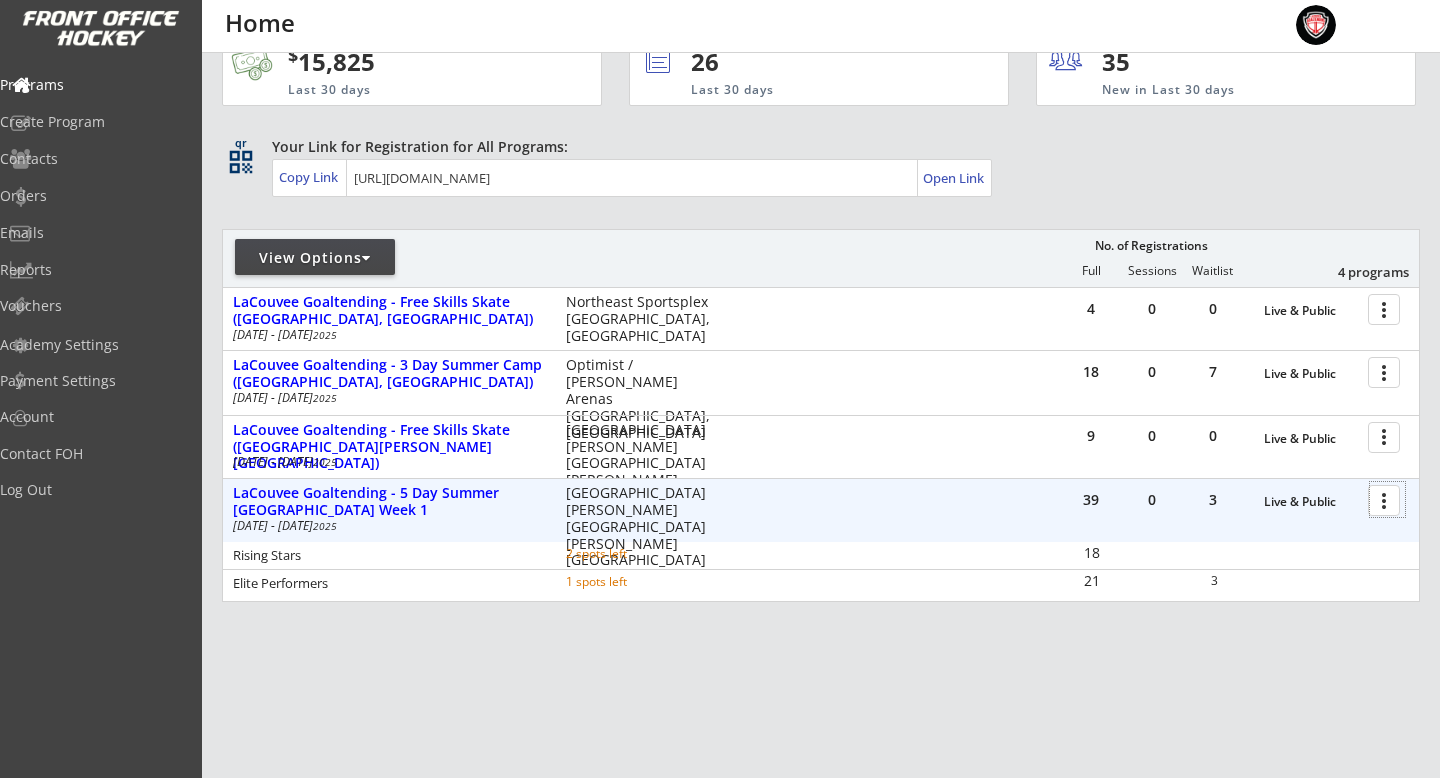 click at bounding box center (1387, 499) 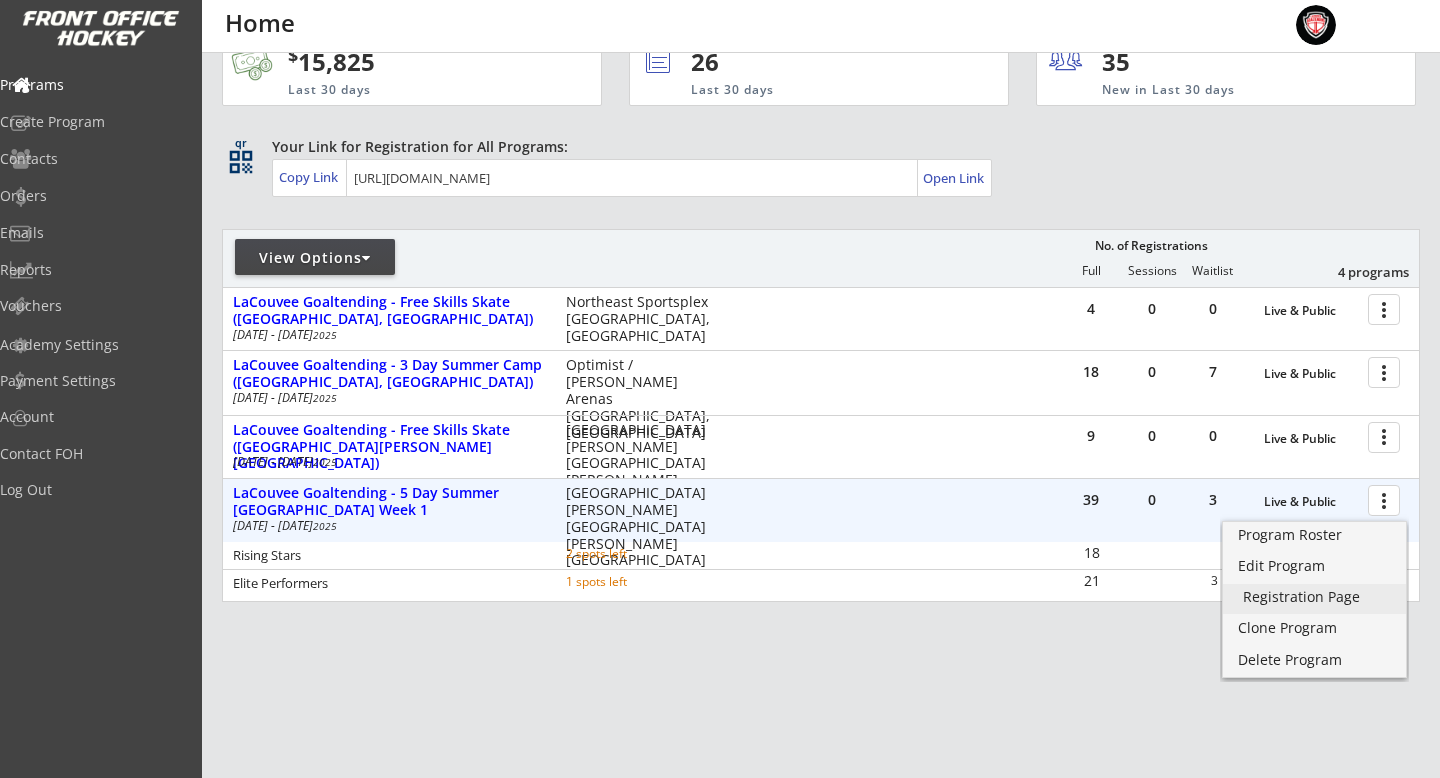 click on "Registration Page" at bounding box center (1314, 597) 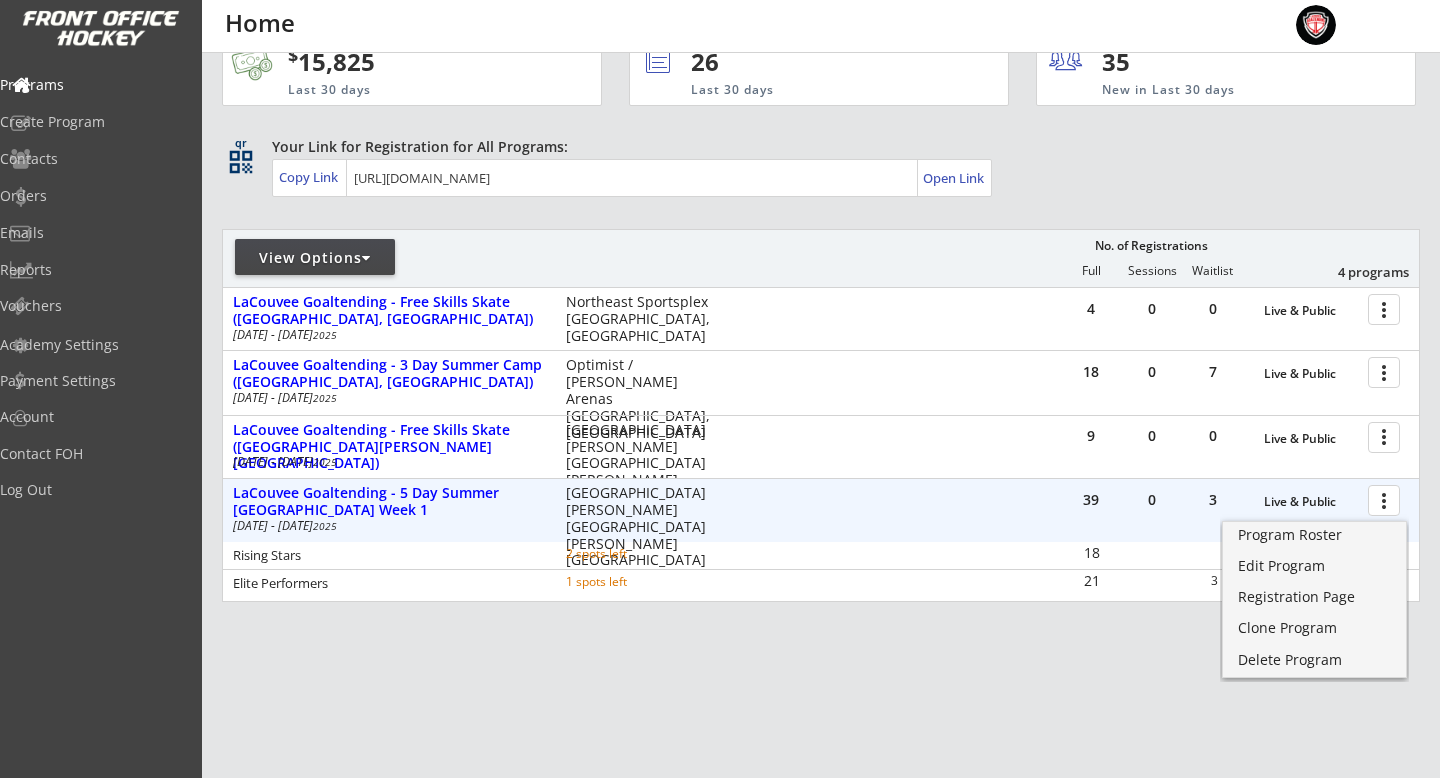 click on "REVENUE $  15,825 Last 30 days REGISTRATIONS 26 Last 30 days CONTACTS 35 New in Last 30 days qr qr_code Your Link for Registration for All Programs: Copy Link Open Link View Options   No. of Registrations Full Sessions Waitlist 4 programs
4 0 0 Live & Public more_vert LaCouvee Goaltending - Free Skills Skate (Calgary, AB)  Jul 23 - Jul 23    2025 Northeast Sportsplex
Calgary, AB
18 0 7 Live & Public more_vert LaCouvee Goaltending - 3 Day Summer Camp (Calgary, Alberta)    Jul 24 - Jul 26    2025 Optimist / George Blundun Arenas
Calgary, AB
9 0 0 Live & Public more_vert LaCouvee Goaltending - Free Skills Skate (Pitt Meadows, BC)   Jul 28 - Jul 28    2025 Pitt Meadows Arena
Pitt Meadows, BC
39 0 3 Live & Public more_vert LaCouvee Goaltending - 5 Day Summer Camp  VANCOUVER Week 1    Jul 28 - Aug 1    2025 Pitt Meadows Arena Complex
Pitt Meadows, BC  Rising Stars 2 spots left 18  Elite Performers 1 spots left 21 3" at bounding box center [821, 416] 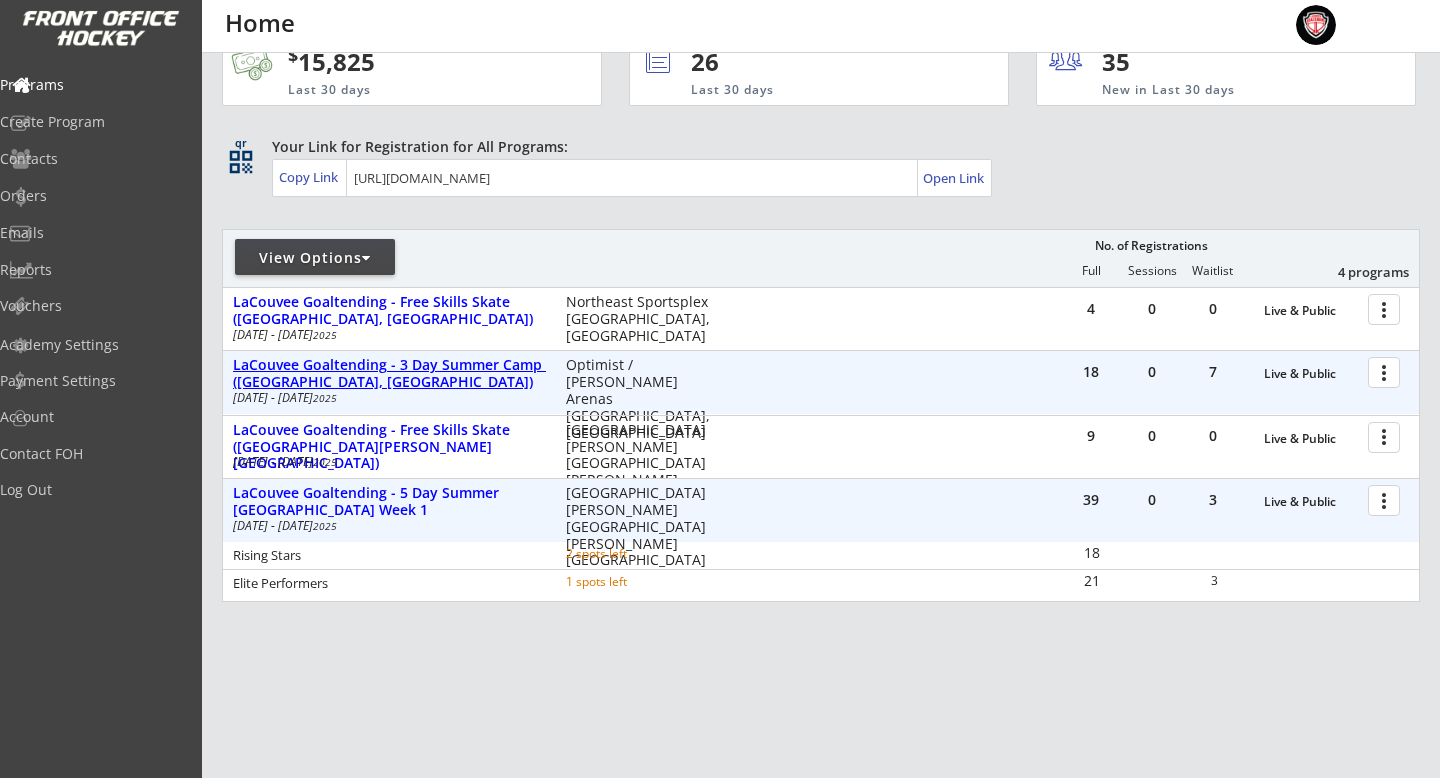 click on "LaCouvee Goaltending - 3 Day Summer Camp ([GEOGRAPHIC_DATA], [GEOGRAPHIC_DATA])" at bounding box center (389, 374) 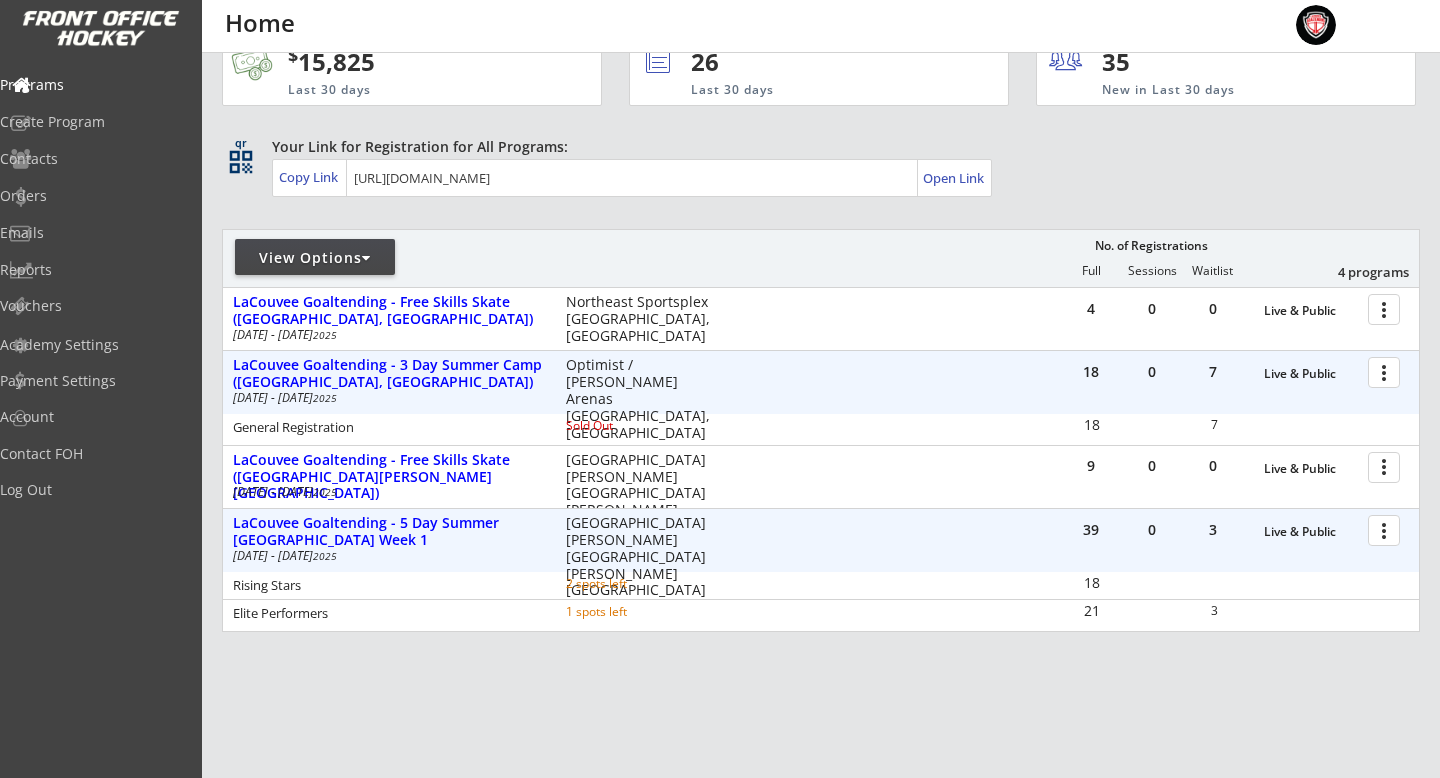 click at bounding box center [1387, 371] 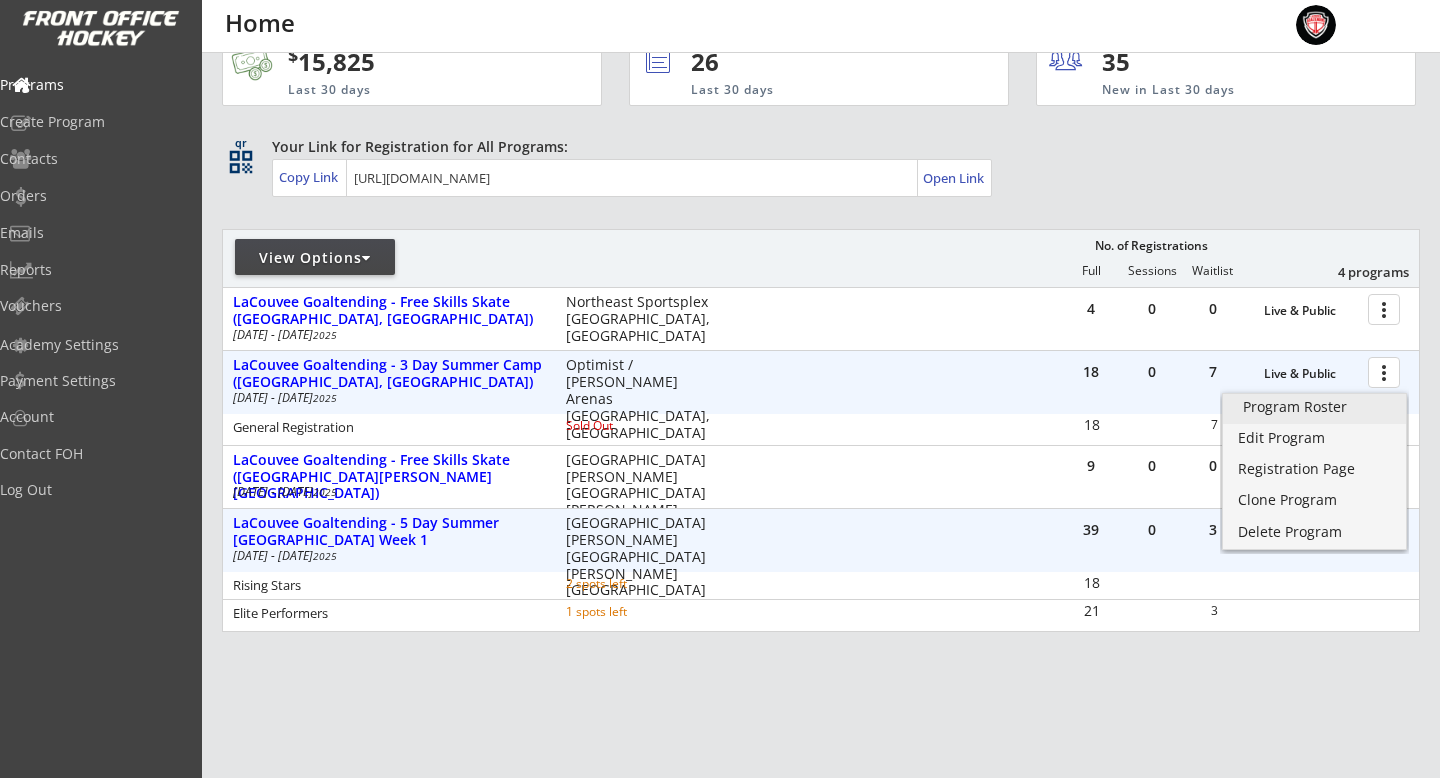 click on "Program Roster" at bounding box center (1314, 407) 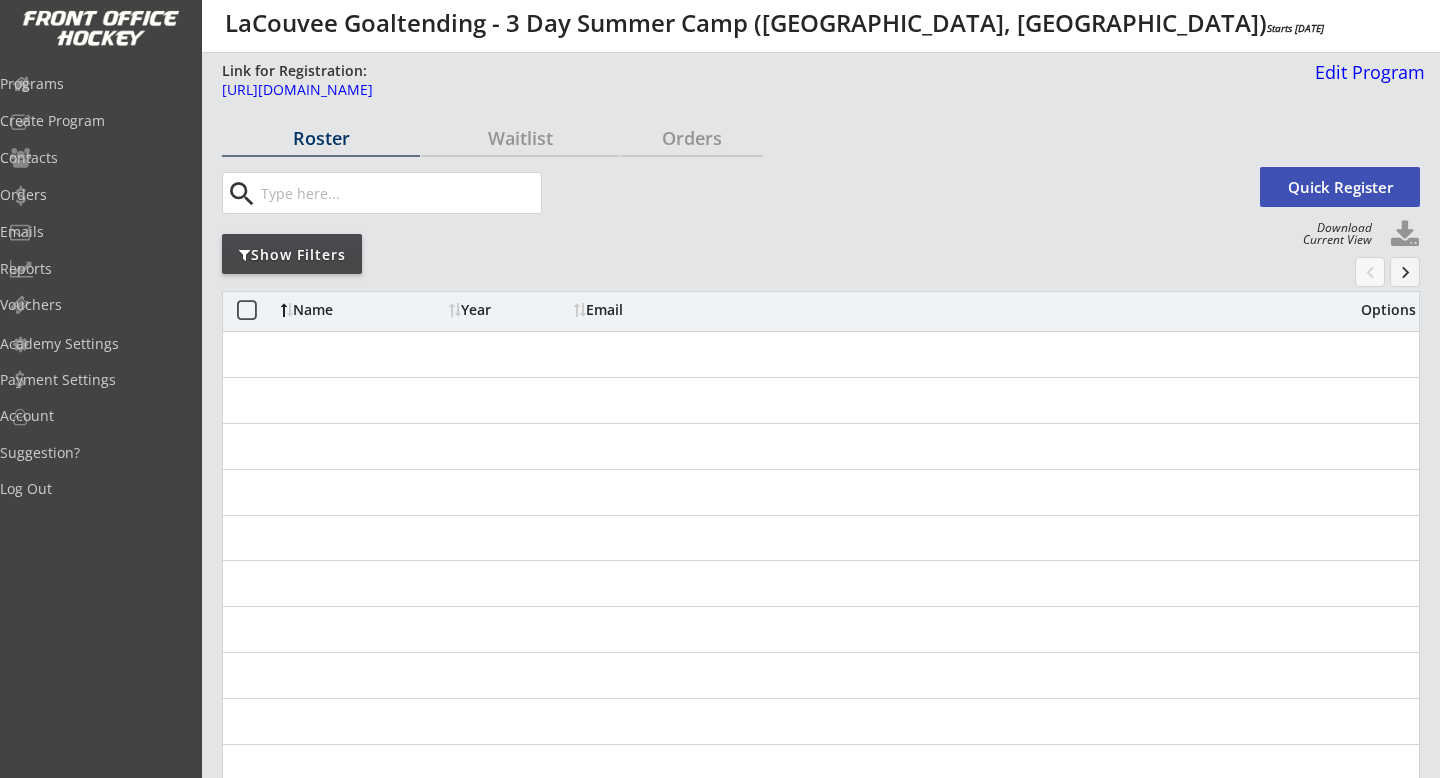 scroll, scrollTop: 0, scrollLeft: 0, axis: both 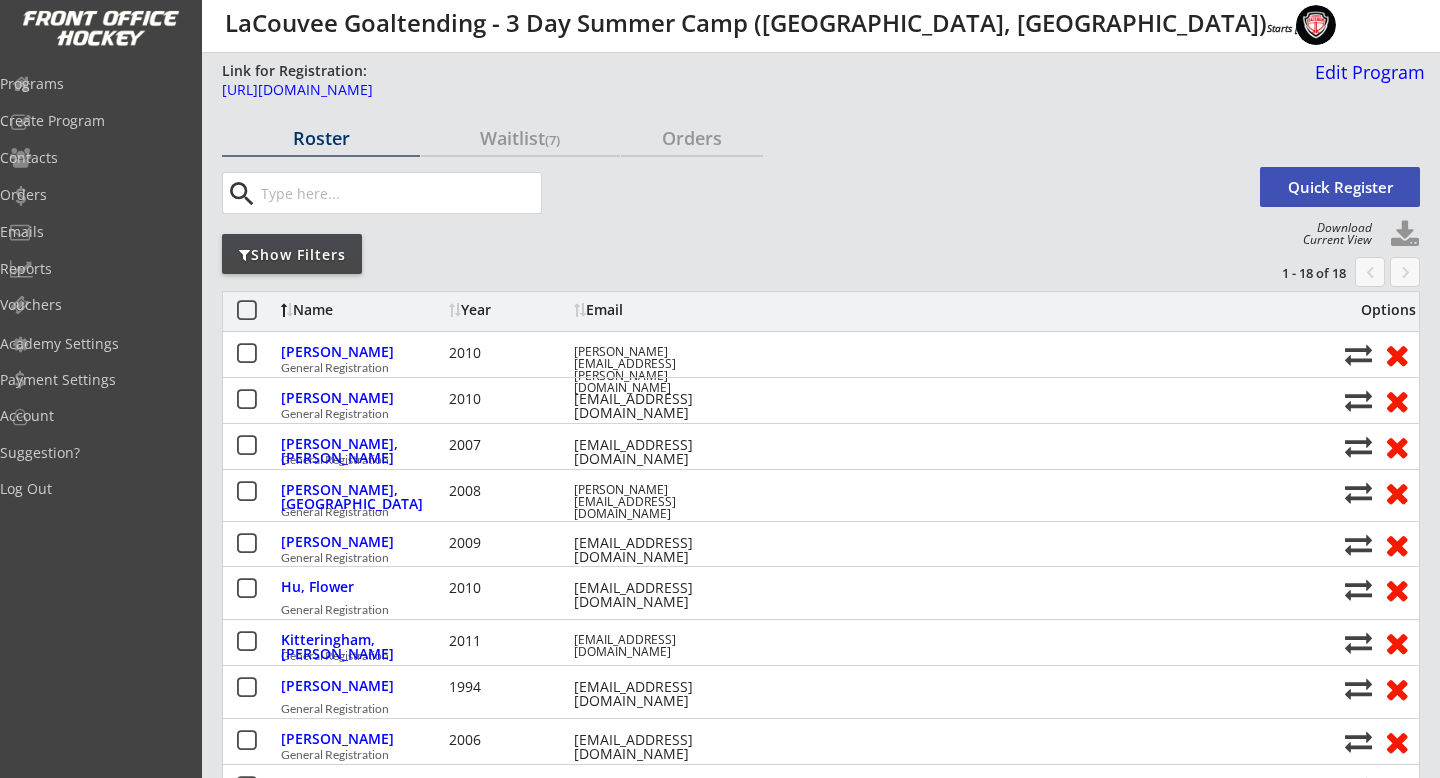 click at bounding box center [246, 311] 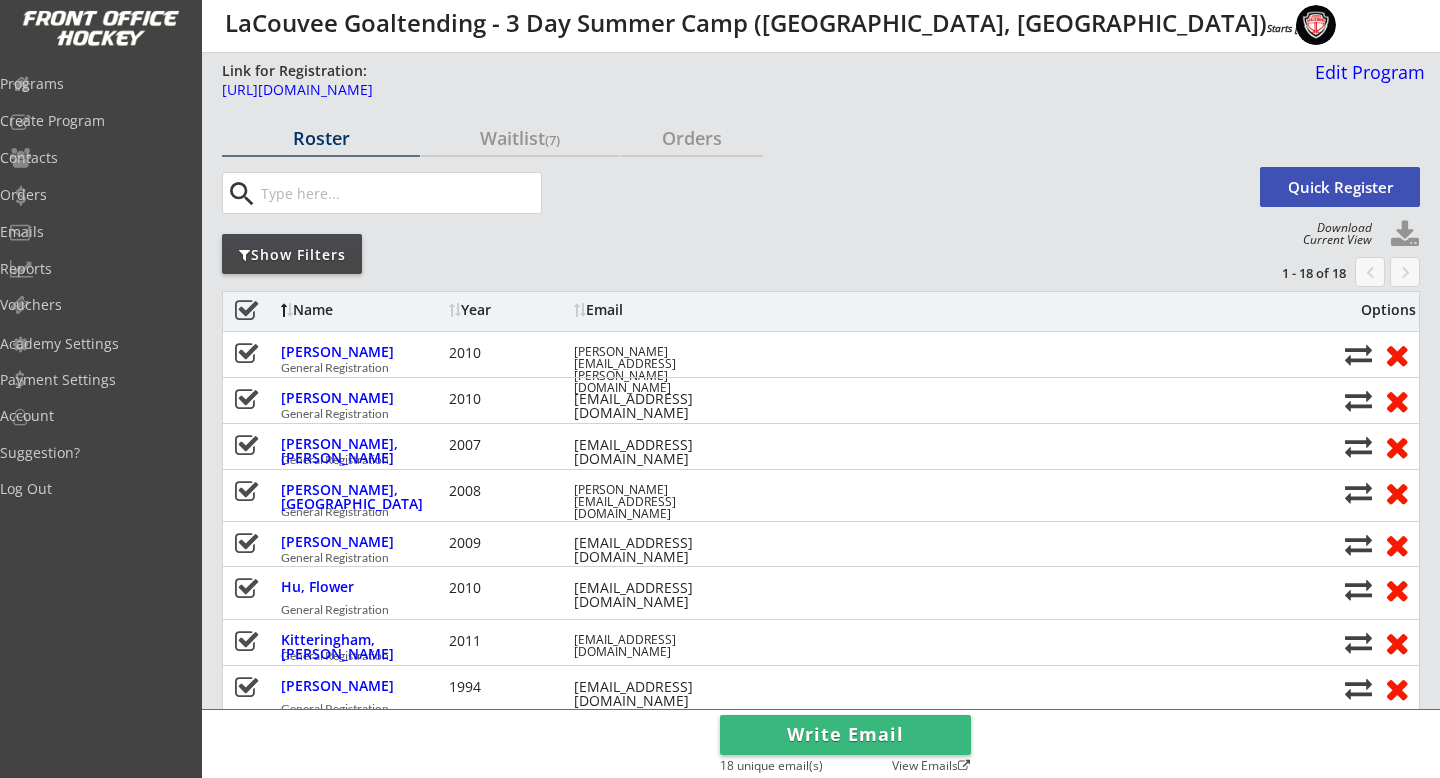 click on "Write Email" at bounding box center [845, 735] 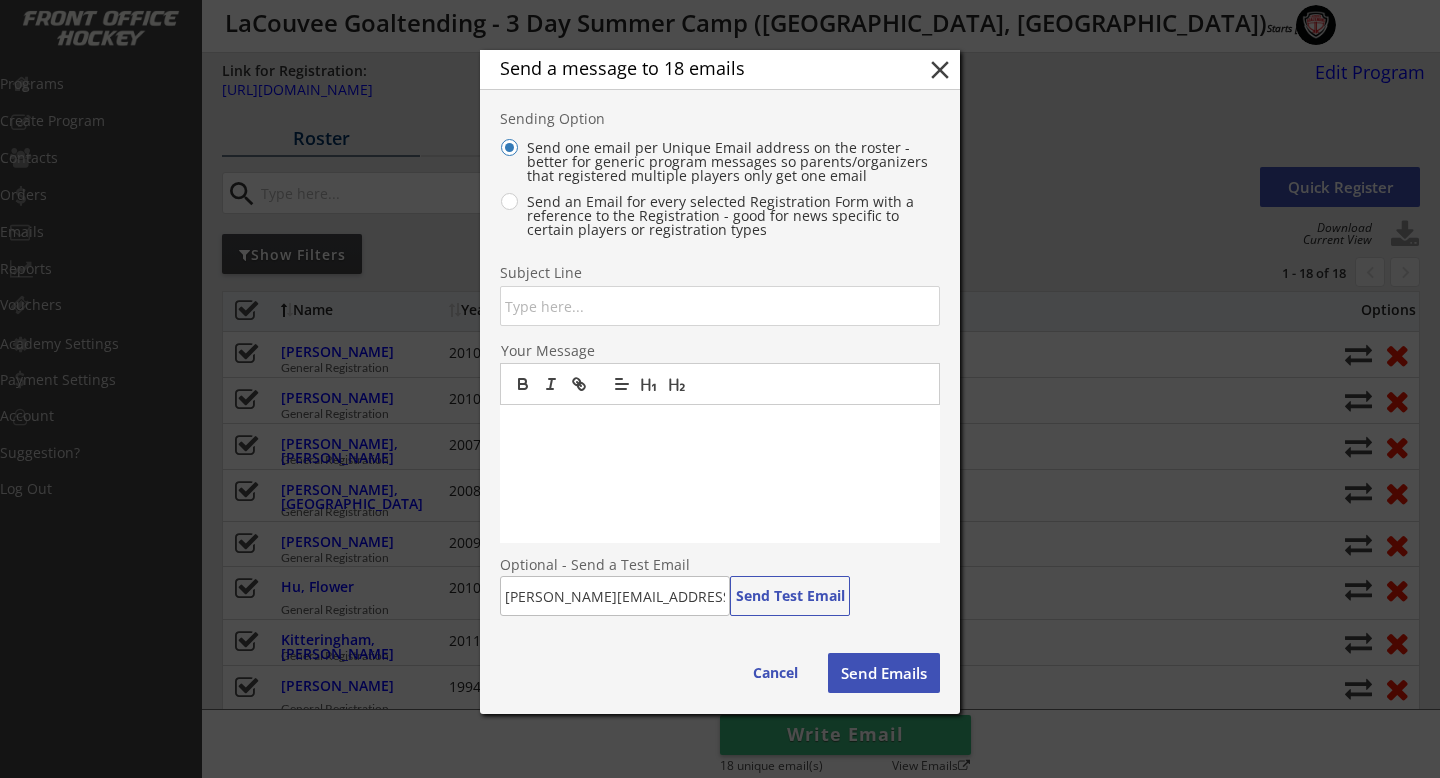 click at bounding box center [720, 306] 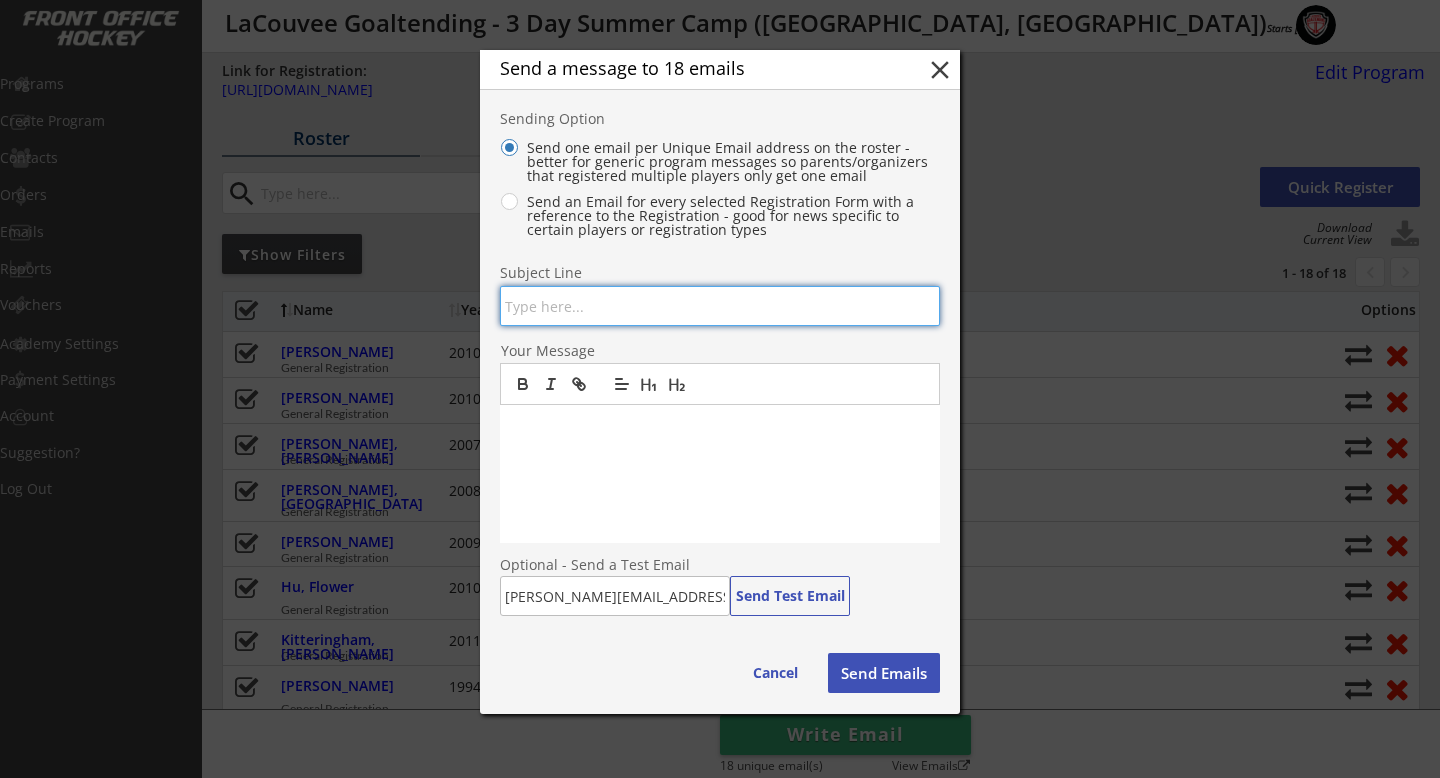paste on "Final Details for Calgary Camp – Read This" 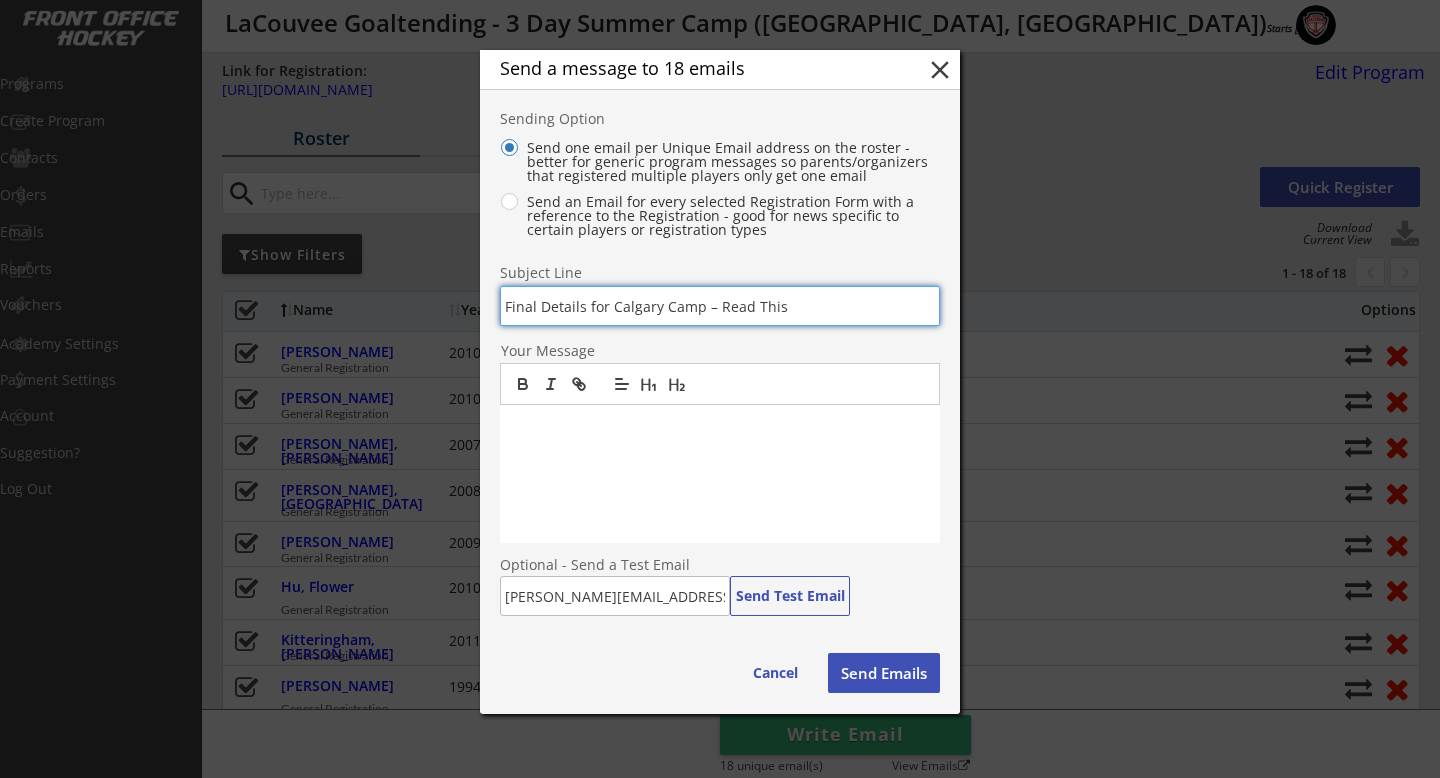 type on "Final Details for Calgary Camp – Read This" 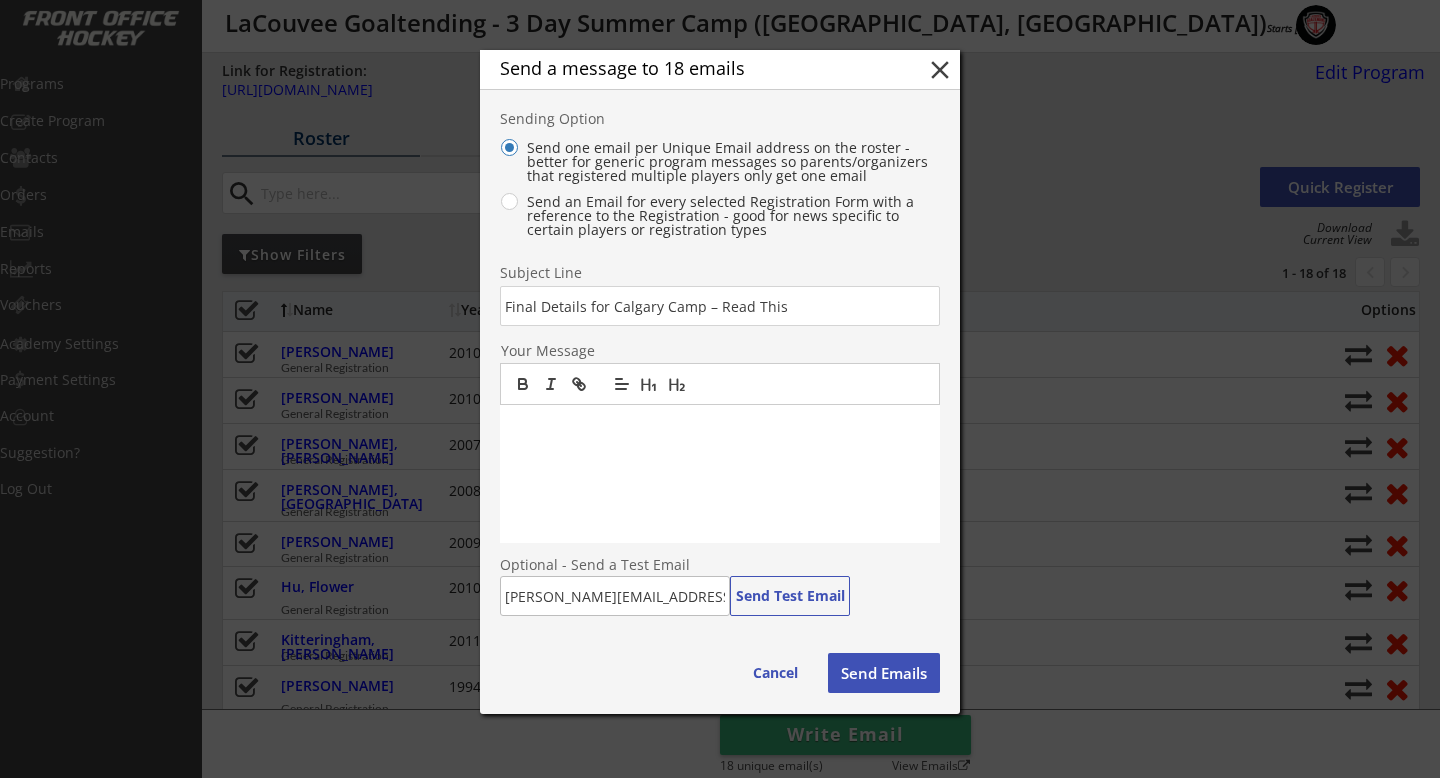 click at bounding box center [720, 426] 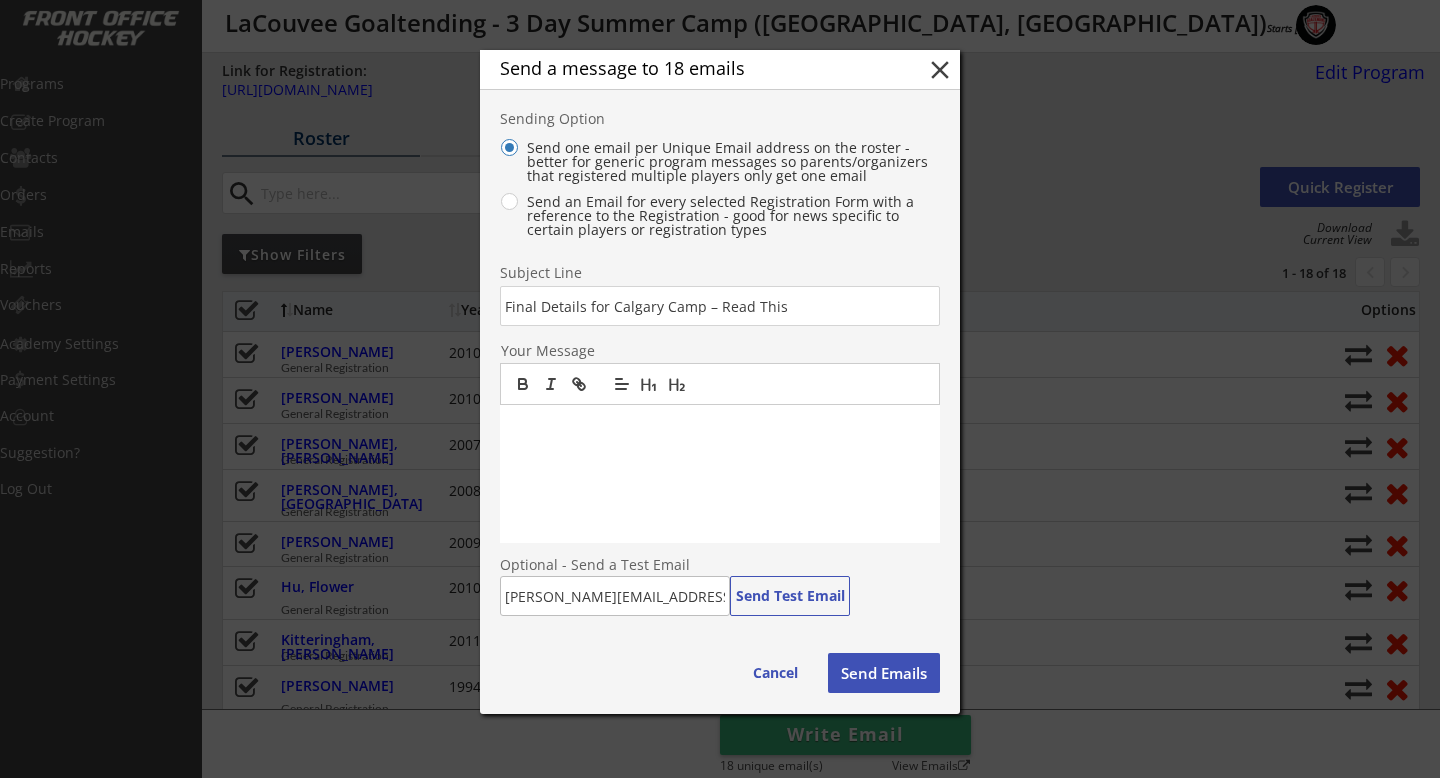scroll, scrollTop: 0, scrollLeft: 0, axis: both 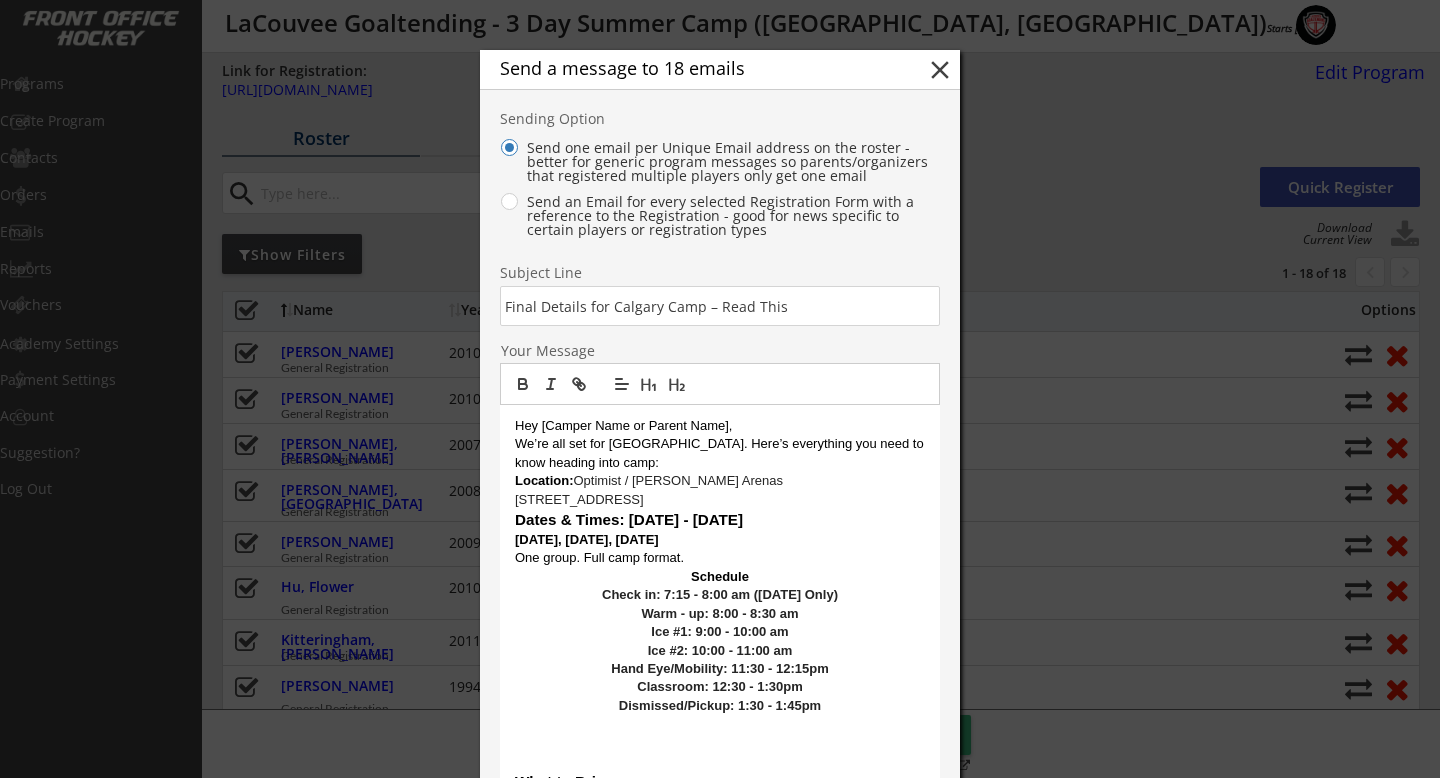click on "Hey [Camper Name or Parent Name]," at bounding box center [720, 426] 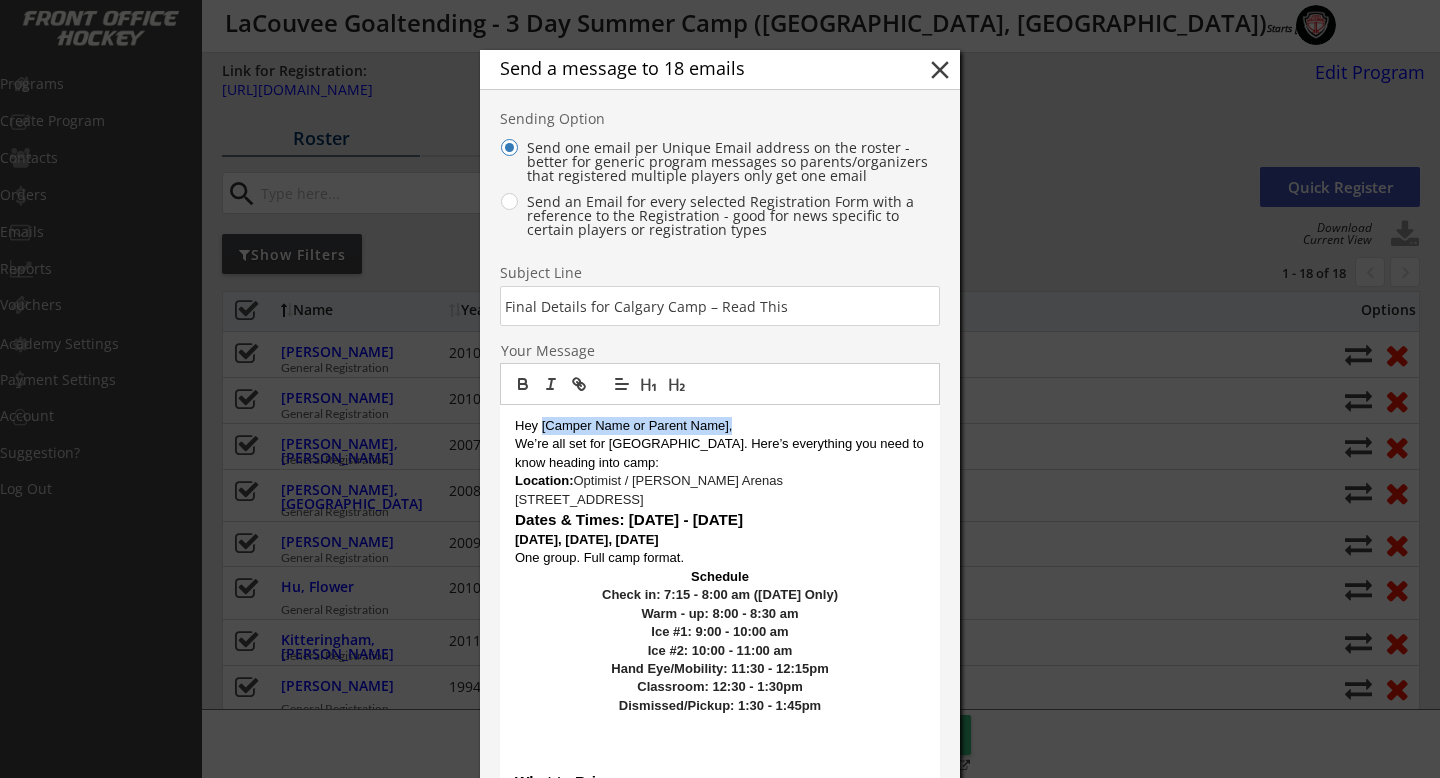 drag, startPoint x: 735, startPoint y: 425, endPoint x: 542, endPoint y: 432, distance: 193.1269 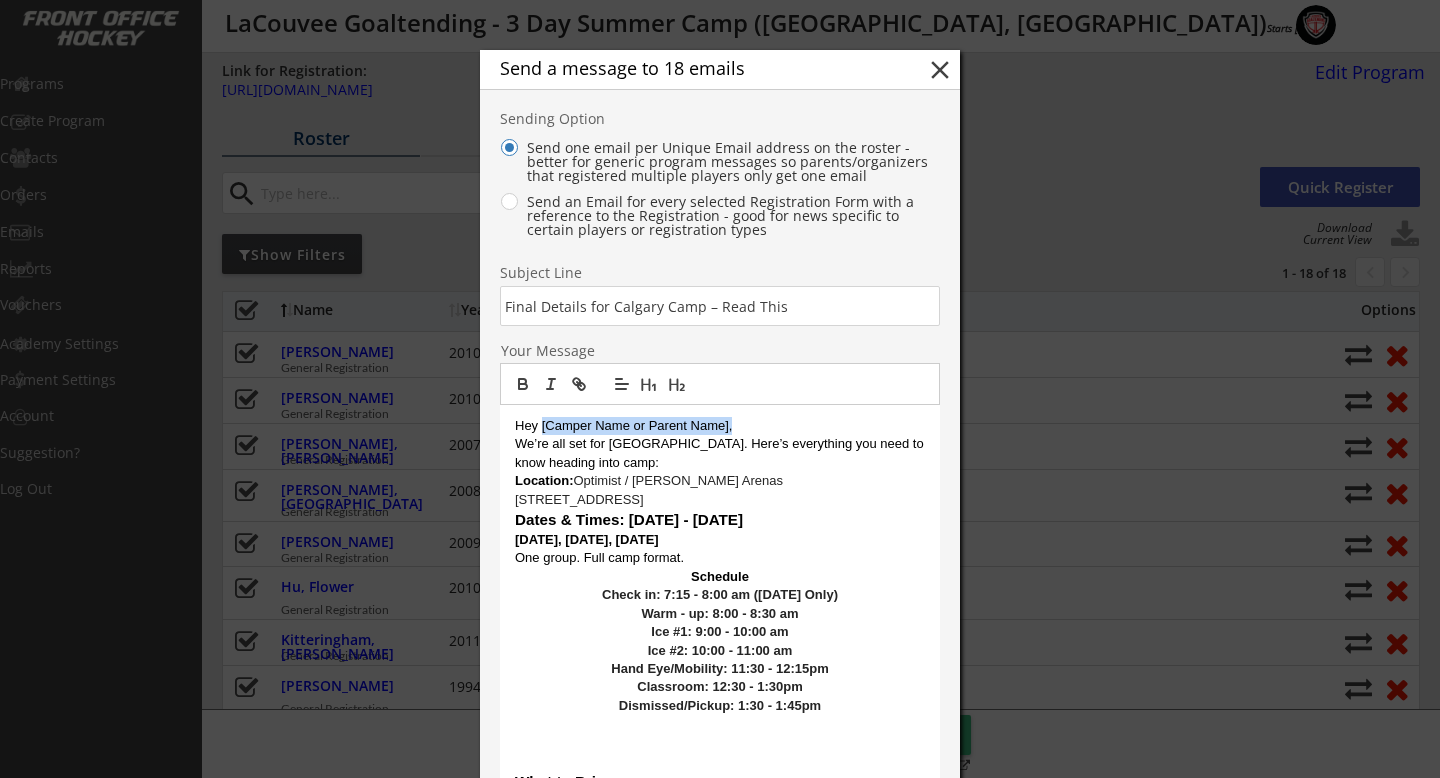 type 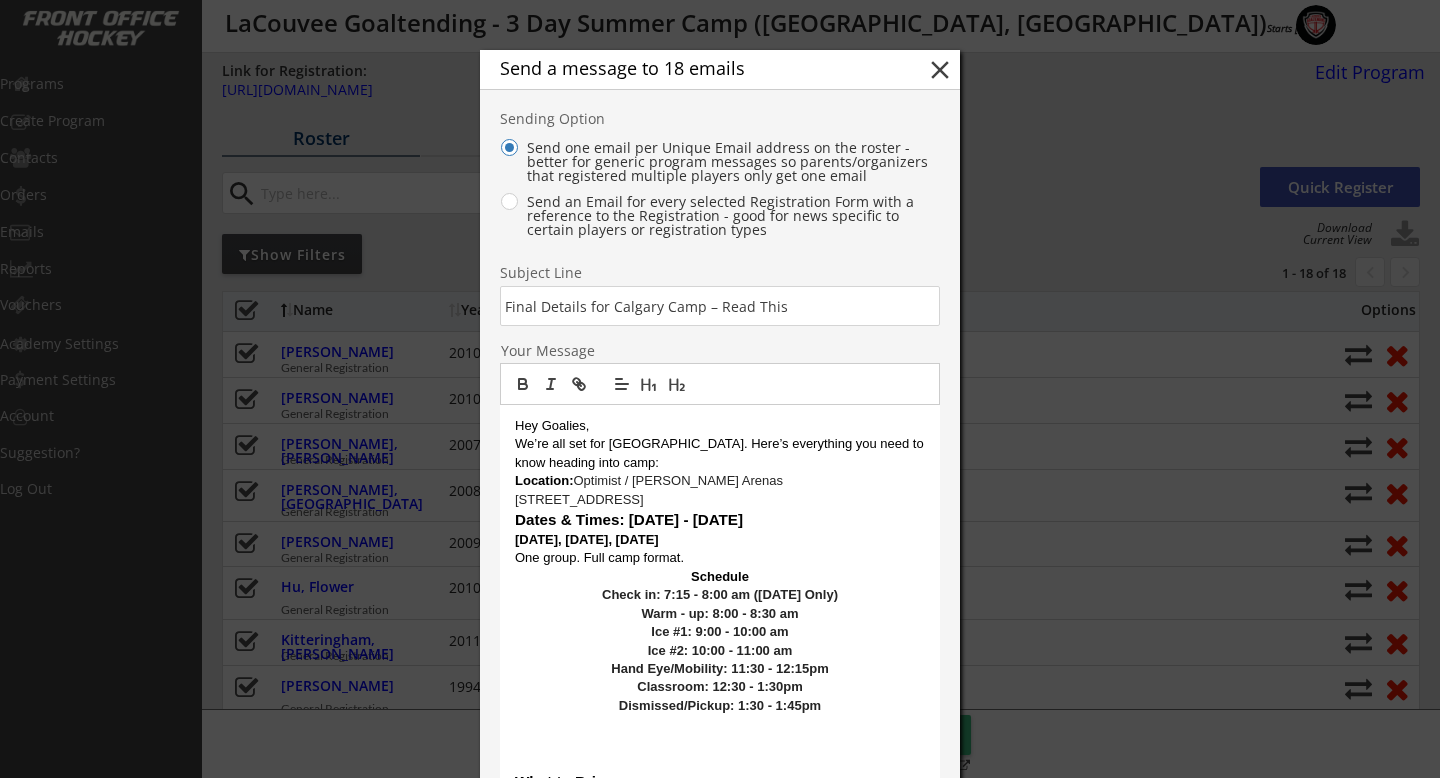 click on "Optimist / George Blundun Arenas" at bounding box center [679, 480] 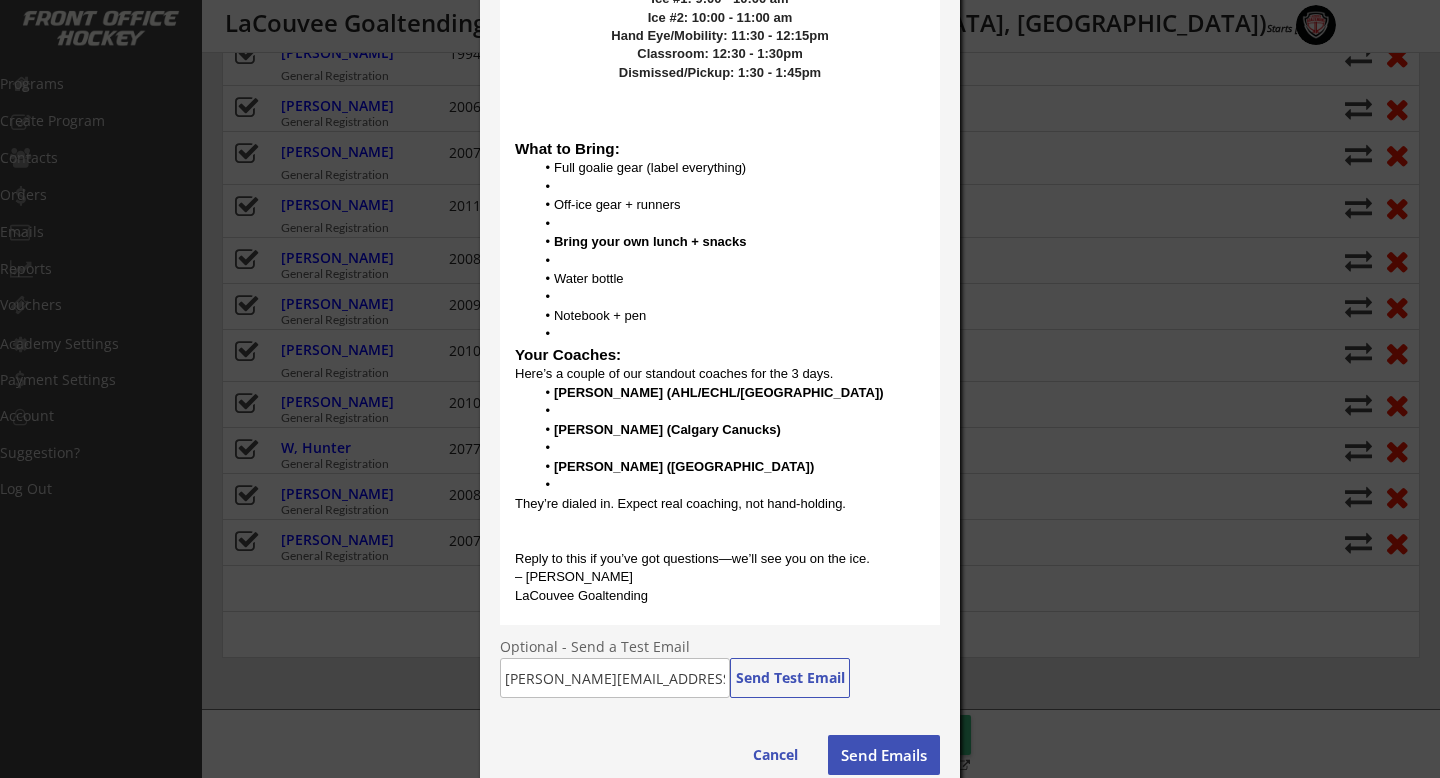 scroll, scrollTop: 647, scrollLeft: 0, axis: vertical 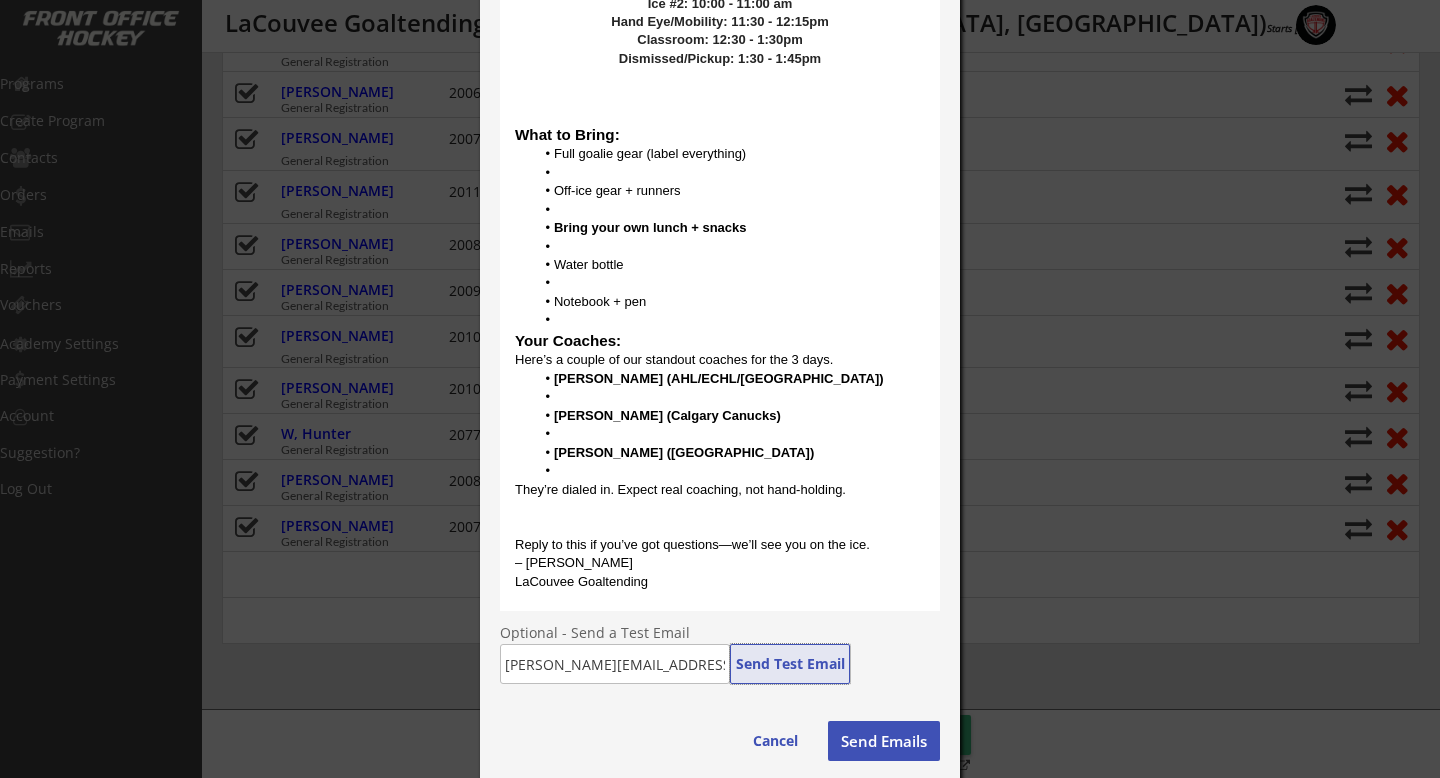 click on "Send Test Email" at bounding box center [790, 664] 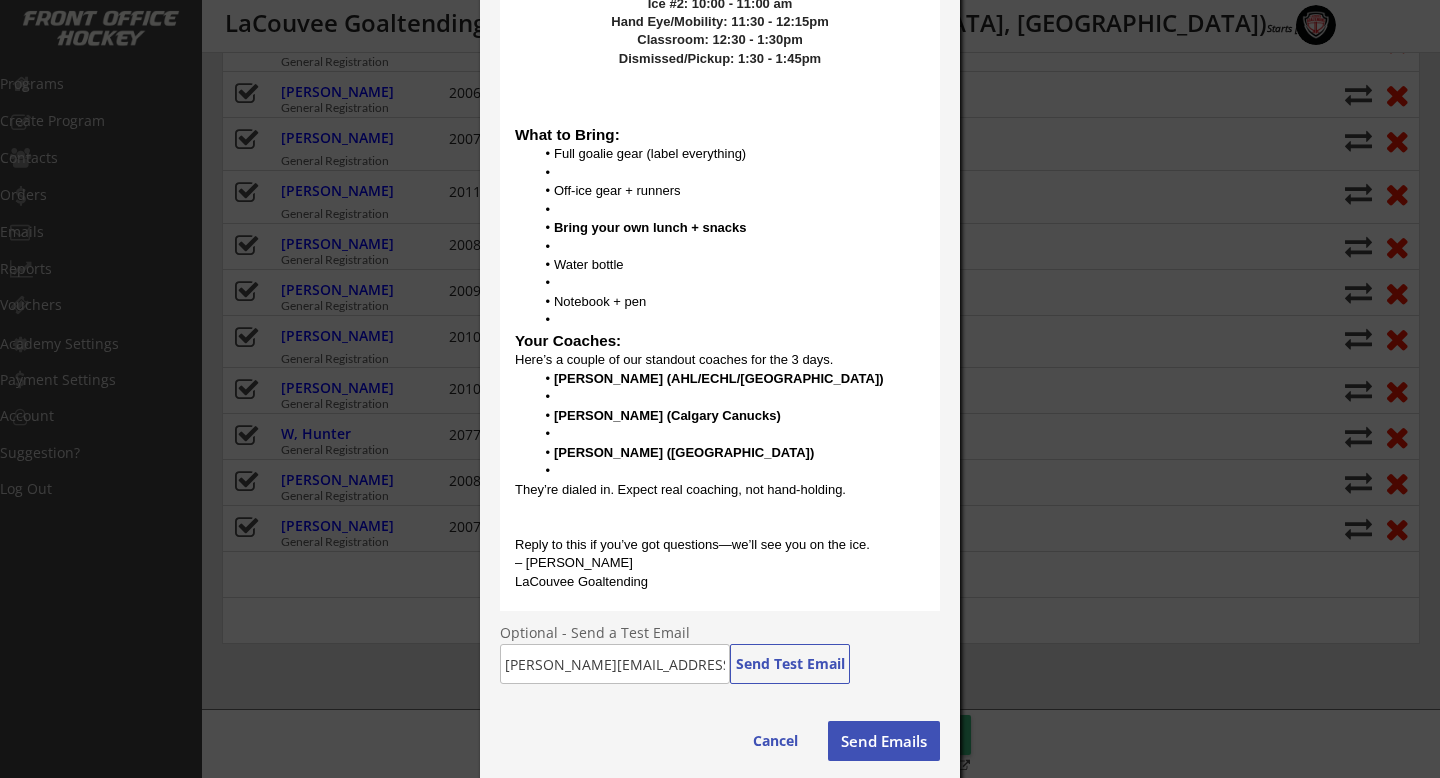 click at bounding box center [730, 397] 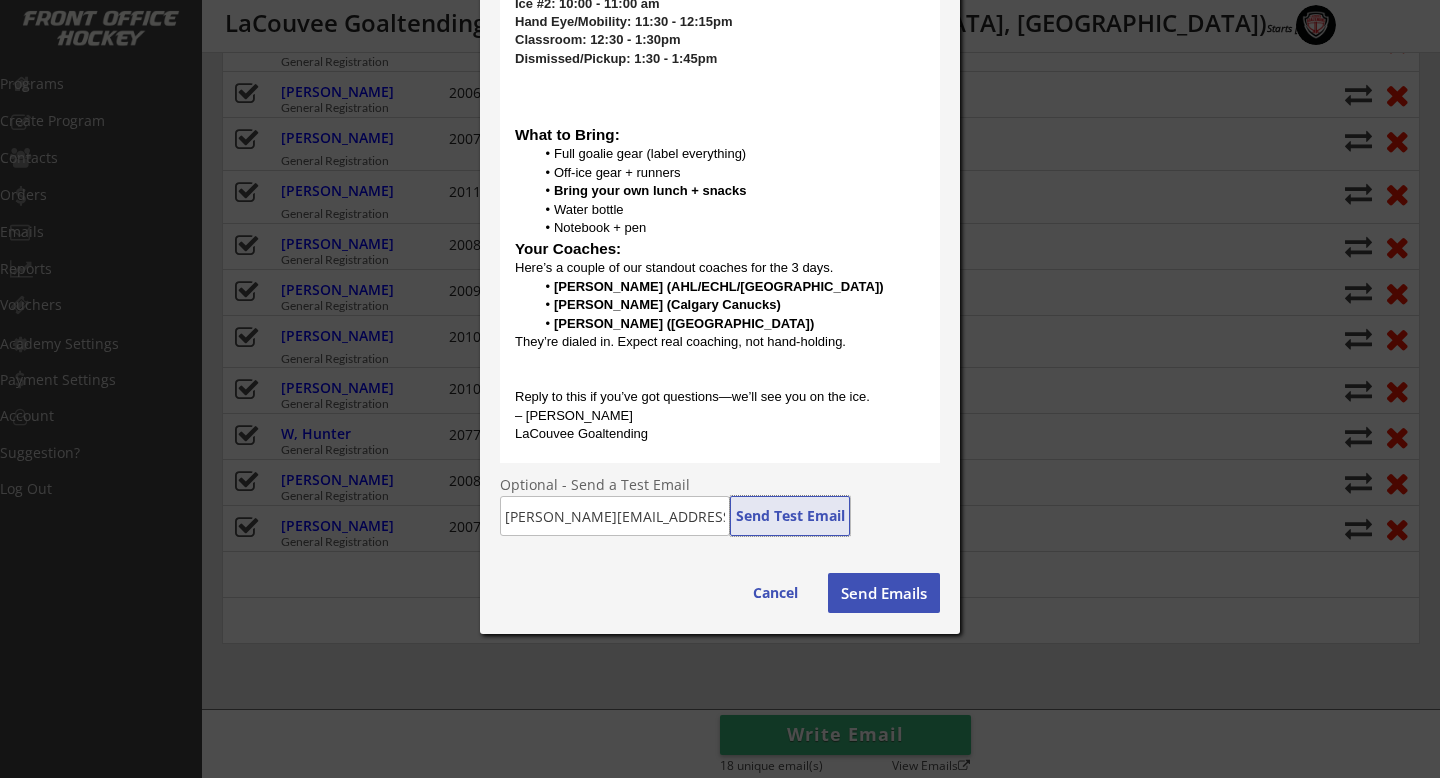 click on "Send Test Email" at bounding box center [790, 516] 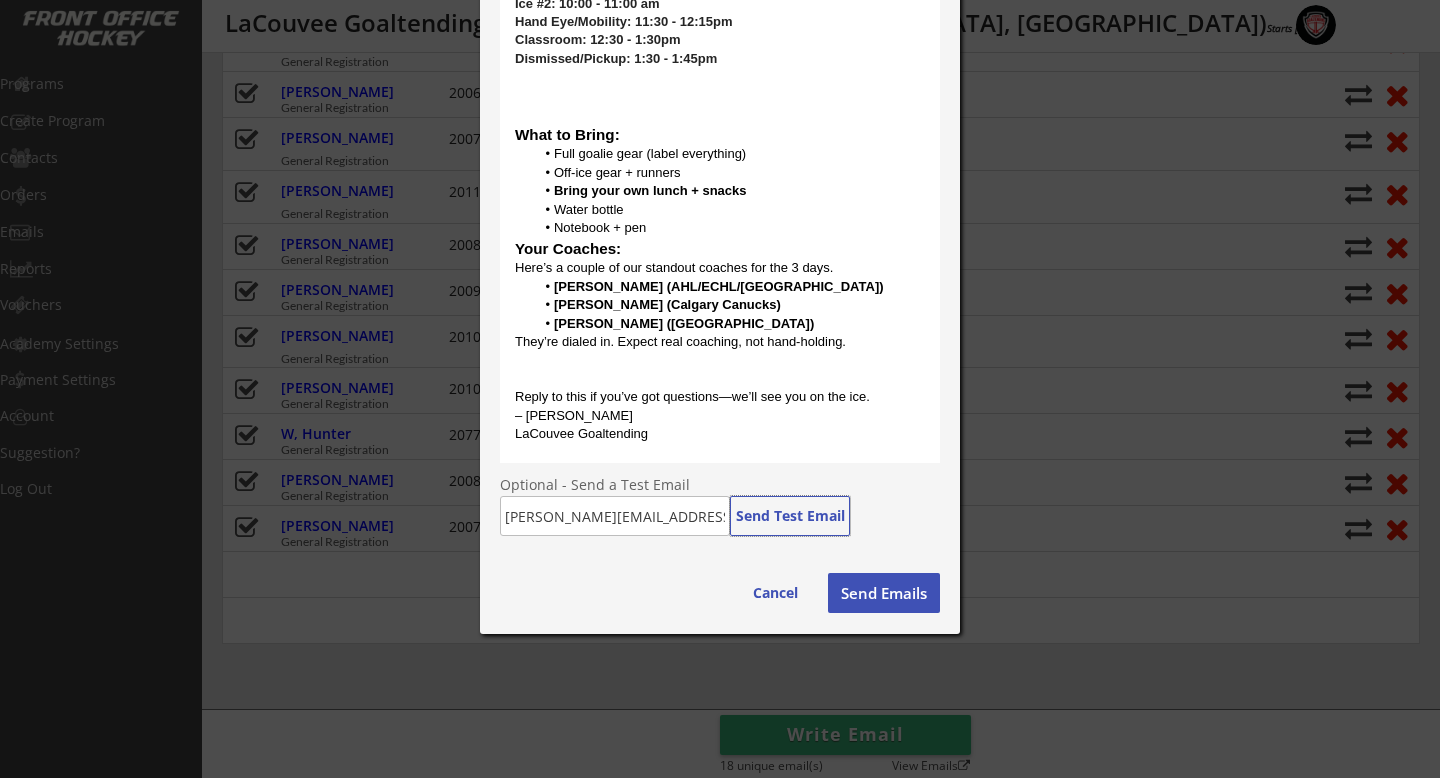 click on "LaCouvee Goaltending" at bounding box center [720, 434] 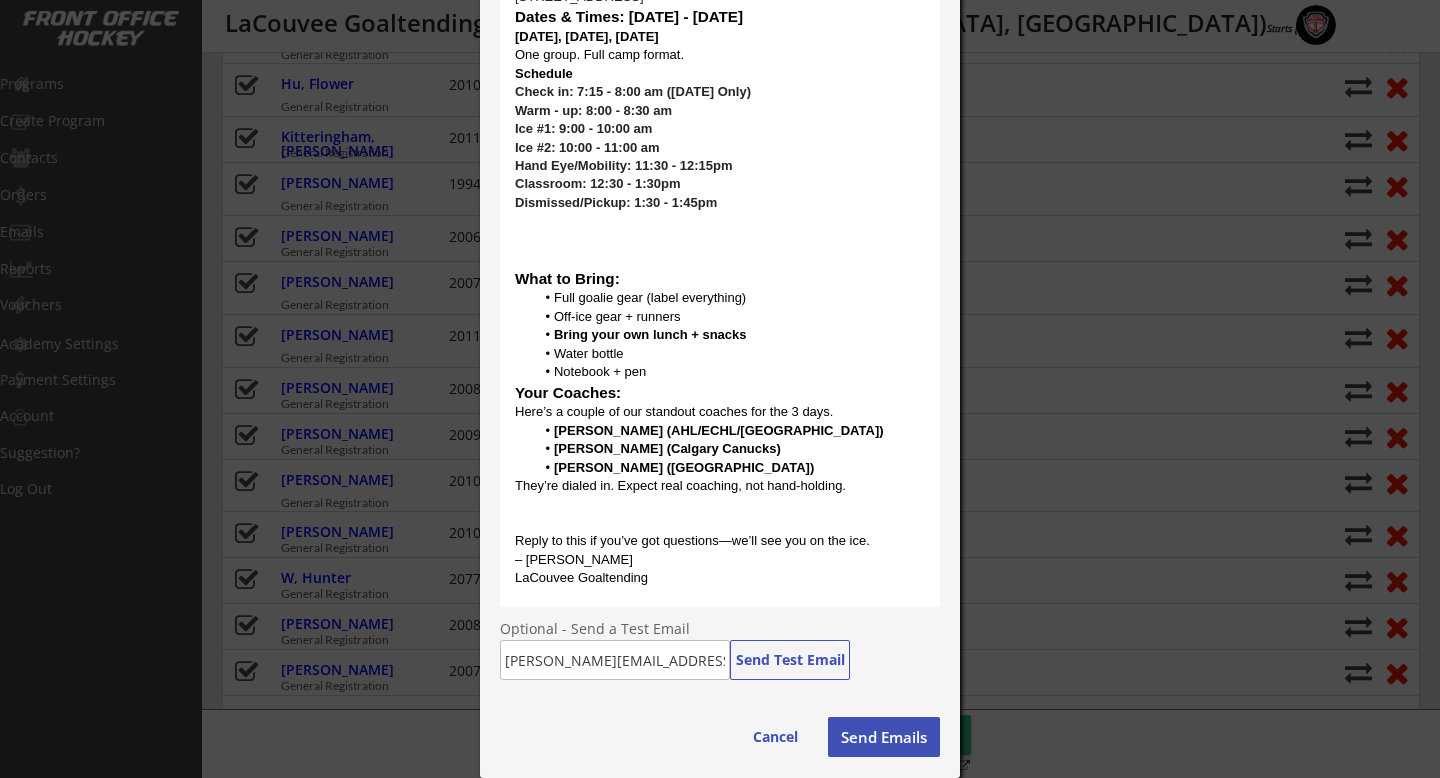 scroll, scrollTop: 0, scrollLeft: 0, axis: both 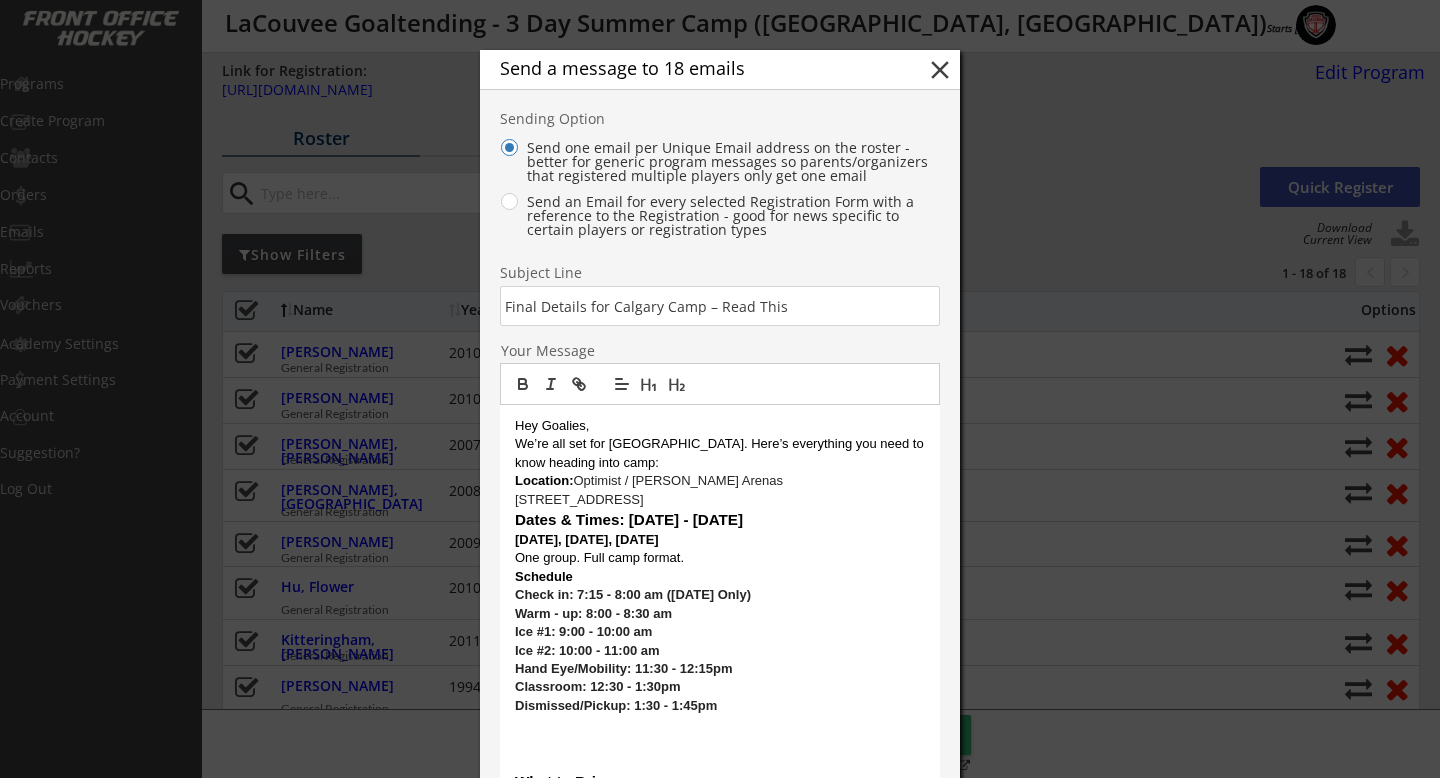 drag, startPoint x: 661, startPoint y: 433, endPoint x: 524, endPoint y: -82, distance: 532.9109 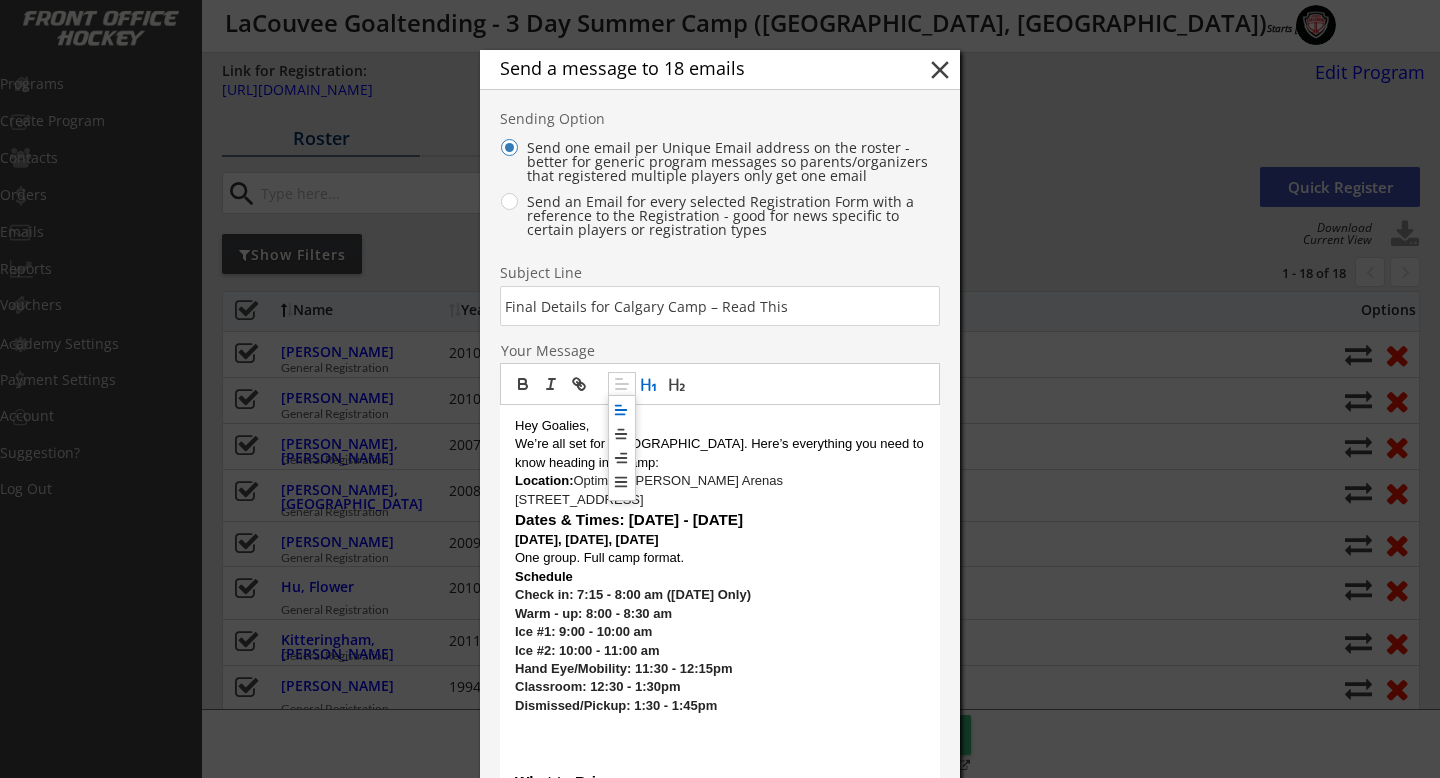 click 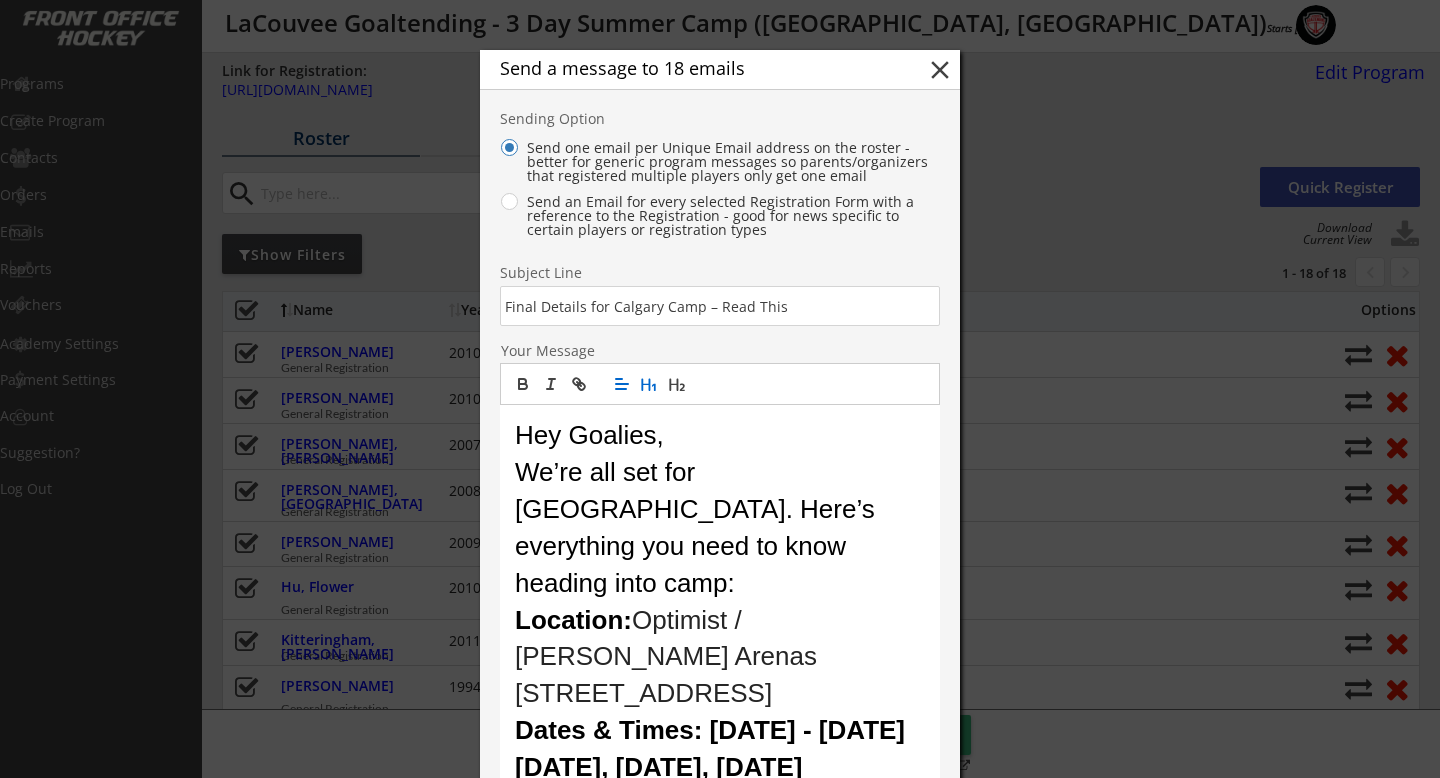 click 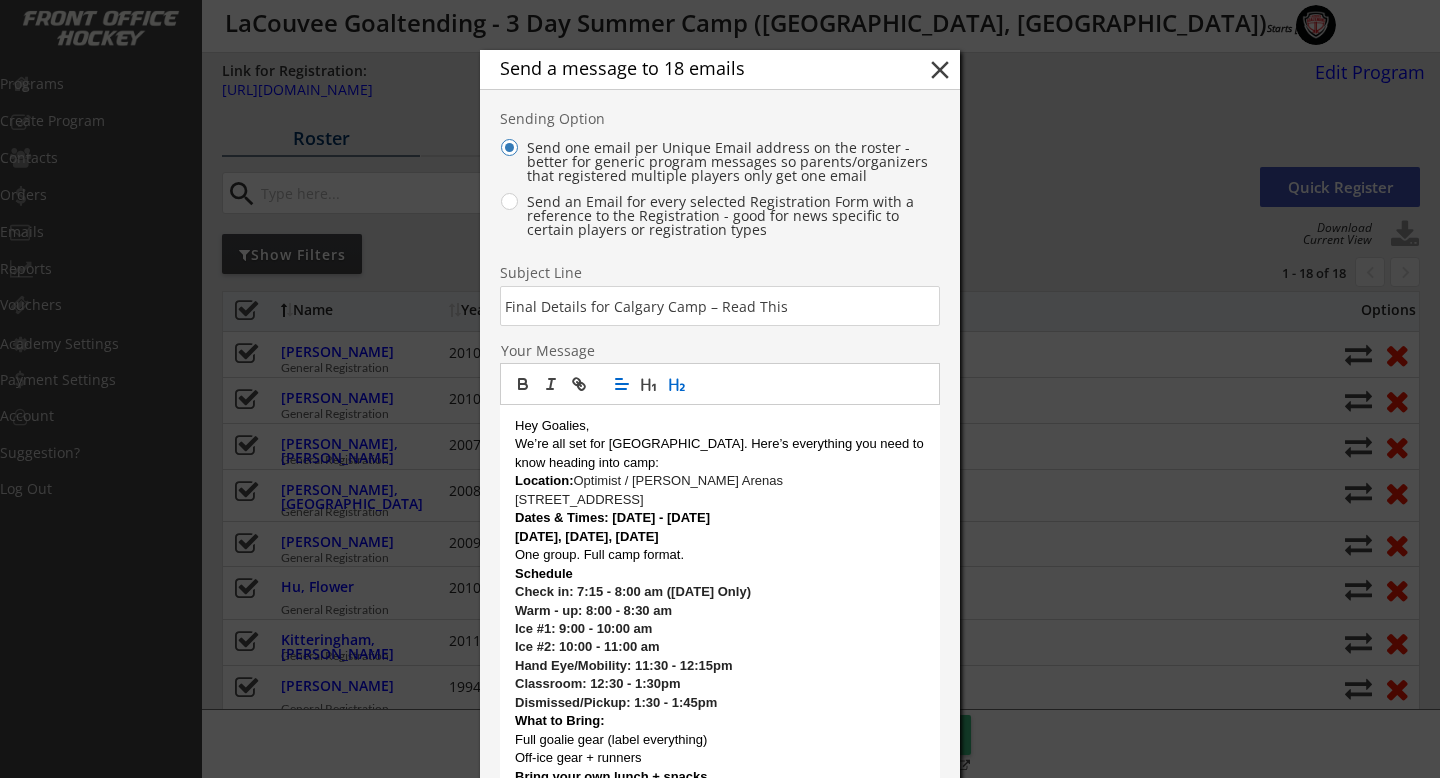 click 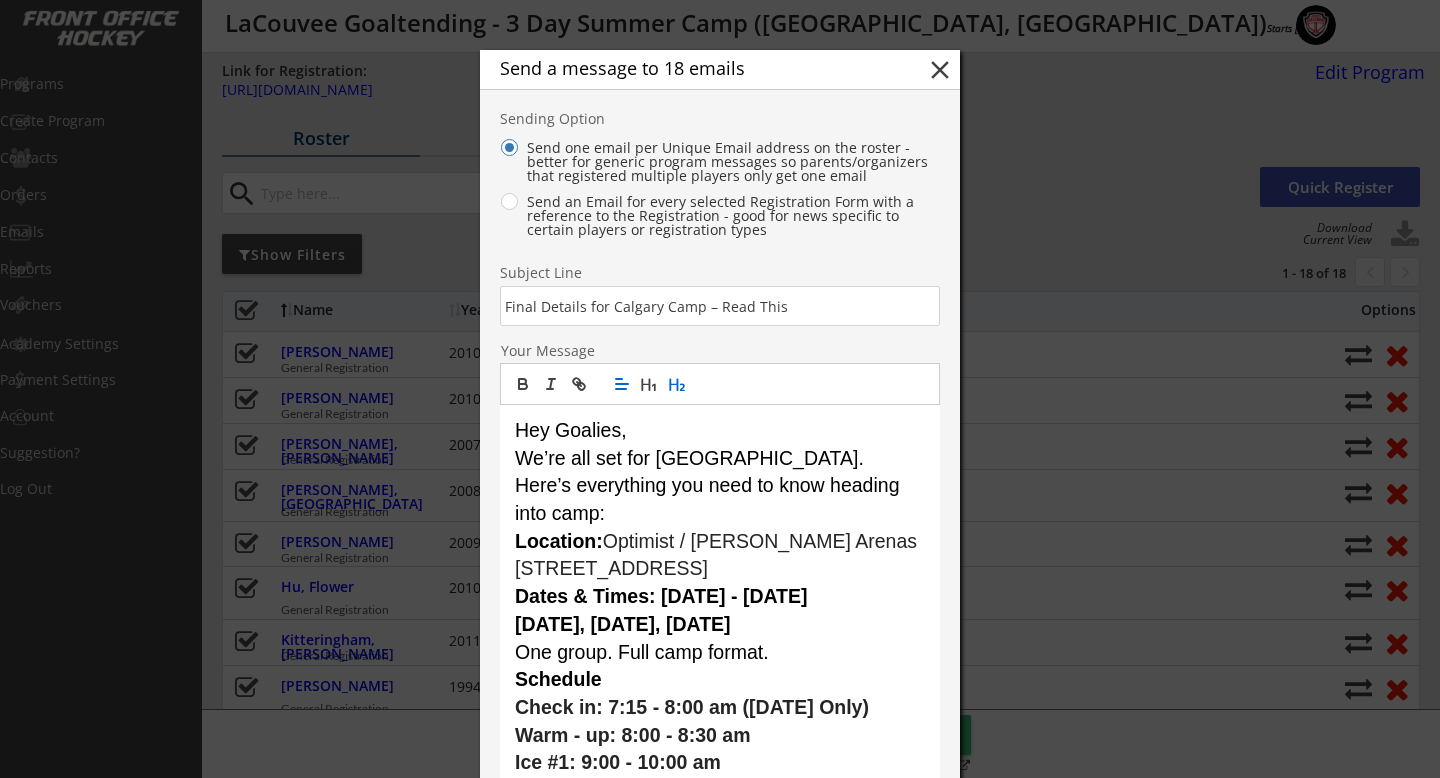 click 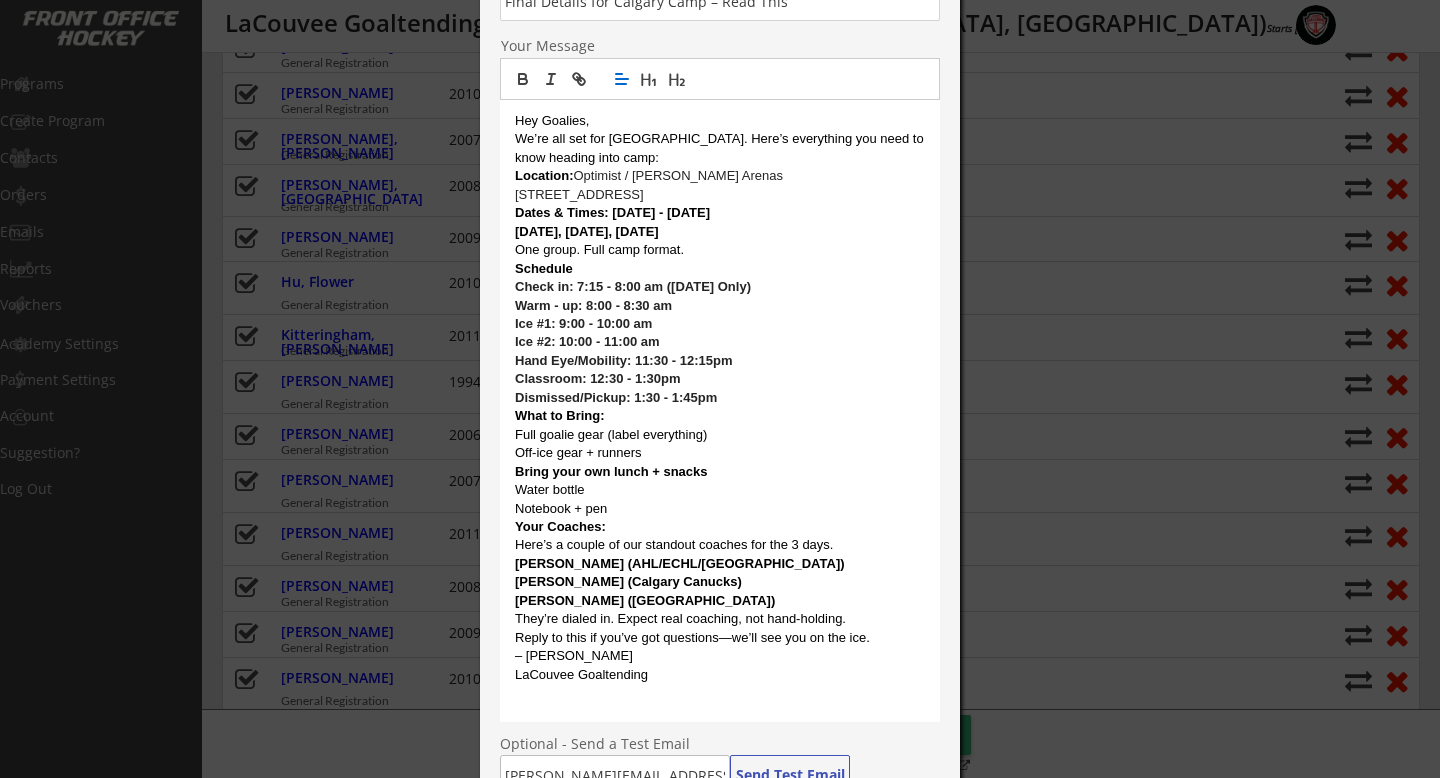 scroll, scrollTop: 313, scrollLeft: 0, axis: vertical 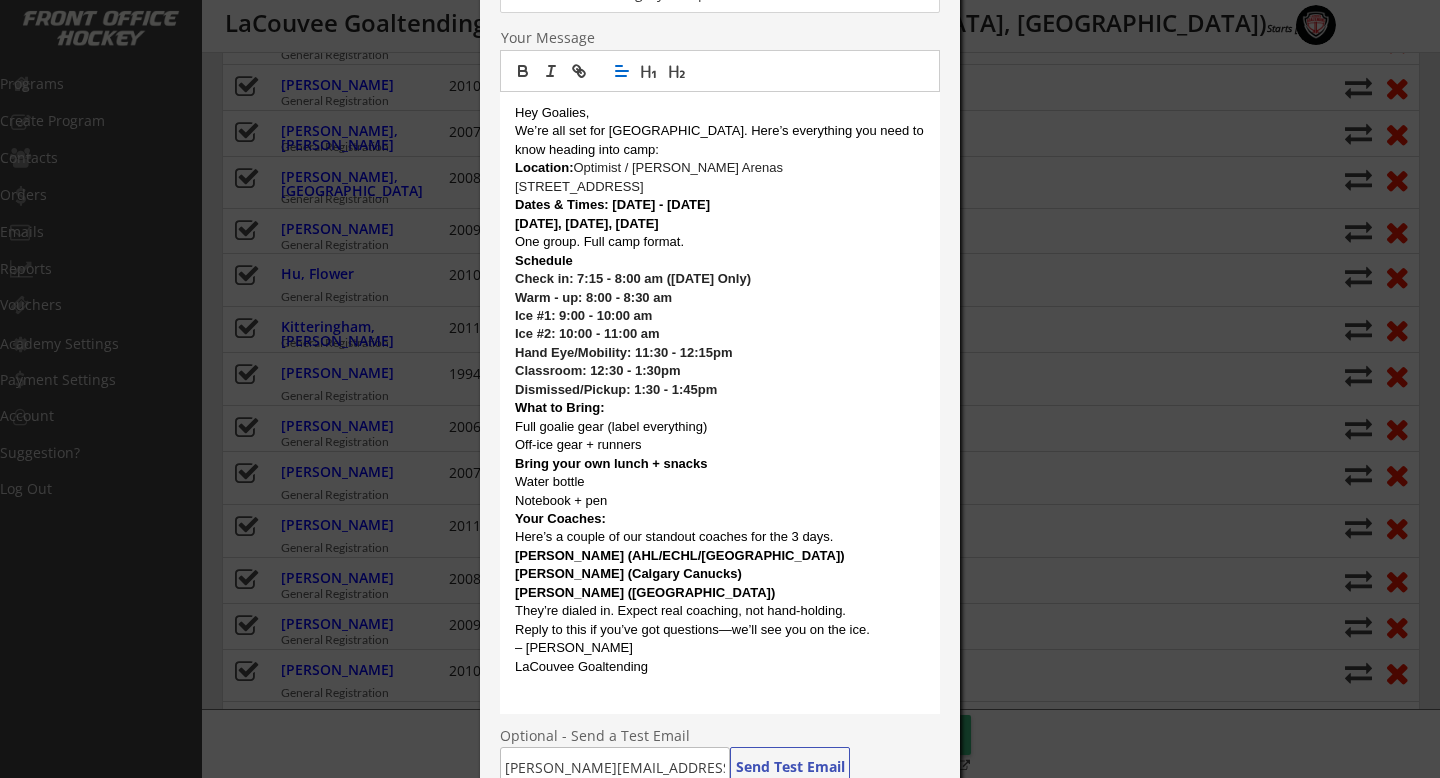 click on "Hey Goalies, We’re all set for Calgary. Here’s everything you need to know heading into camp:  Location:  Optimist / George Blundun Arenas 5020 26 Ave SW, Calgary, AB T3E 0R4, Canada Dates & Times: July 24th - 26th Thursday, Friday, Saturday  One group. Full camp format. Schedule Check in: 7:15 - 8:00 am (Thursday Only)  Warm - up: 8:00 - 8:30 am   Ice #1: 9:00 - 10:00 am Ice #2: 10:00 - 11:00 am  Hand Eye/Mobility: 11:30 - 12:15pm Classroom: 12:30 - 1:30pm Dismissed/Pickup: 1:30 - 1:45pm What to Bring: Full goalie gear (label everything) Off-ice gear + runners Bring your own lunch + snacks Water bottle Notebook + pen Your Coaches: Here’s a couple of our standout coaches for the 3 days. Connor LaCouvee (AHL/ECHL/Europe) Mike Bergen (Calgary Canucks) Riley Sims (Mount Royal University) They’re dialed in. Expect real coaching, not hand-holding. Reply to this if you’ve got questions—we’ll see you on the ice. – Connor  LaCouvee Goaltending" at bounding box center [720, 403] 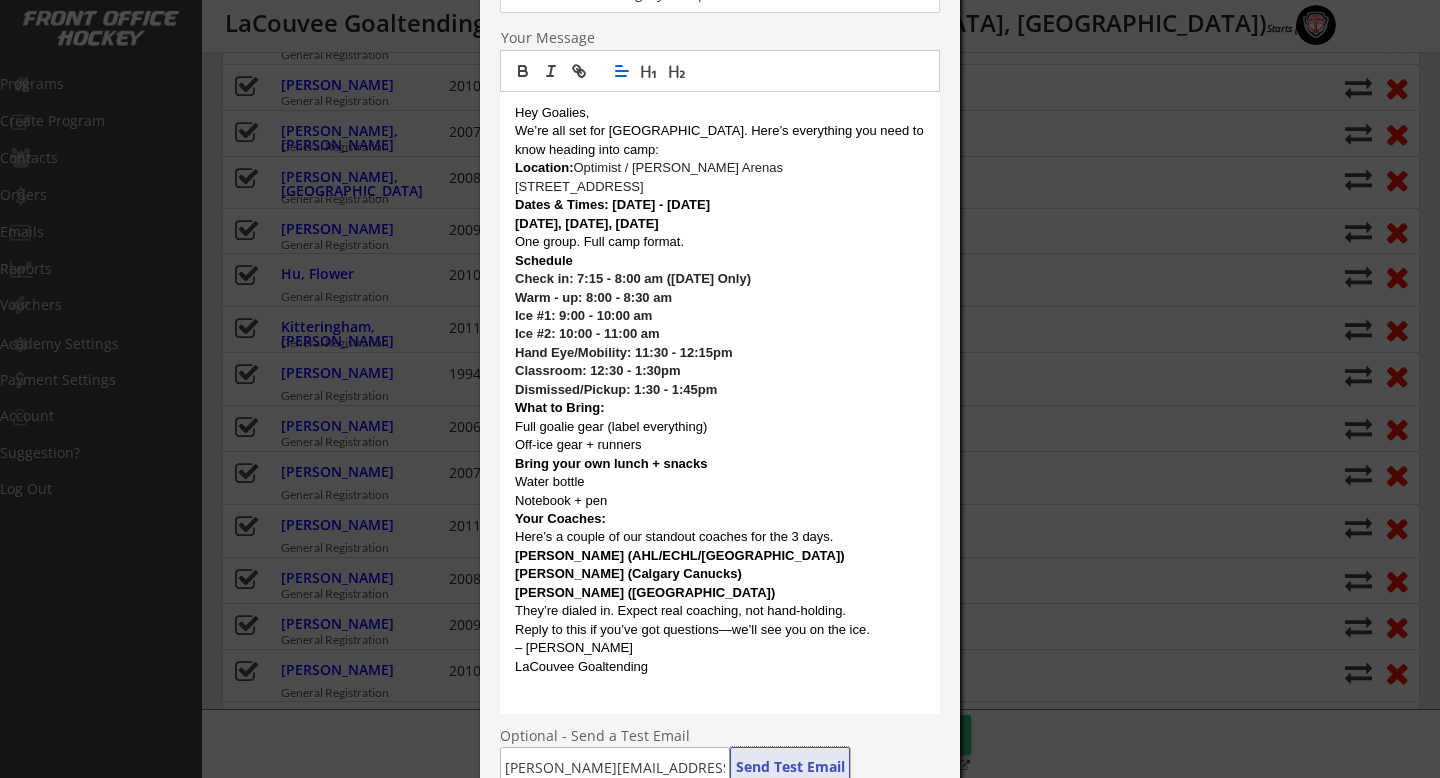 click on "Send Test Email" at bounding box center [790, 767] 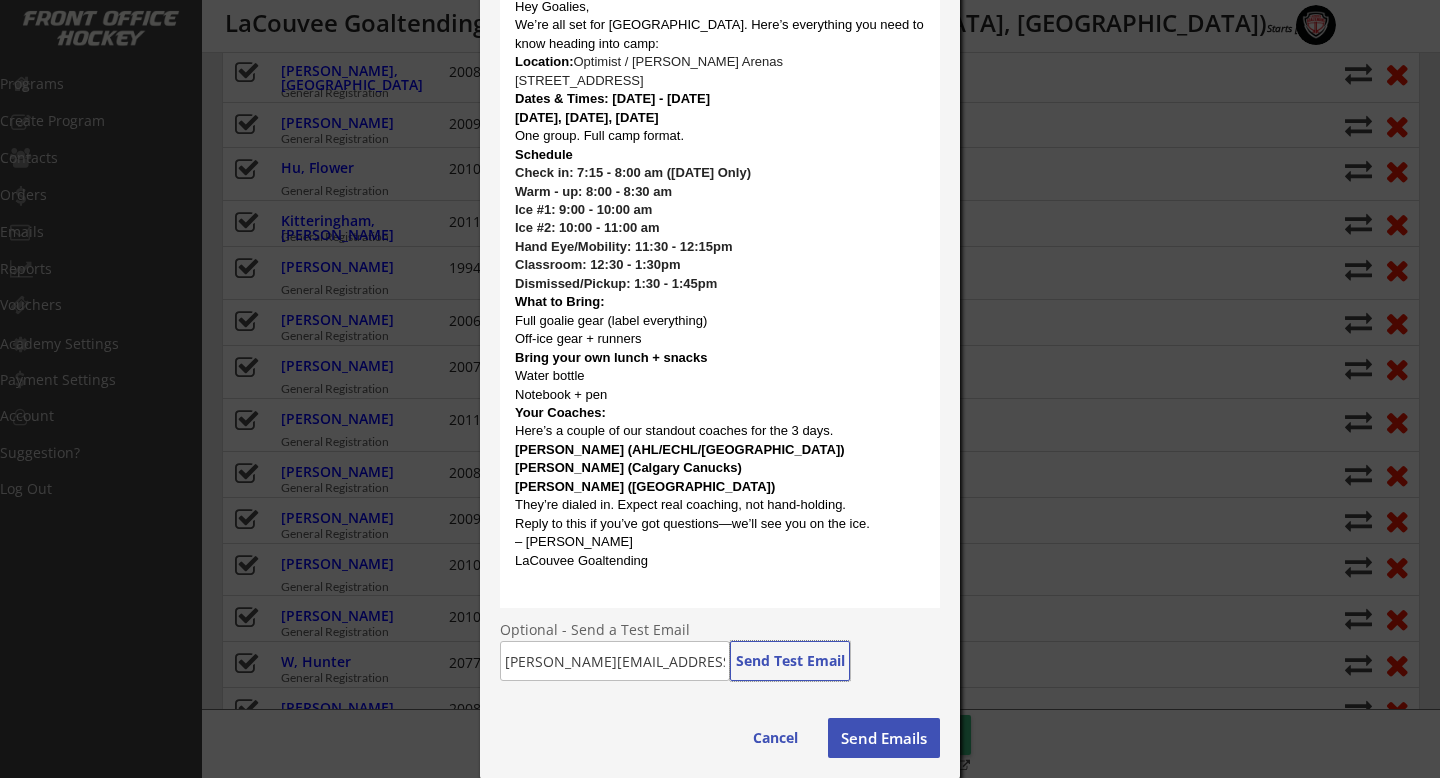 scroll, scrollTop: 420, scrollLeft: 0, axis: vertical 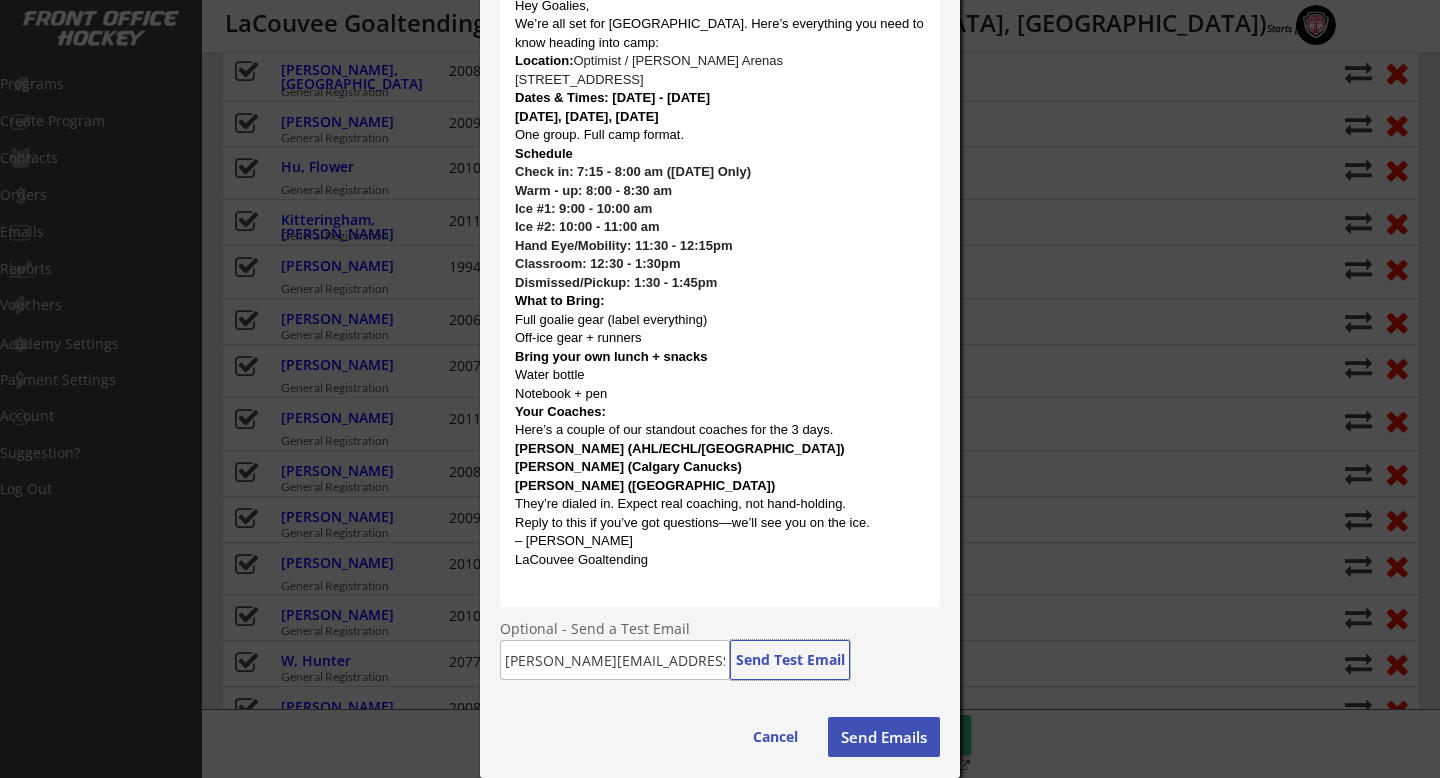 click on "Send Emails" at bounding box center (884, 737) 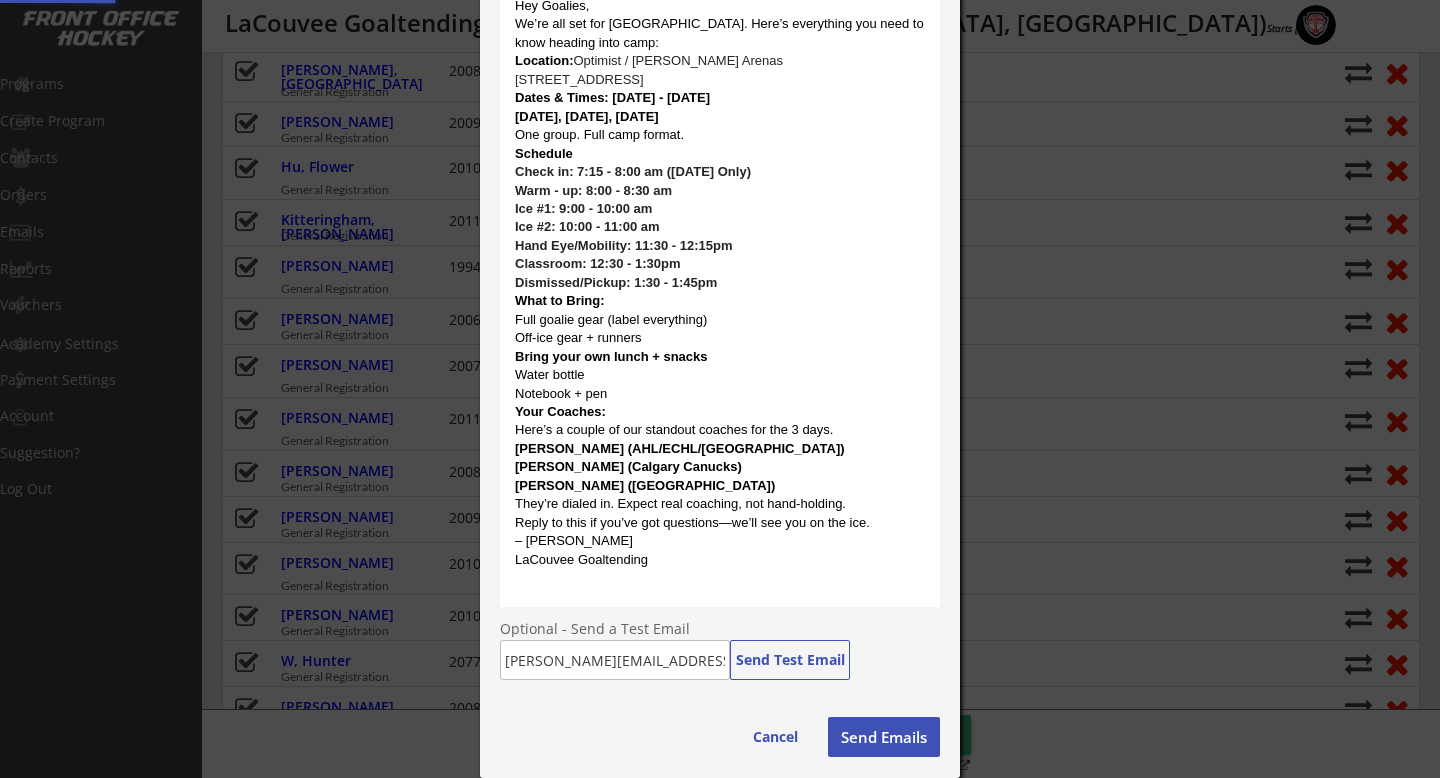type 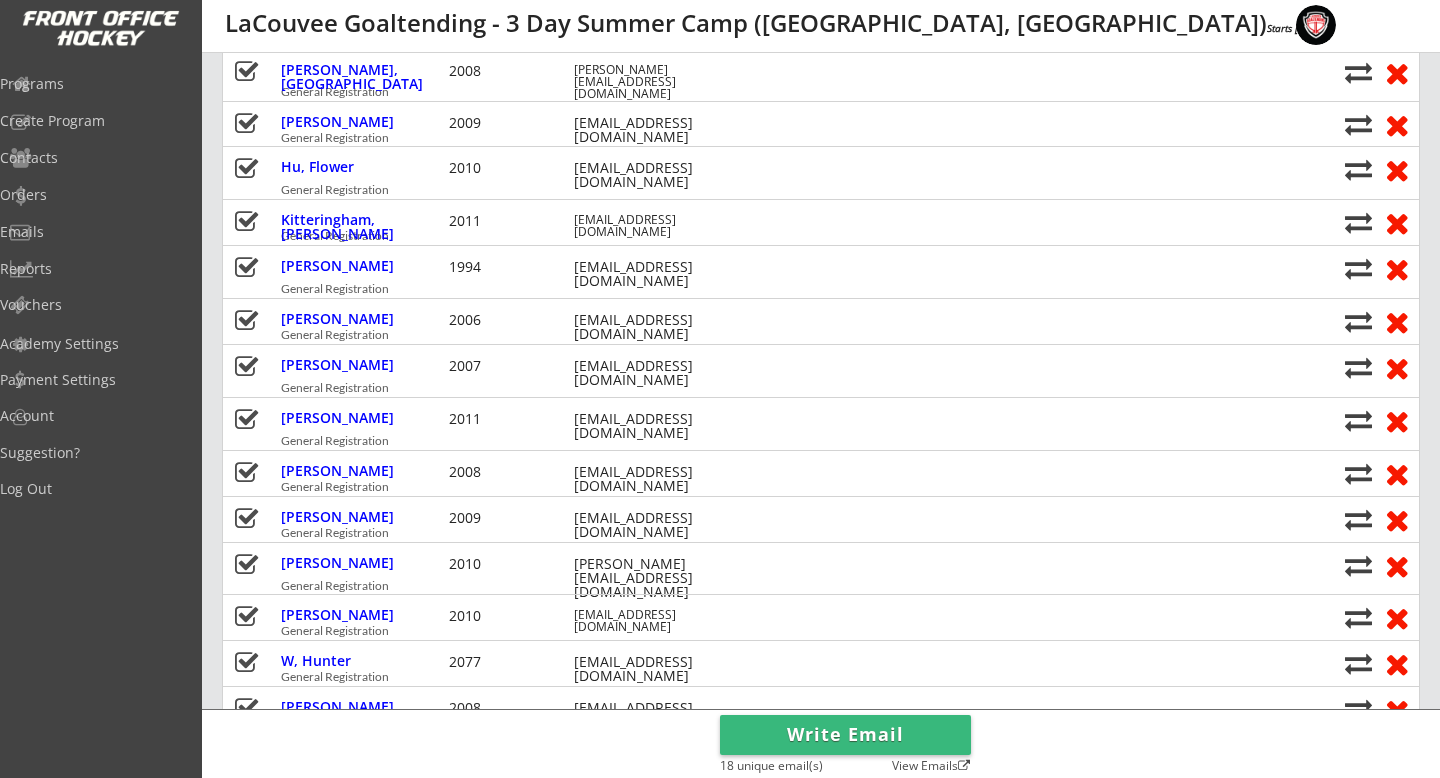 click on "Write Email" at bounding box center (845, 735) 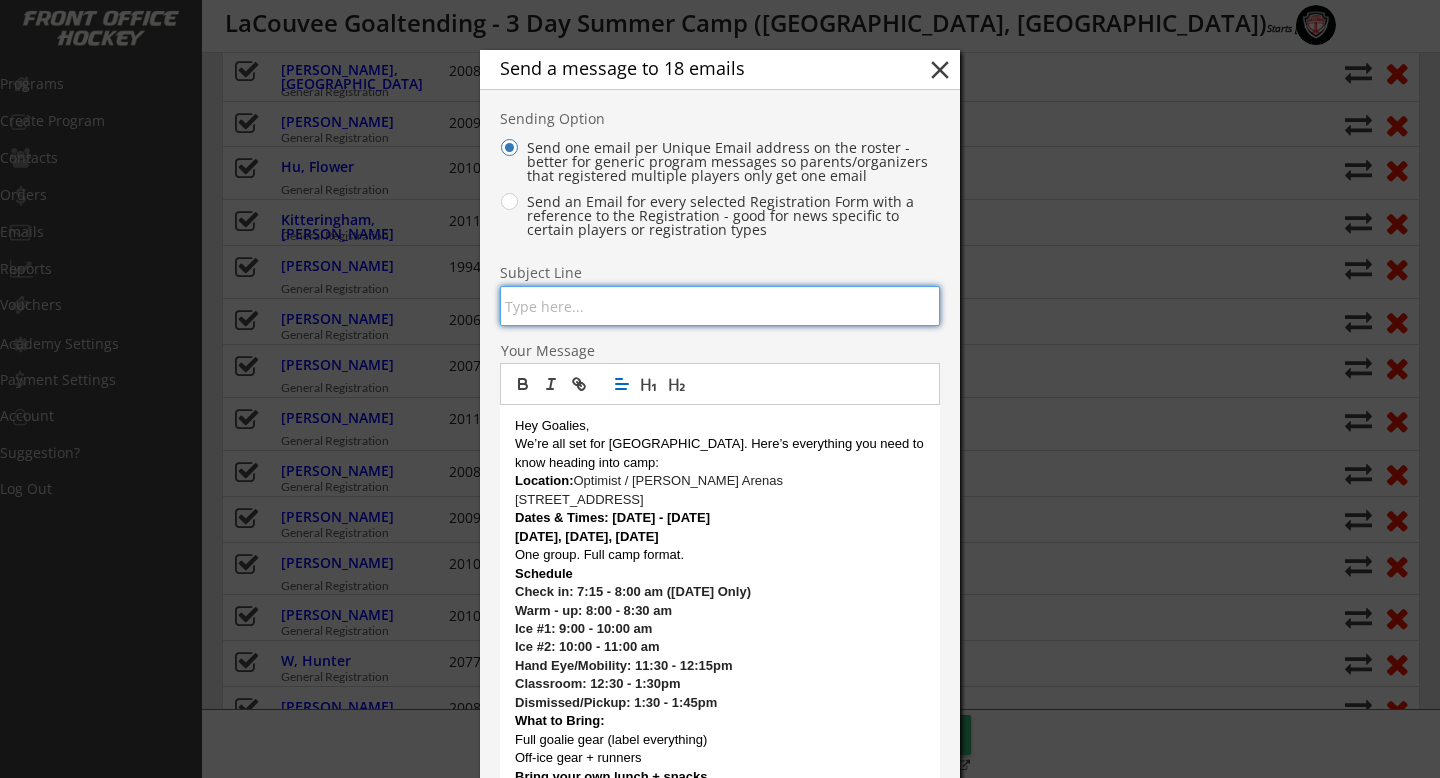 click at bounding box center [720, 306] 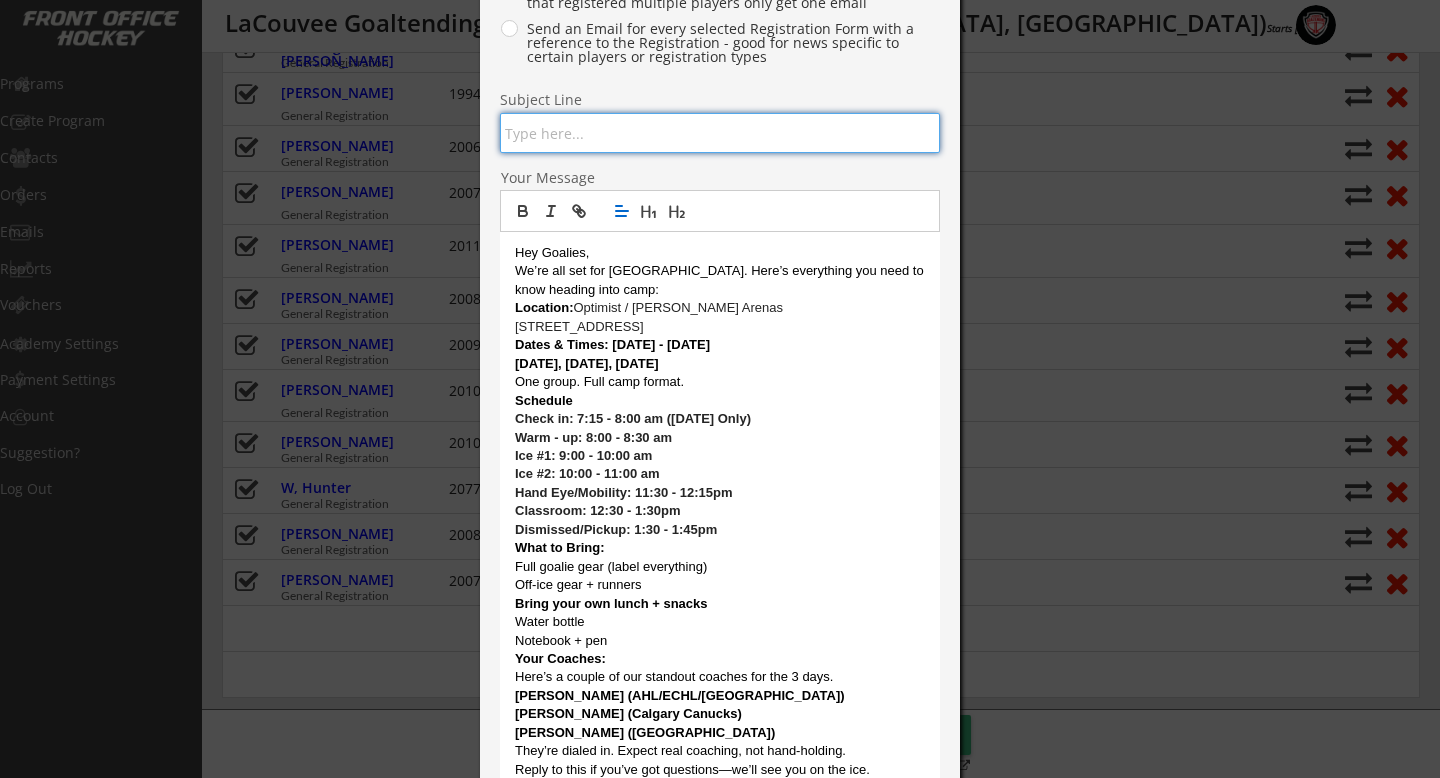scroll, scrollTop: 278, scrollLeft: 0, axis: vertical 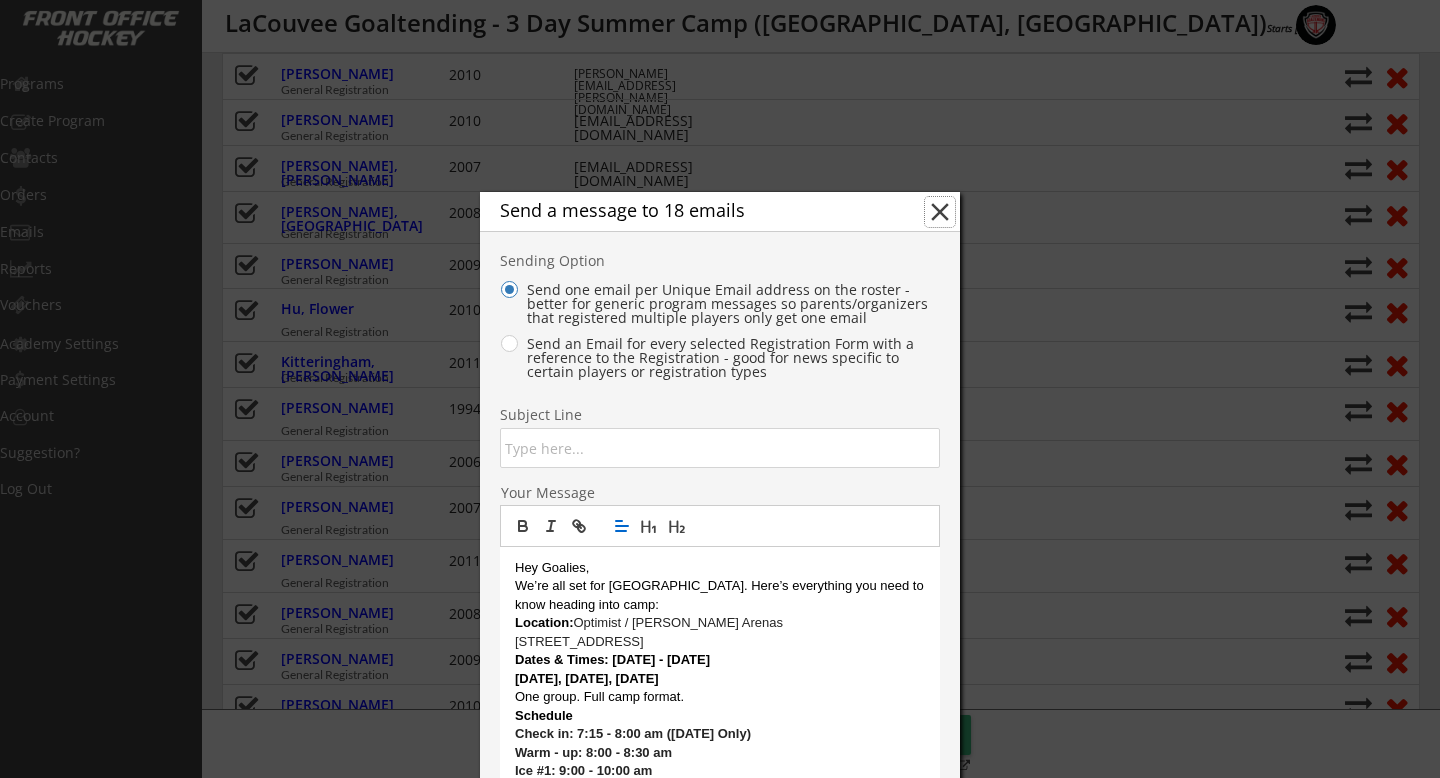 click on "close" at bounding box center (940, 212) 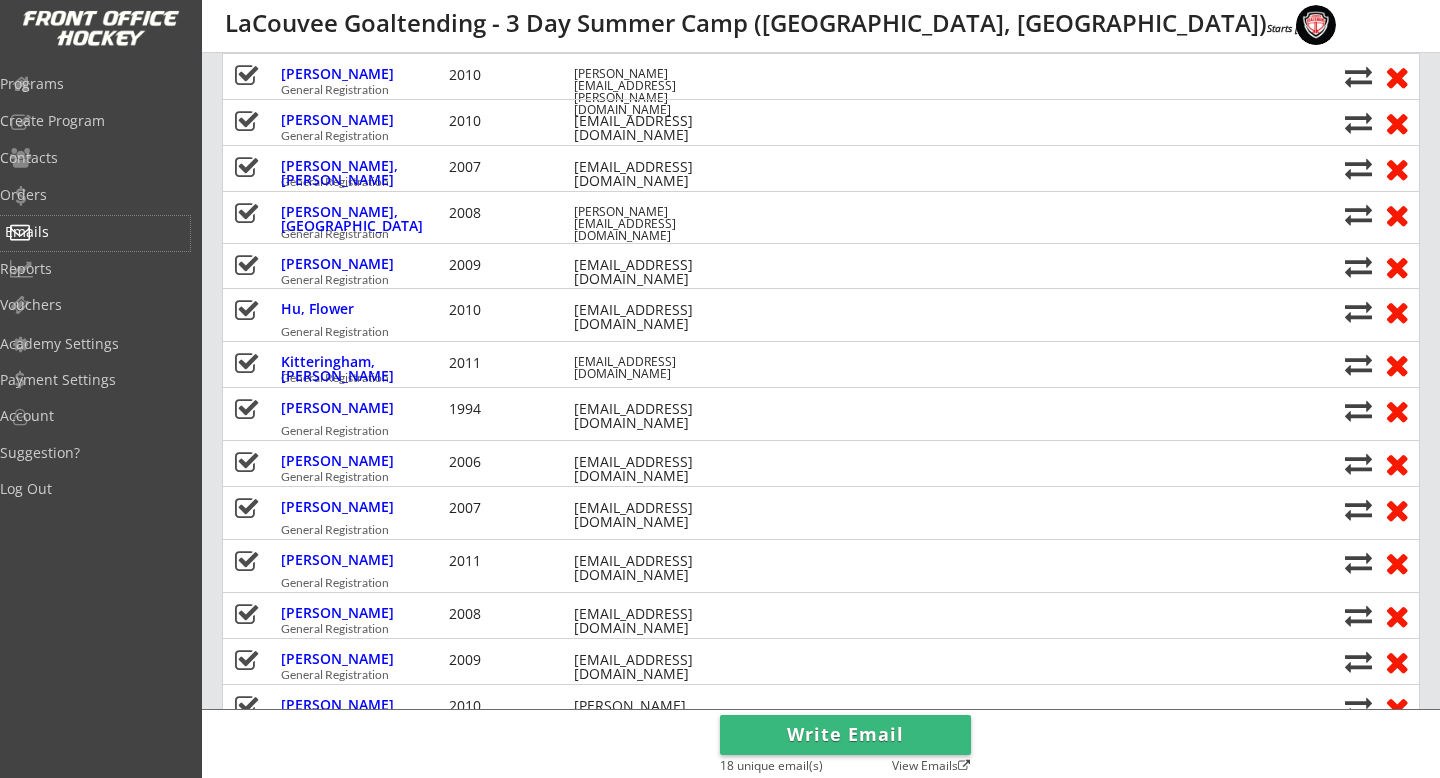 click on "Emails" at bounding box center [95, 232] 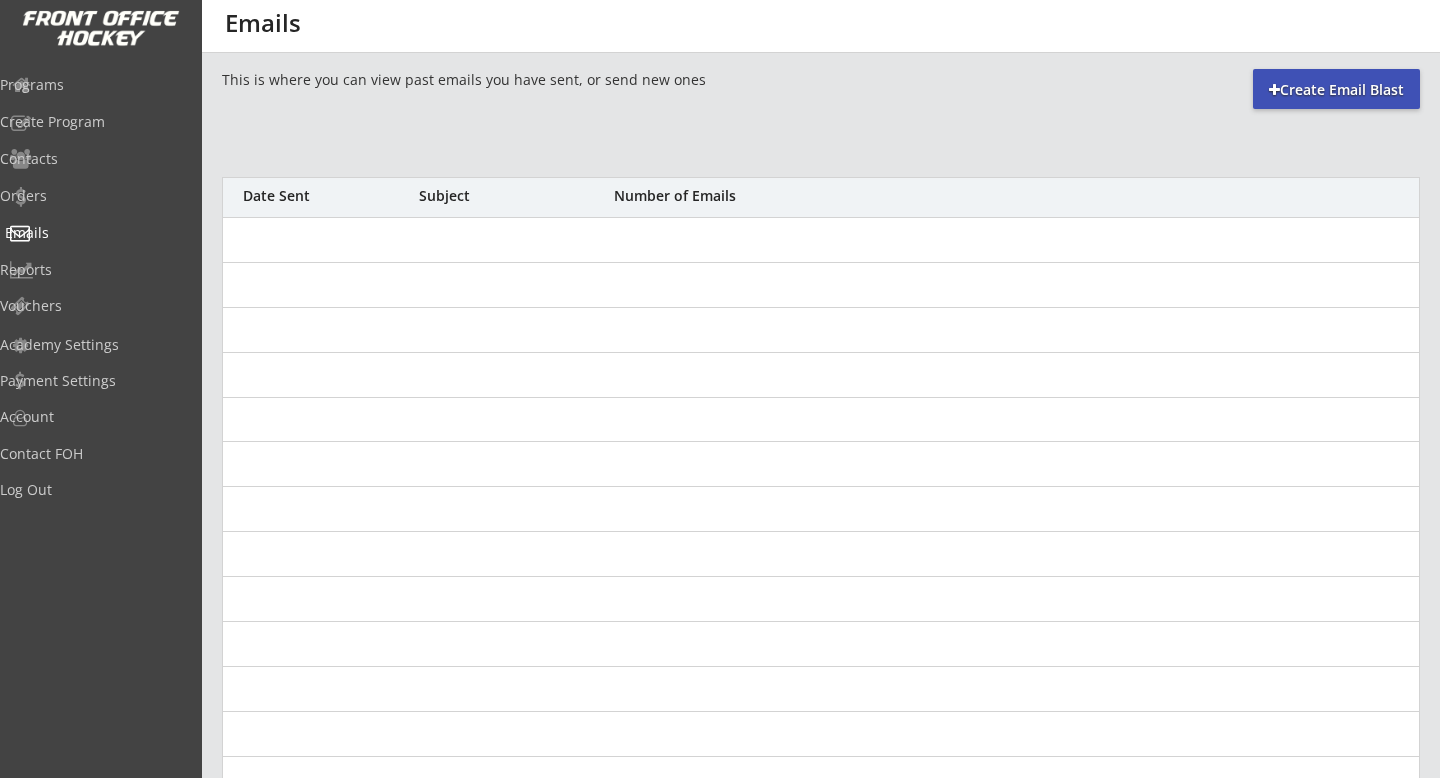 scroll, scrollTop: 0, scrollLeft: 0, axis: both 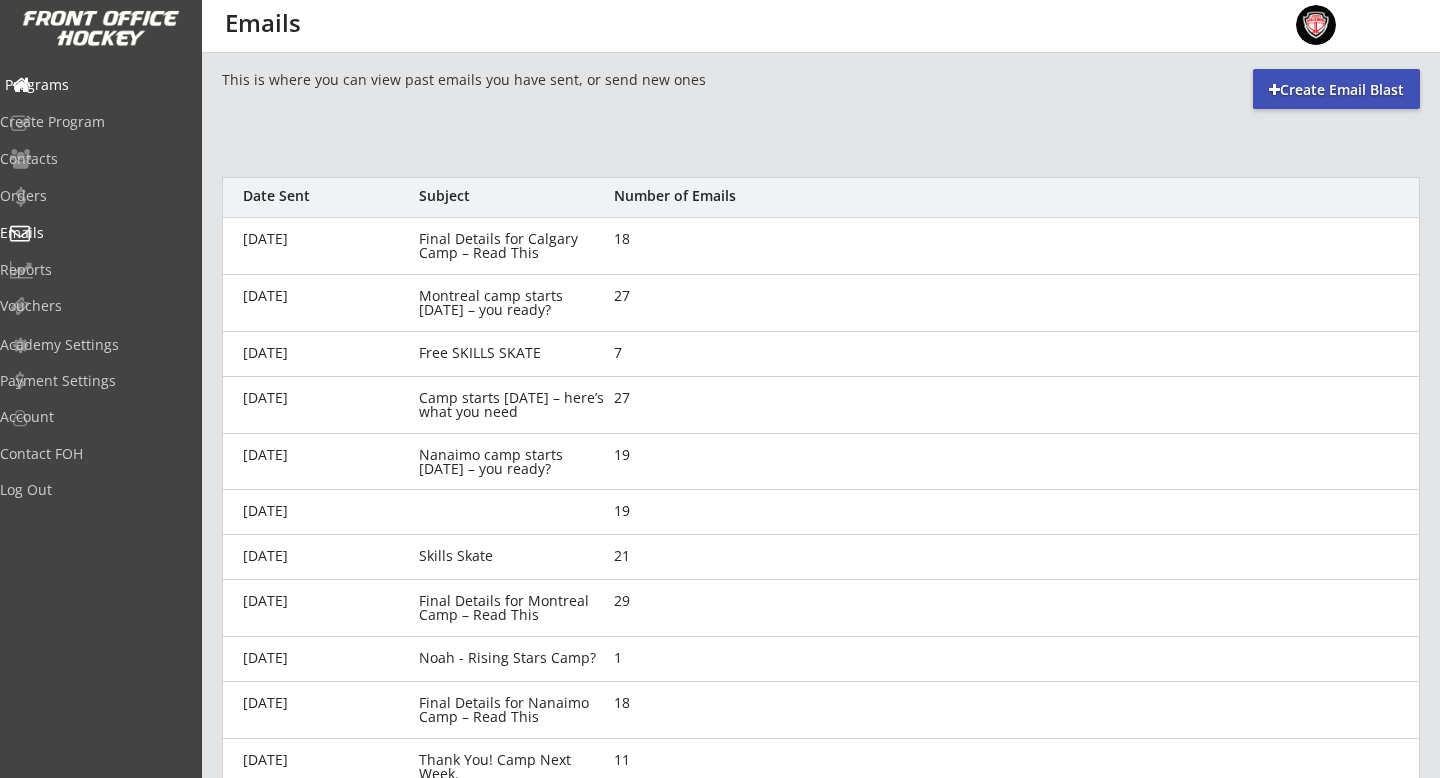 click on "Programs" at bounding box center [95, 85] 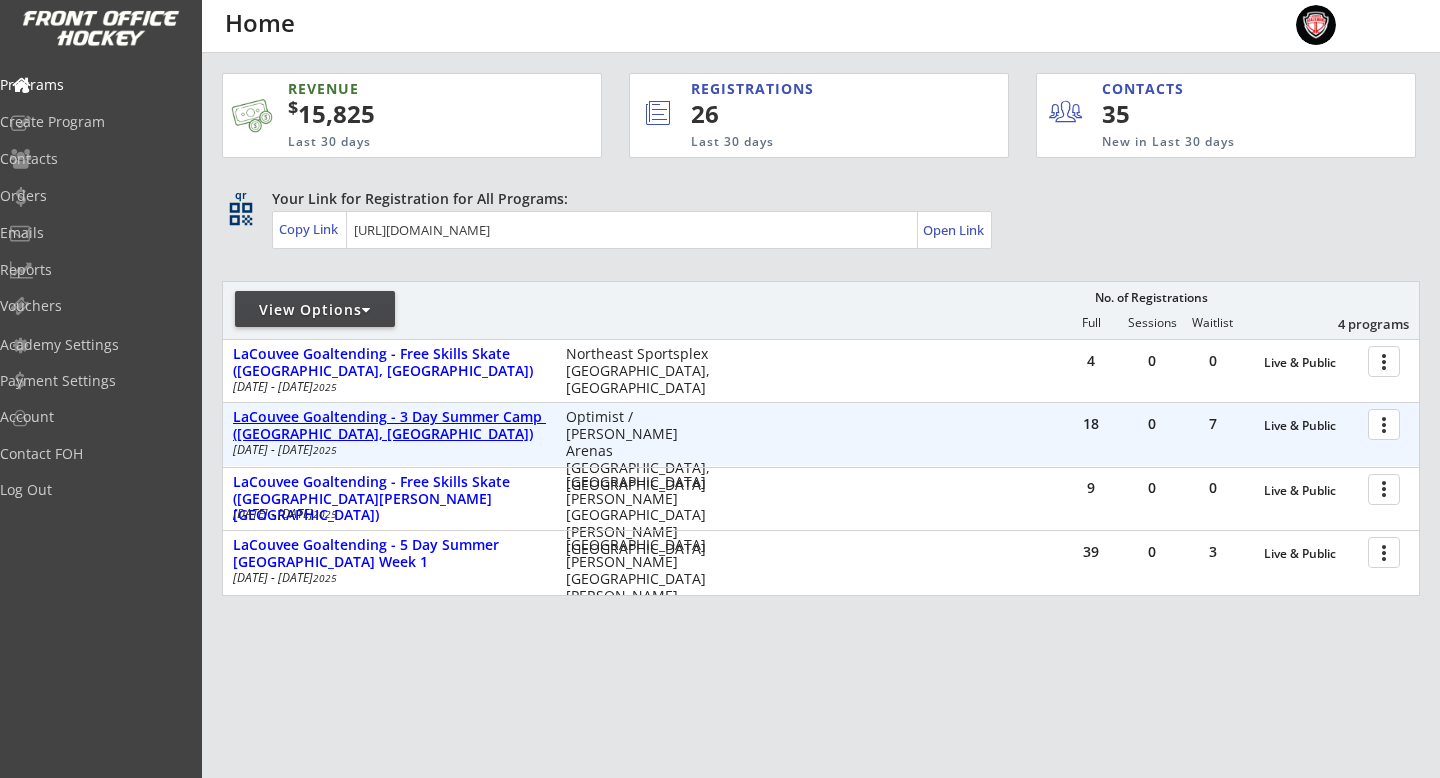click on "LaCouvee Goaltending - 3 Day Summer Camp ([GEOGRAPHIC_DATA], [GEOGRAPHIC_DATA])" at bounding box center (389, 426) 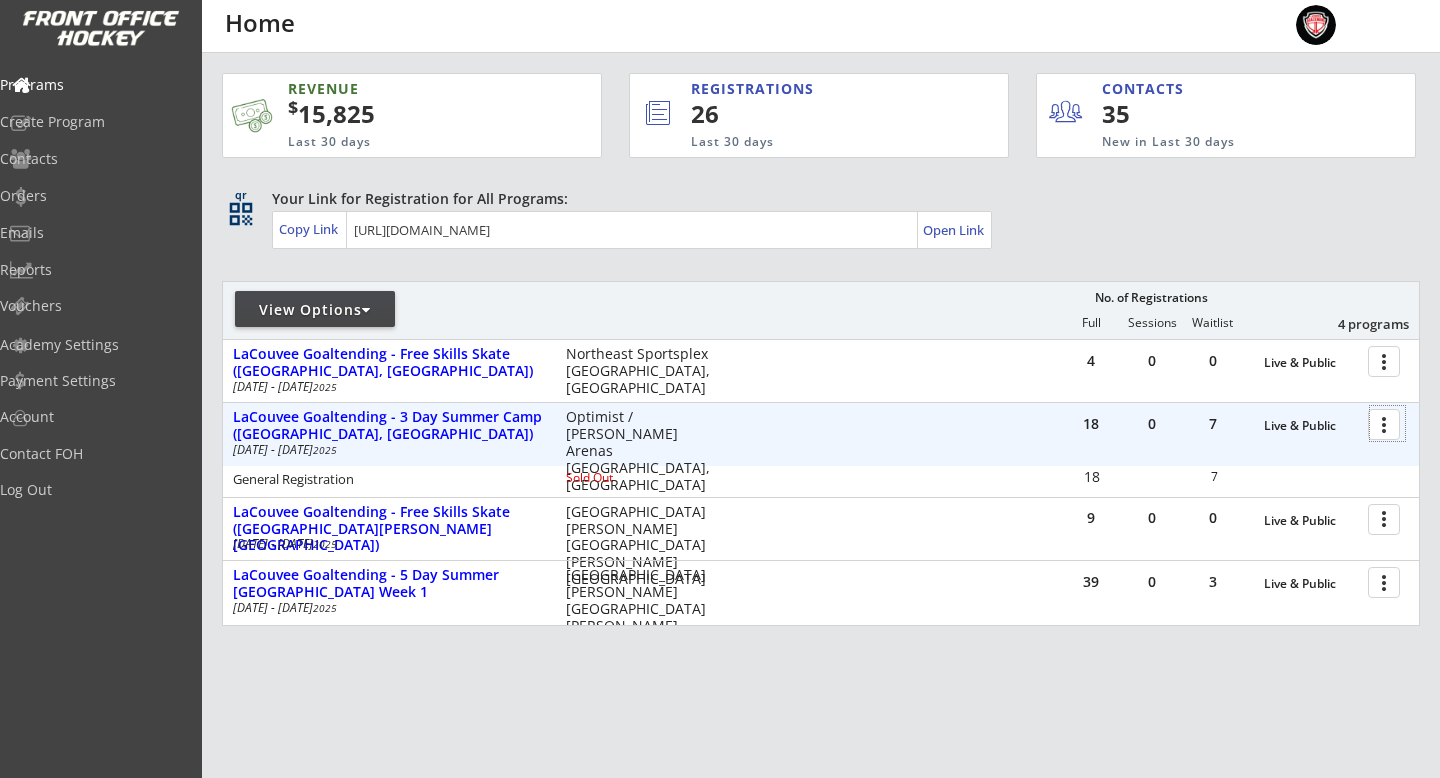 click at bounding box center (1387, 423) 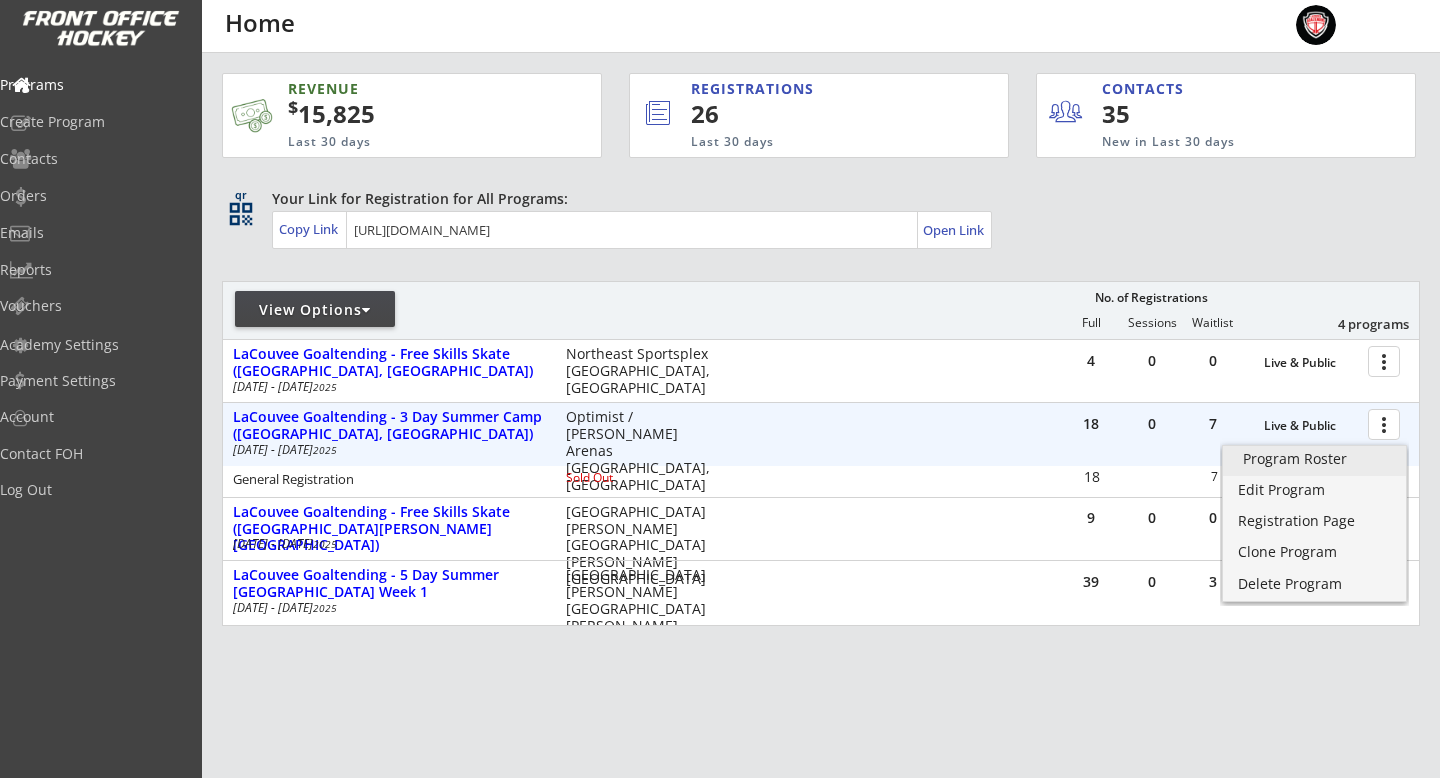 click on "Program Roster" at bounding box center (1314, 459) 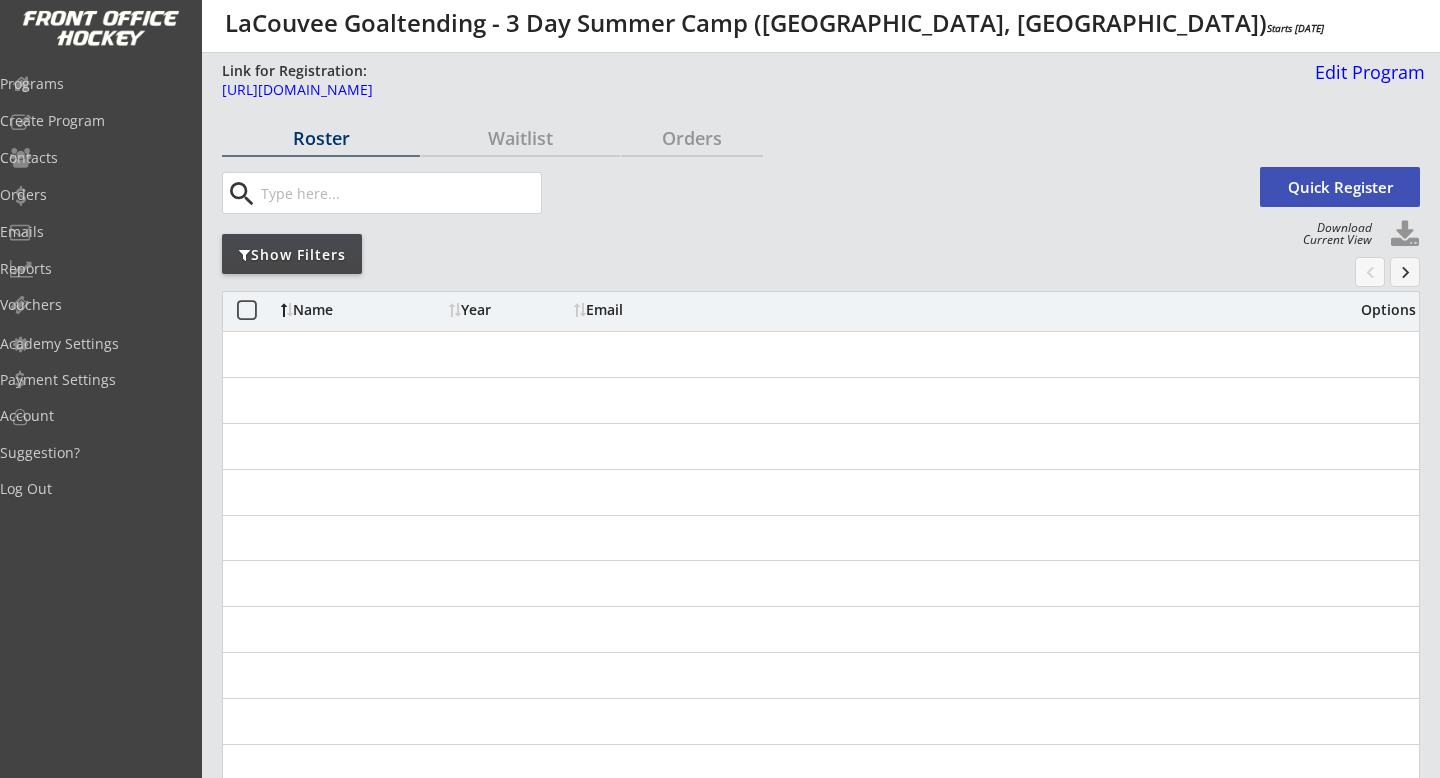 scroll, scrollTop: 0, scrollLeft: 0, axis: both 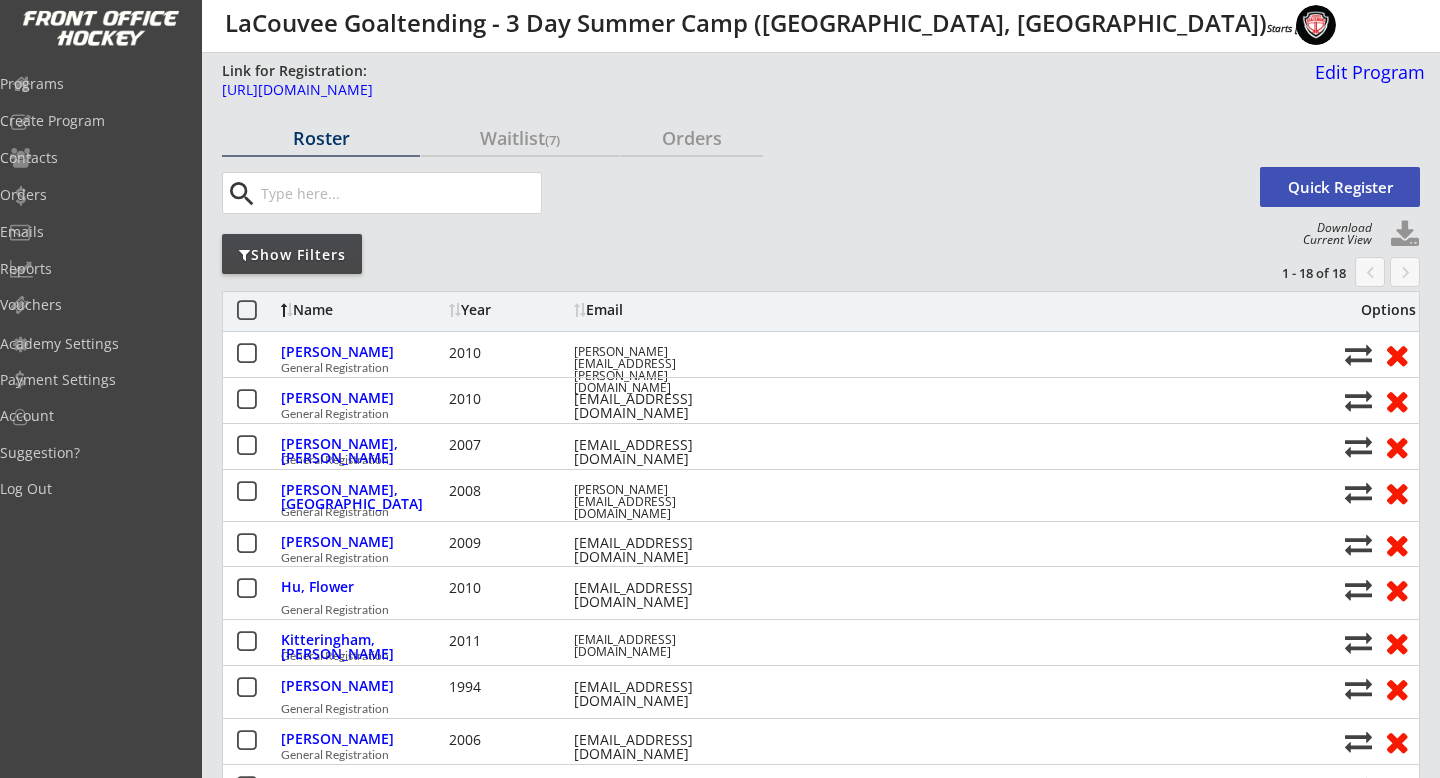 click at bounding box center [246, 311] 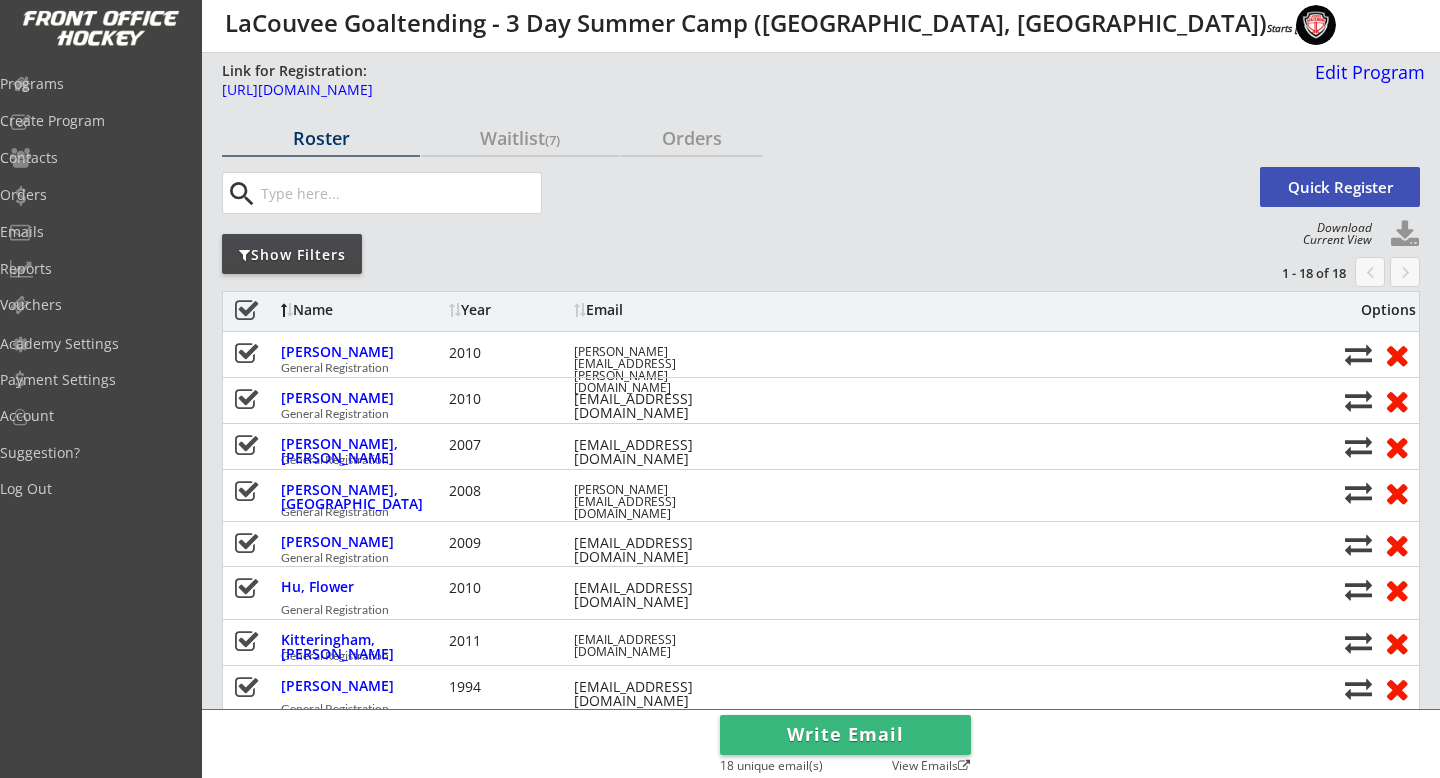 click on "Write Email" at bounding box center (845, 735) 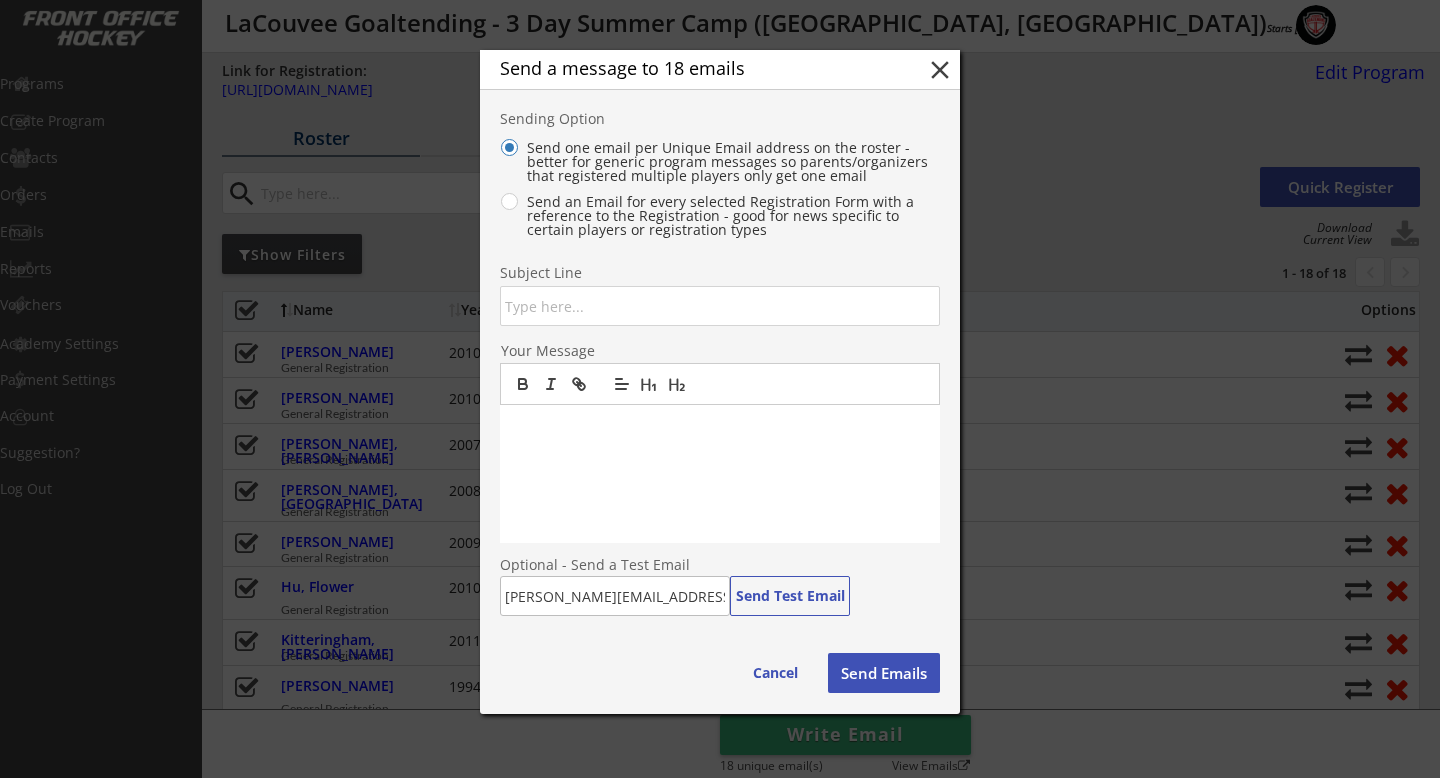 click at bounding box center [720, 306] 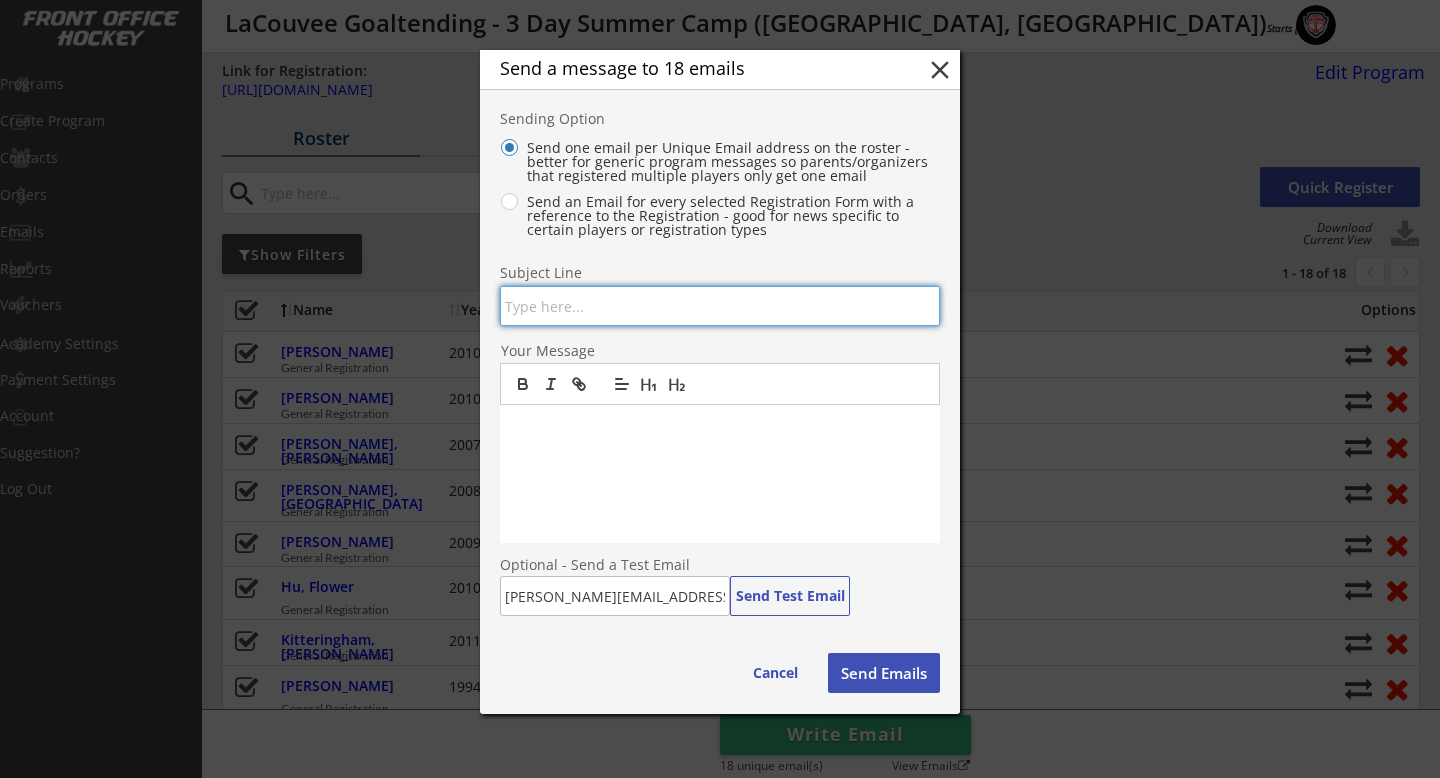 type on "F" 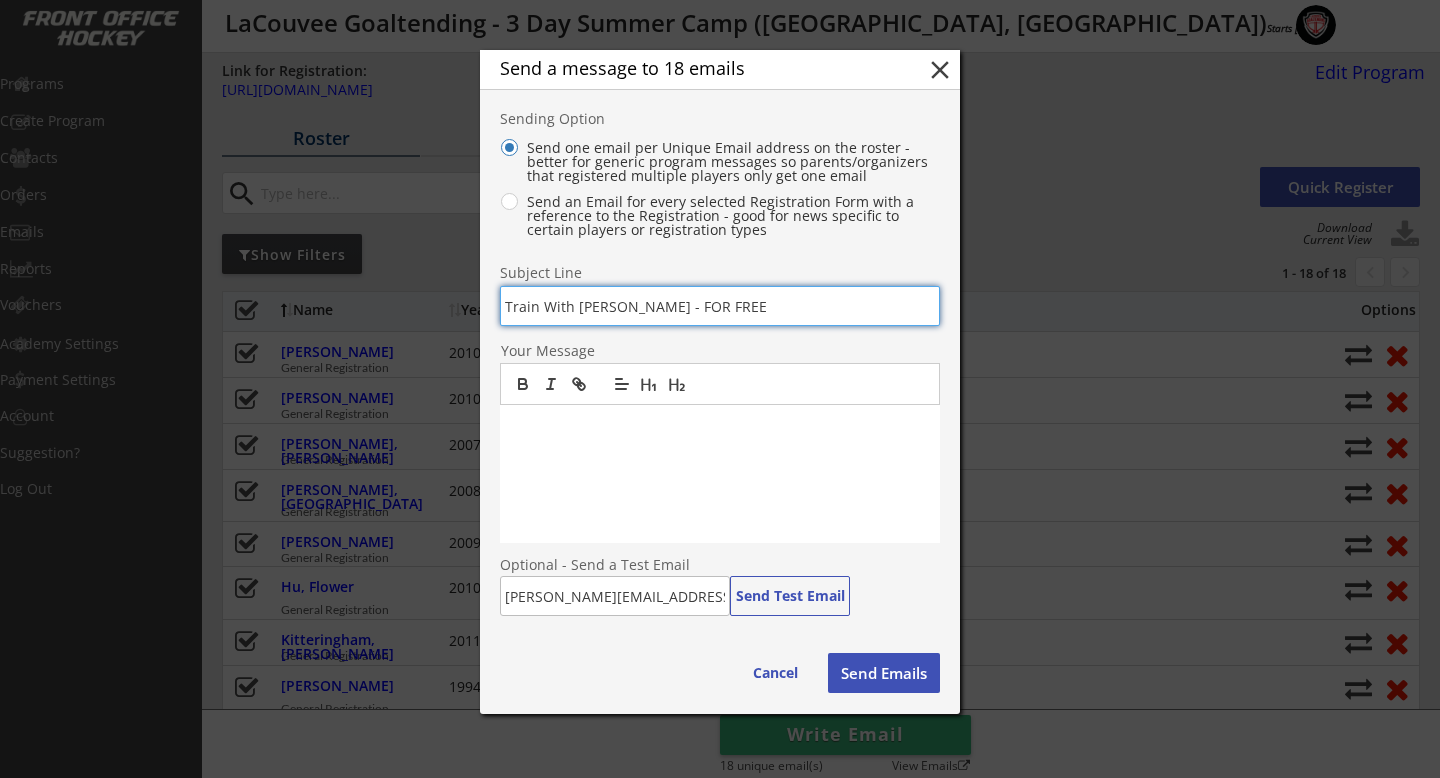 type on "Train With [PERSON_NAME] - FOR FREE" 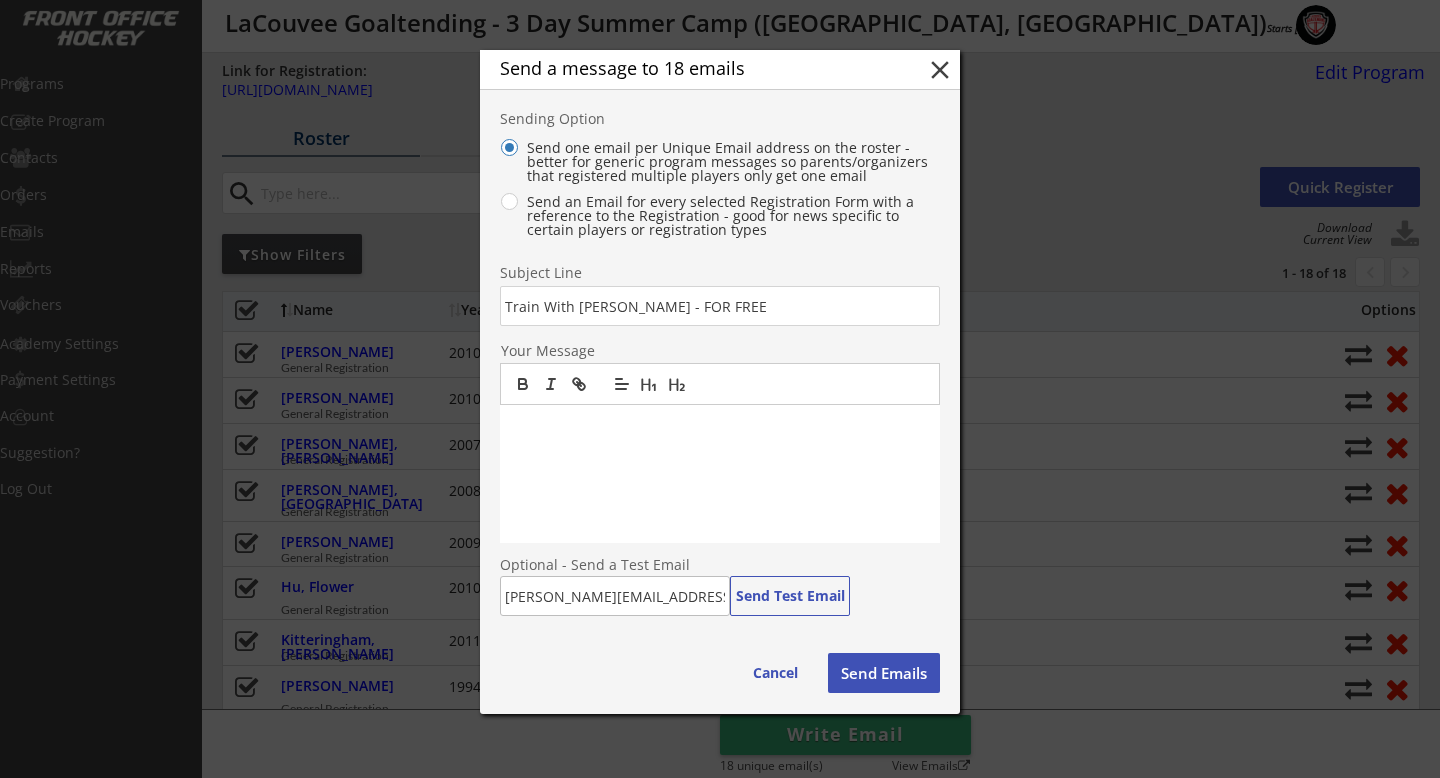 click at bounding box center [720, 426] 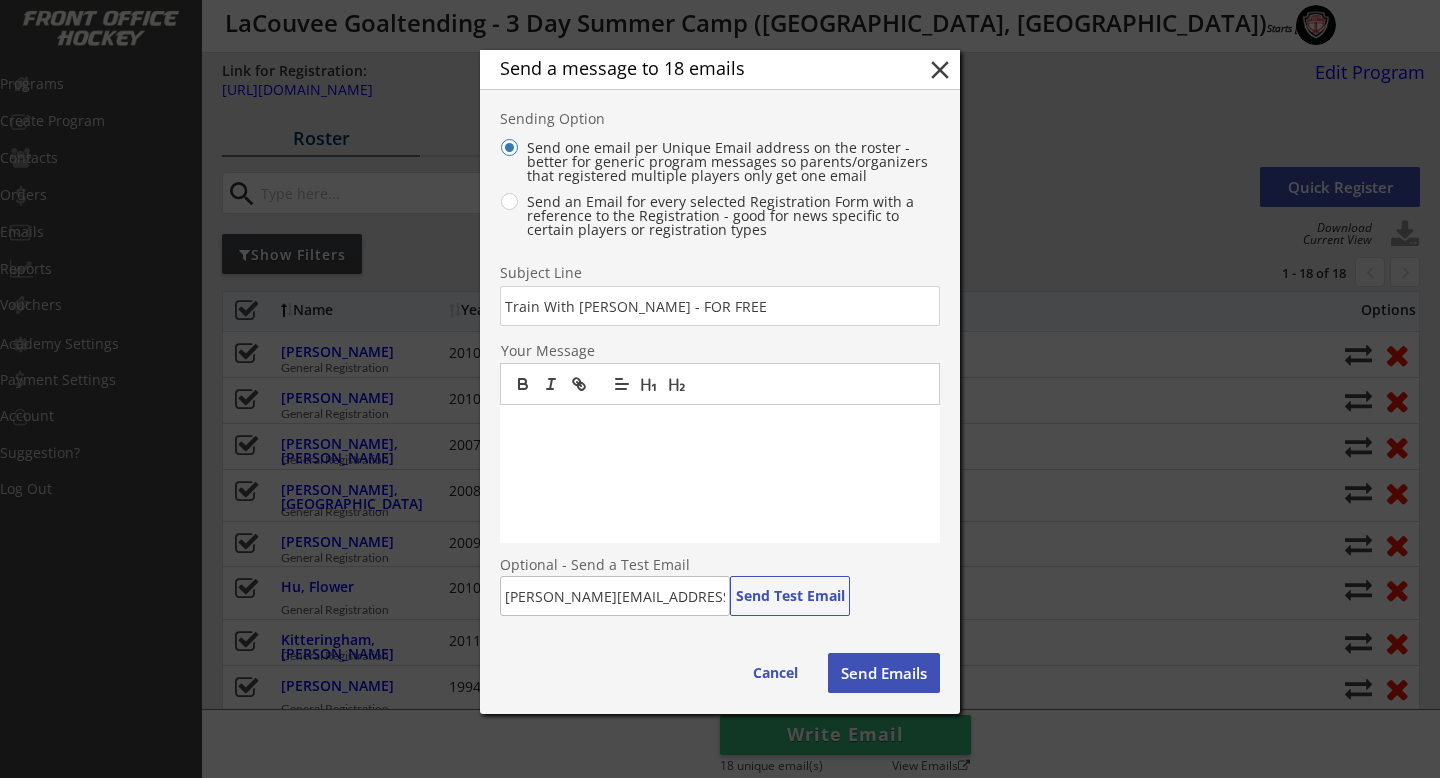 type 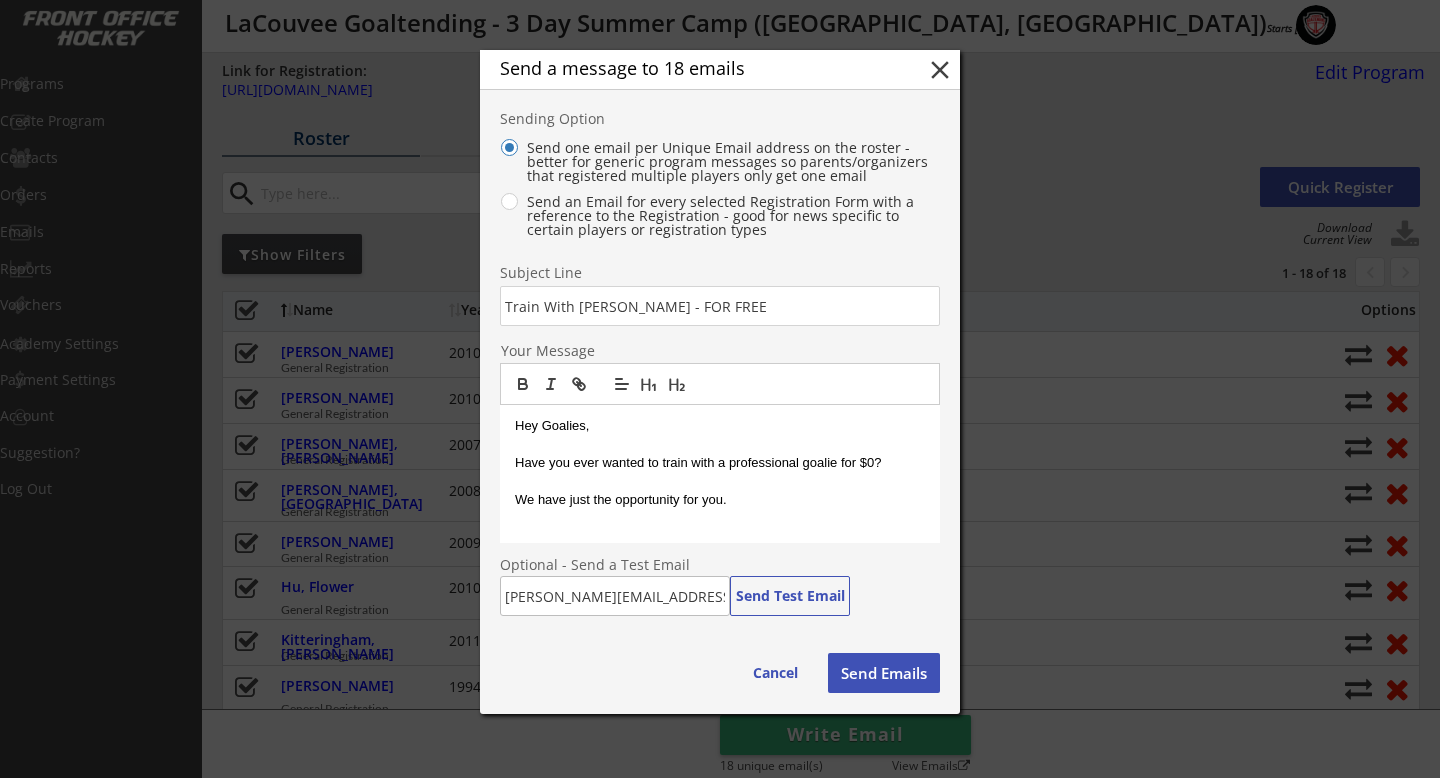 click on "We have just the opportunity for you." at bounding box center [720, 500] 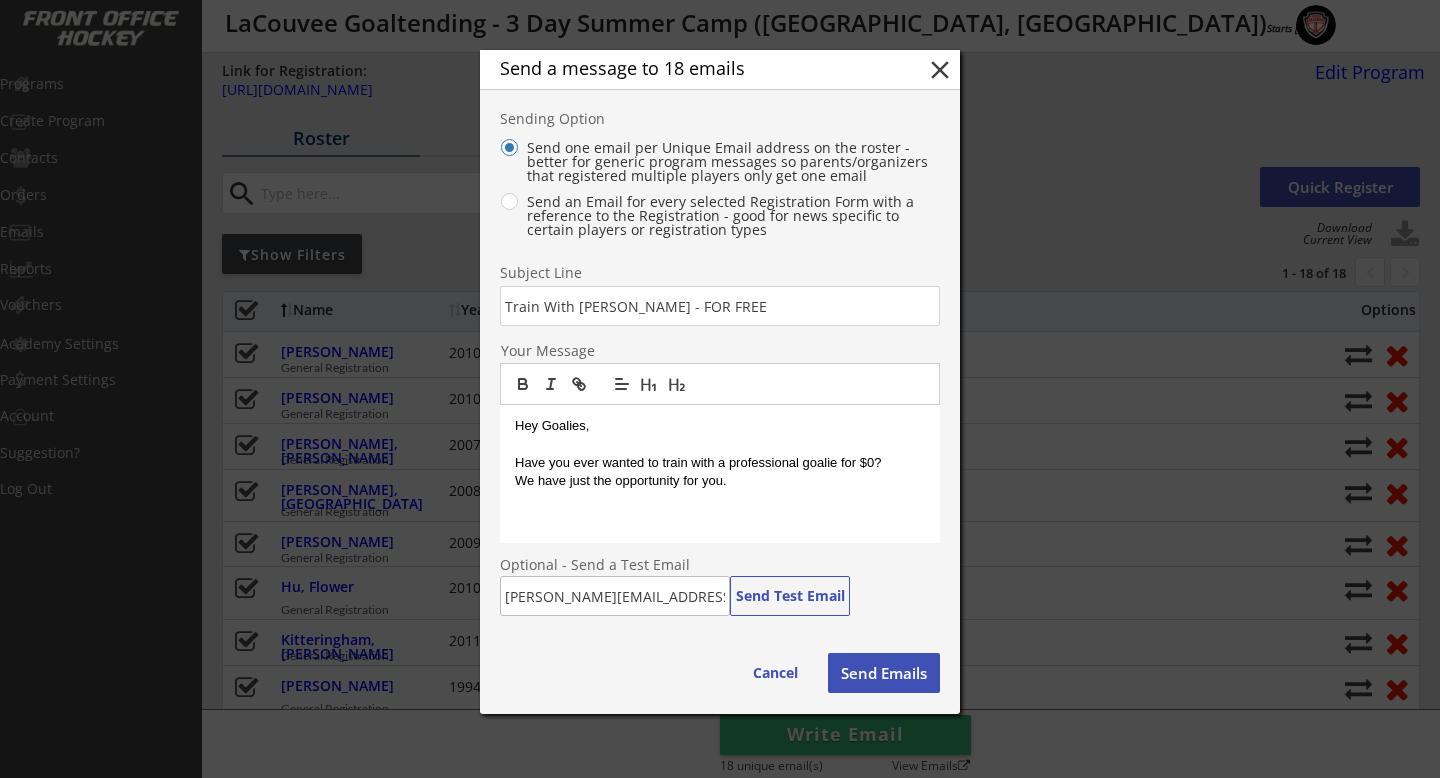 click on "We have just the opportunity for you." at bounding box center (720, 481) 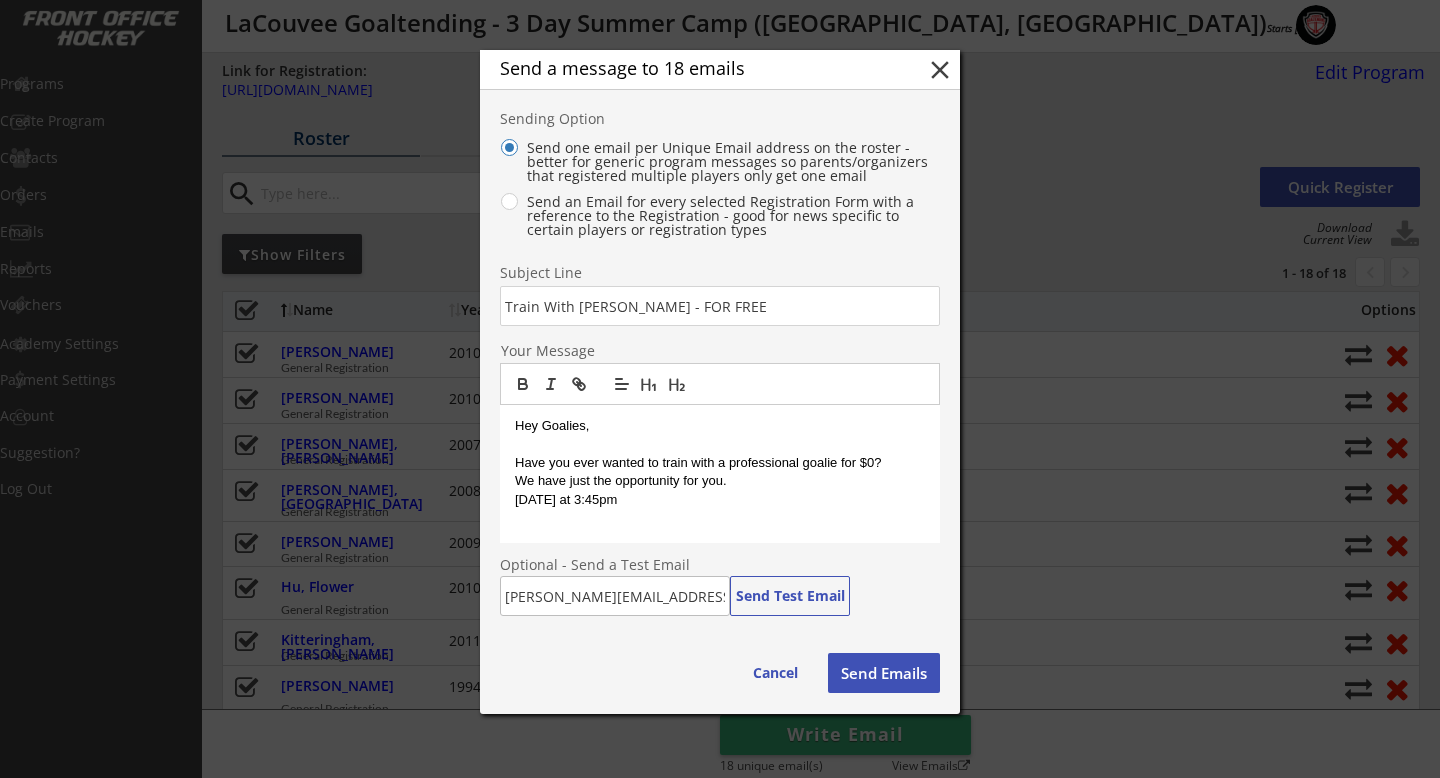 click at bounding box center (720, 518) 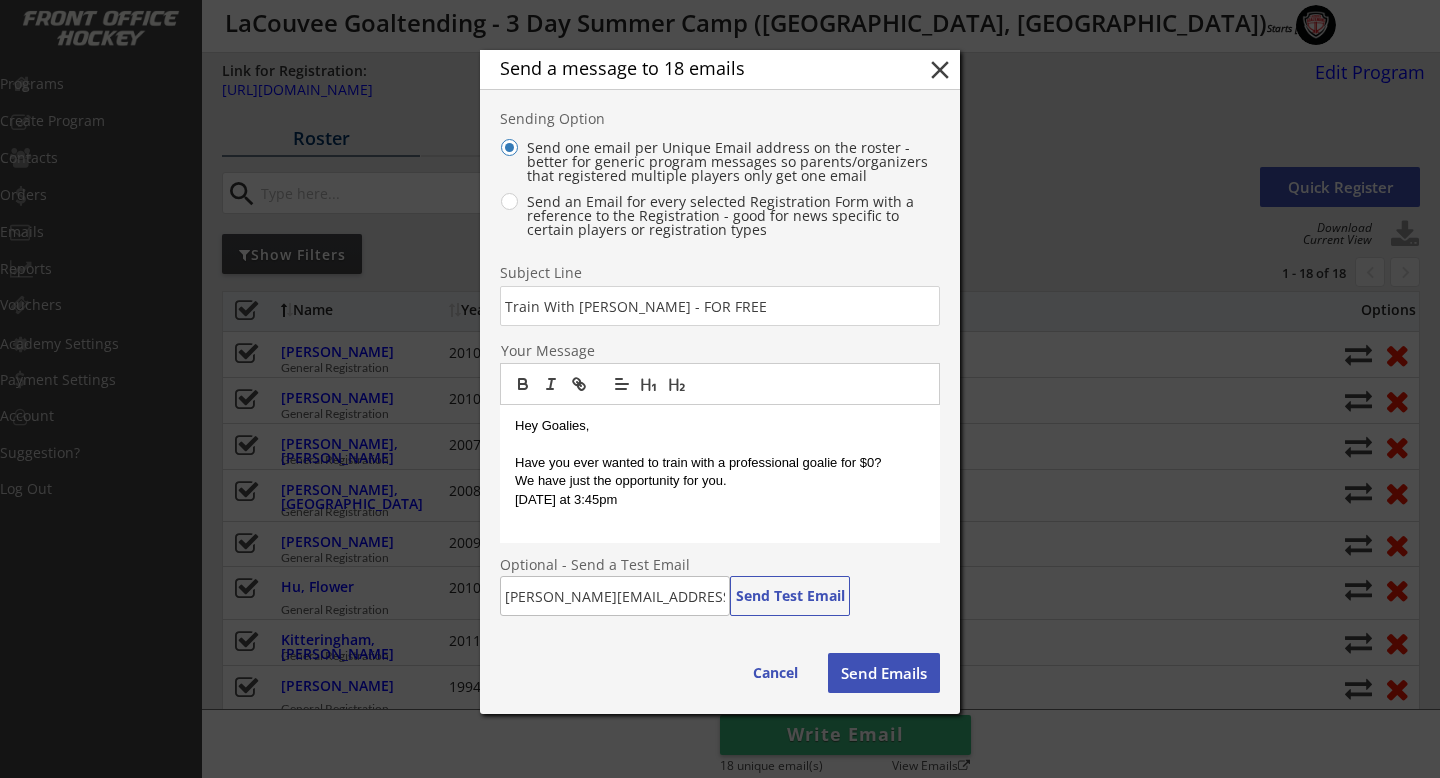 click on "This Wednesday at 3:45pm" at bounding box center [720, 500] 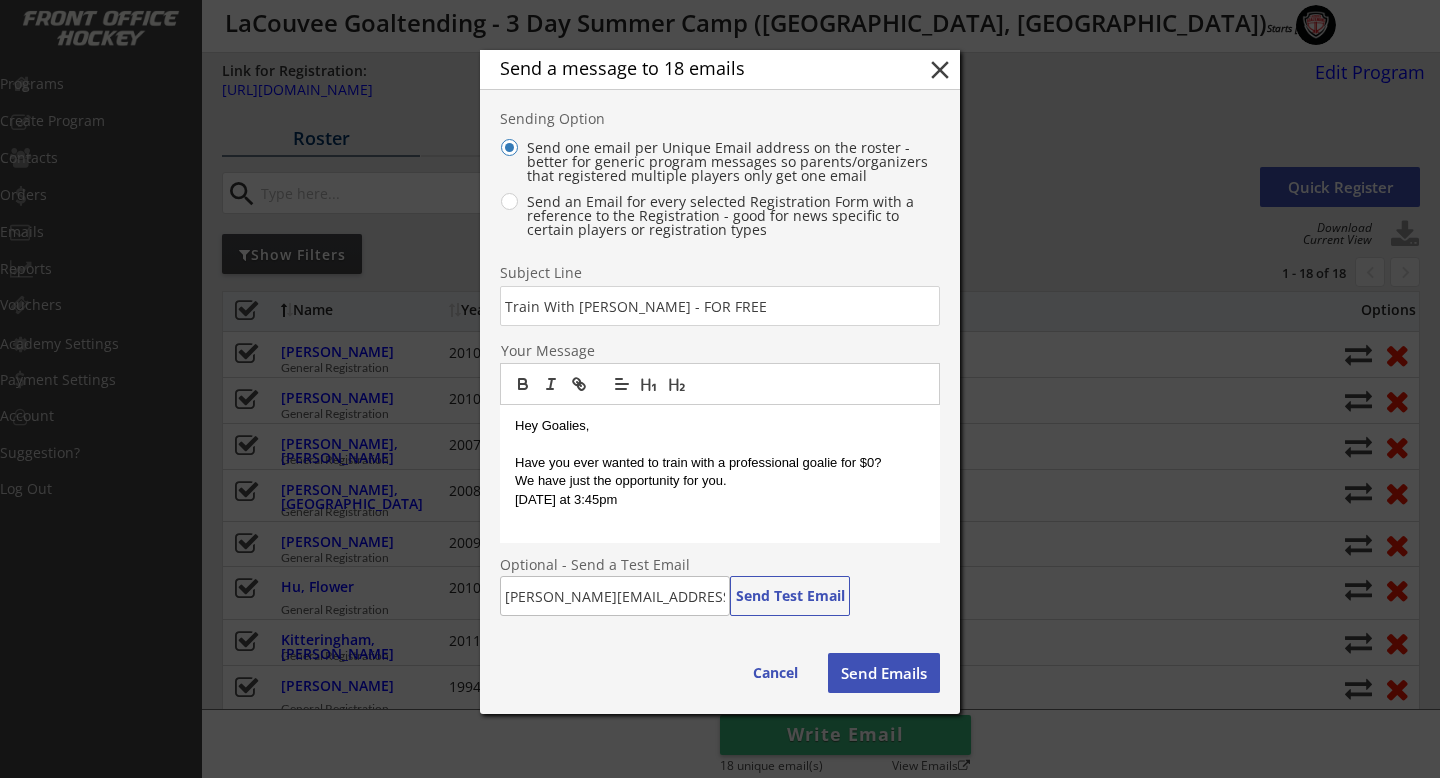 click on "This Wednesday at 3:45pm" at bounding box center [720, 500] 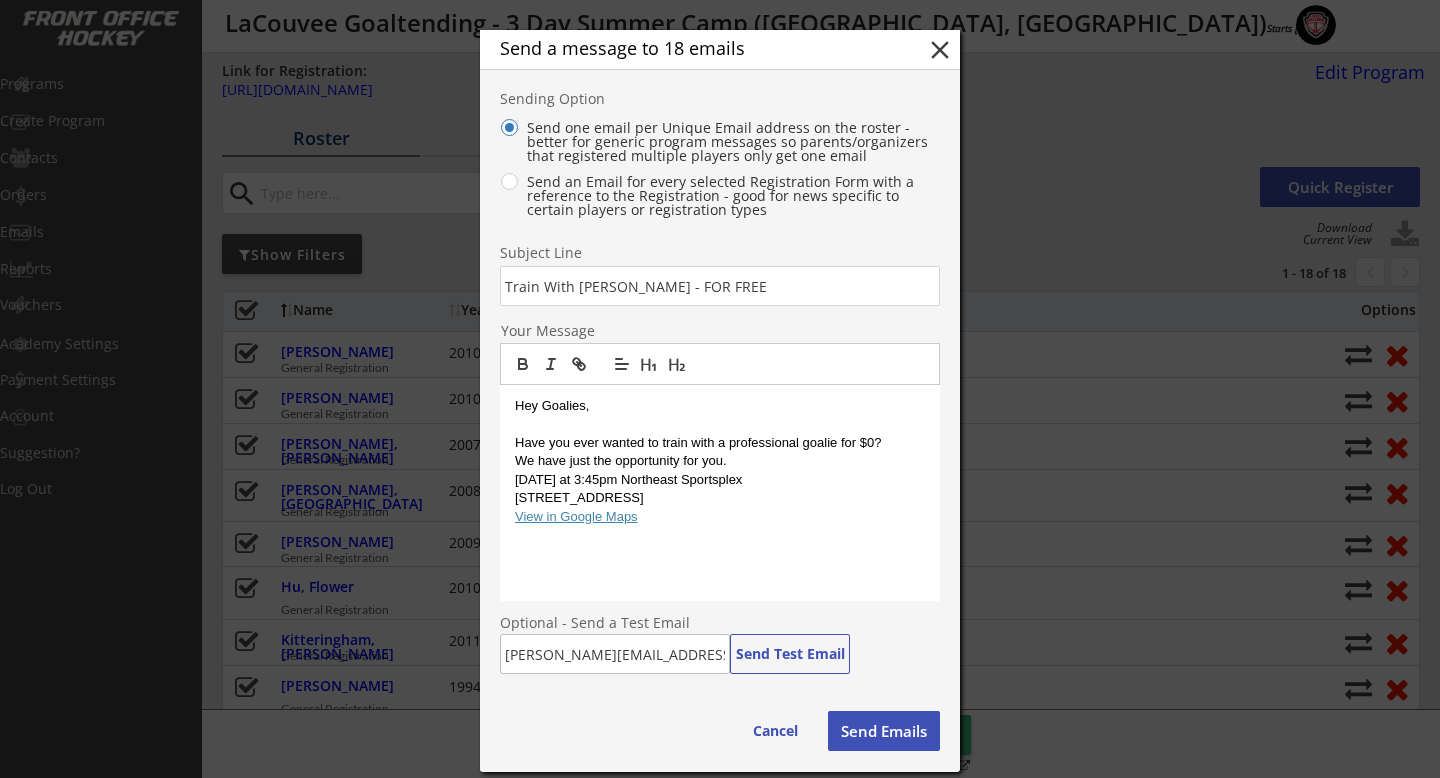 click on "This Wednesday at 3:45pm Northeast Sportsplex" at bounding box center (720, 480) 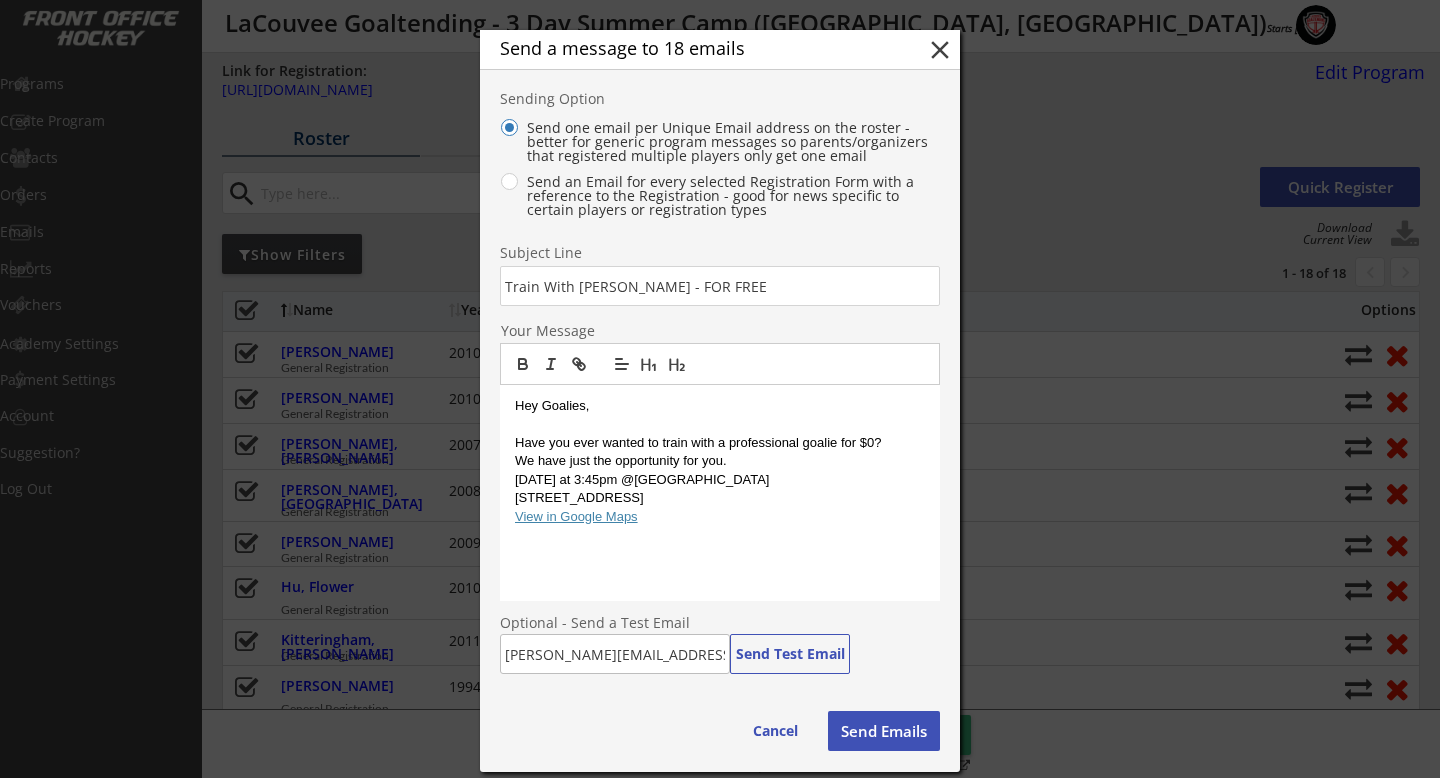 click on "View in Google Maps" at bounding box center [720, 517] 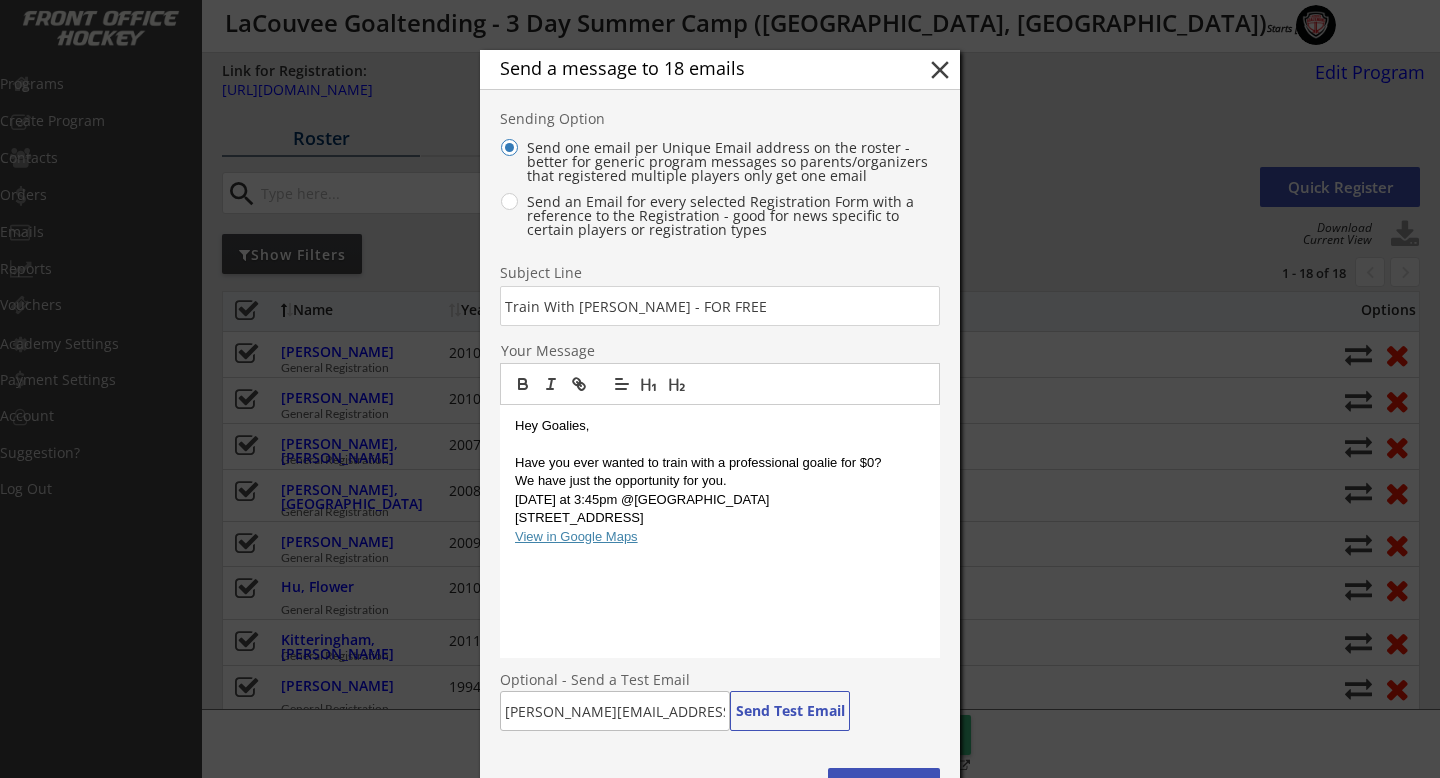 click on "This Wednesday at 3:45pm @Northeast Sportsplex" at bounding box center (720, 500) 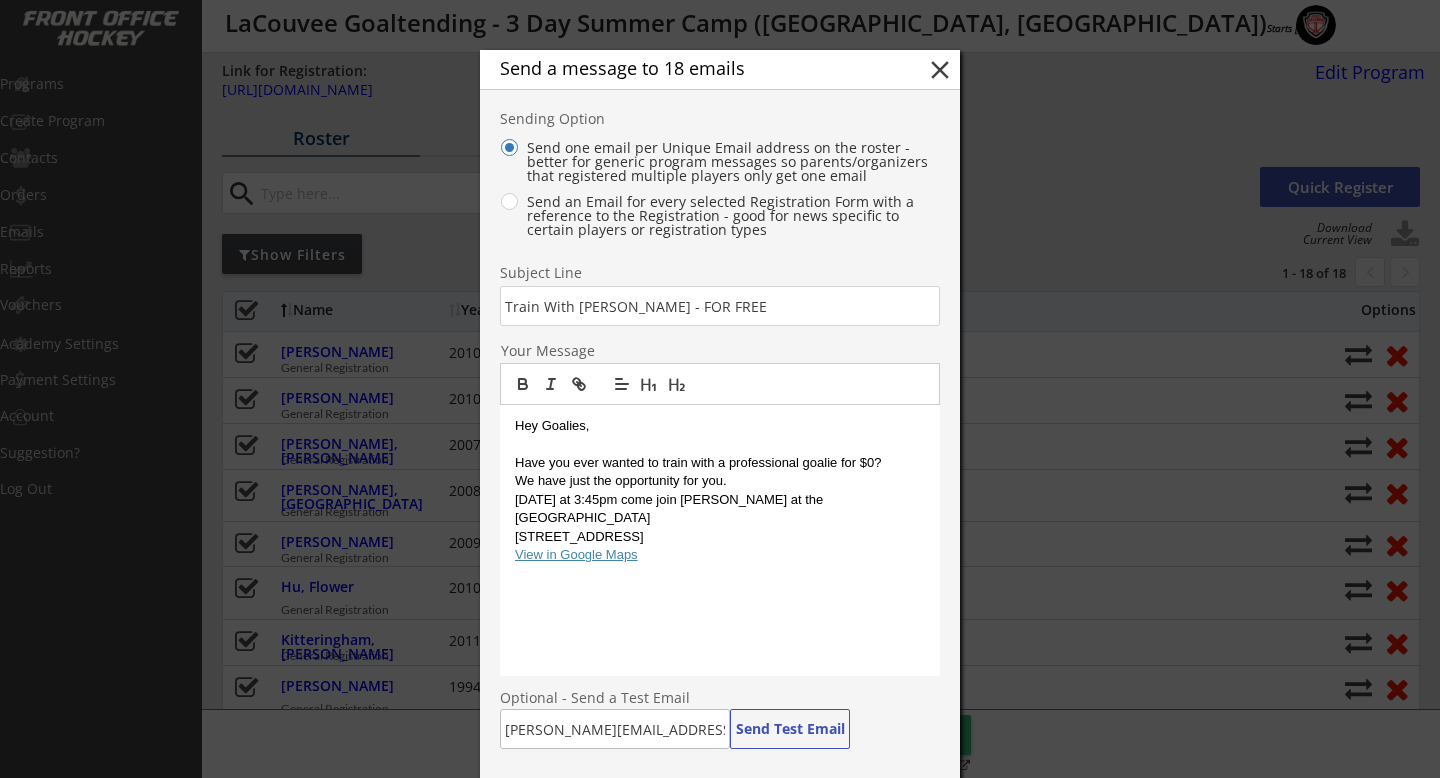 click on "View in Google Maps" at bounding box center [720, 555] 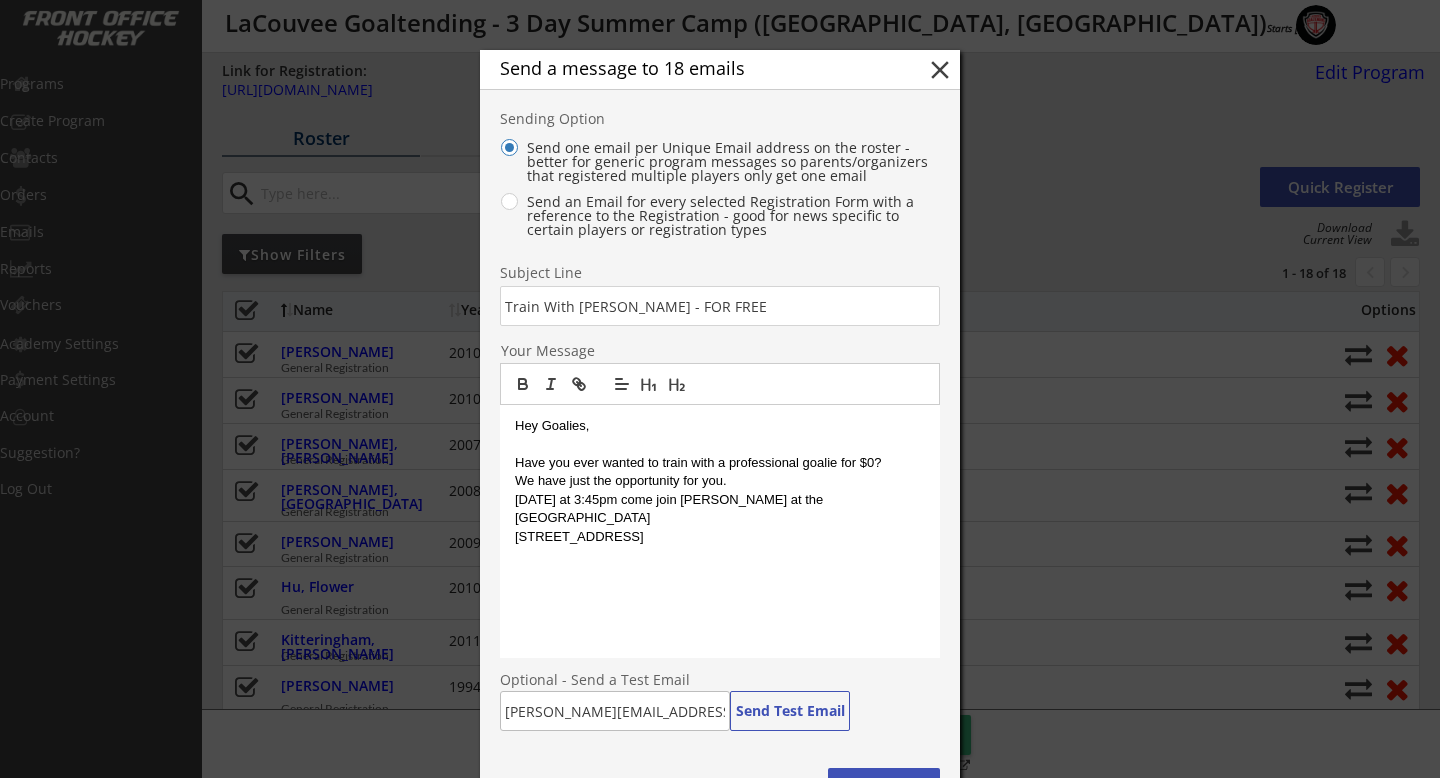 click on "Hey Goalies, Have you ever wanted to train with a professional goalie for $0? We have just the opportunity for you. This Wednesday at 3:45pm come join Connor at the Northeast Sportsplex 5206 68 St NE, Calgary, AB T3J 3P8, Canada" at bounding box center (720, 531) 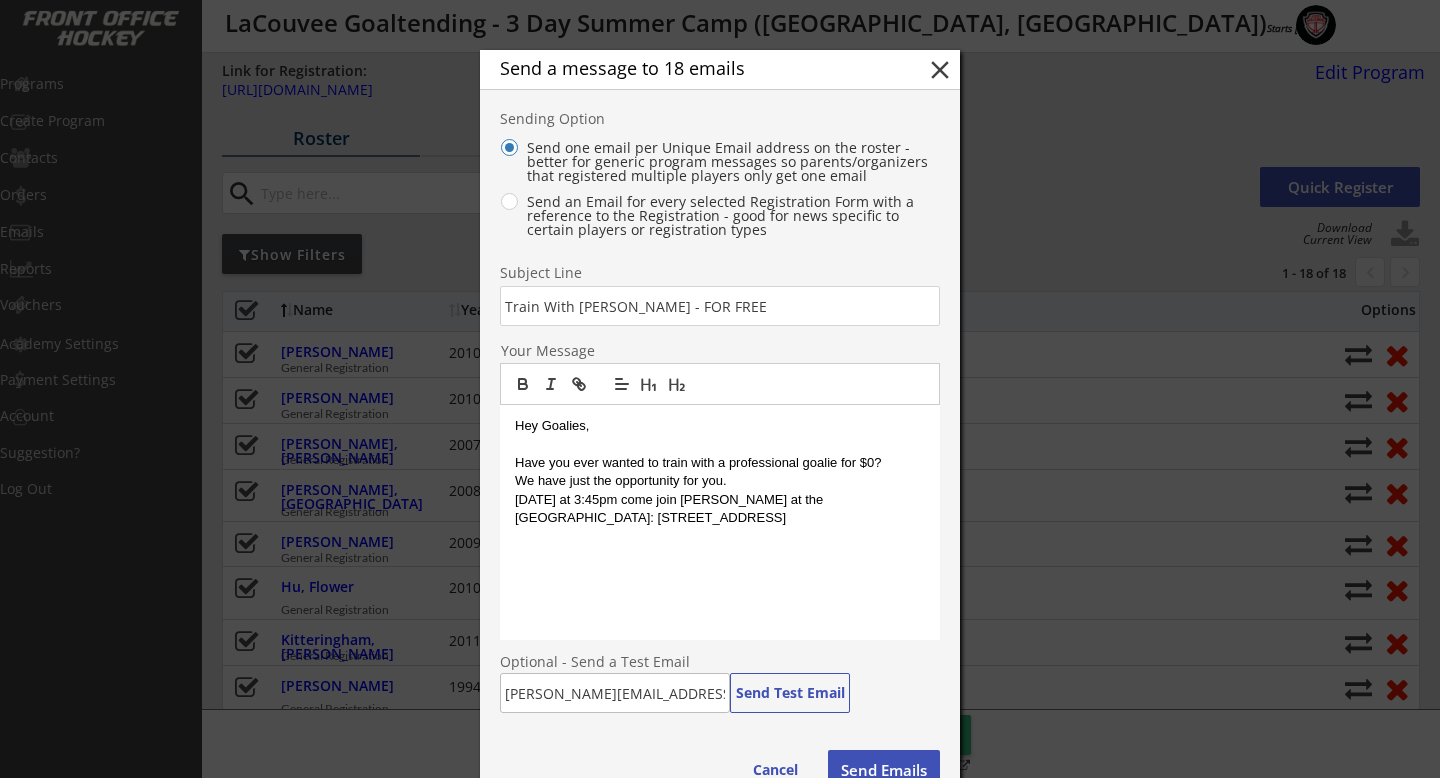 click on "This Wednesday at 3:45pm come join Connor at the Northeast Sportsplex: 5206 68 St NE, Calgary, AB T3J 3P8, Canada" at bounding box center (720, 509) 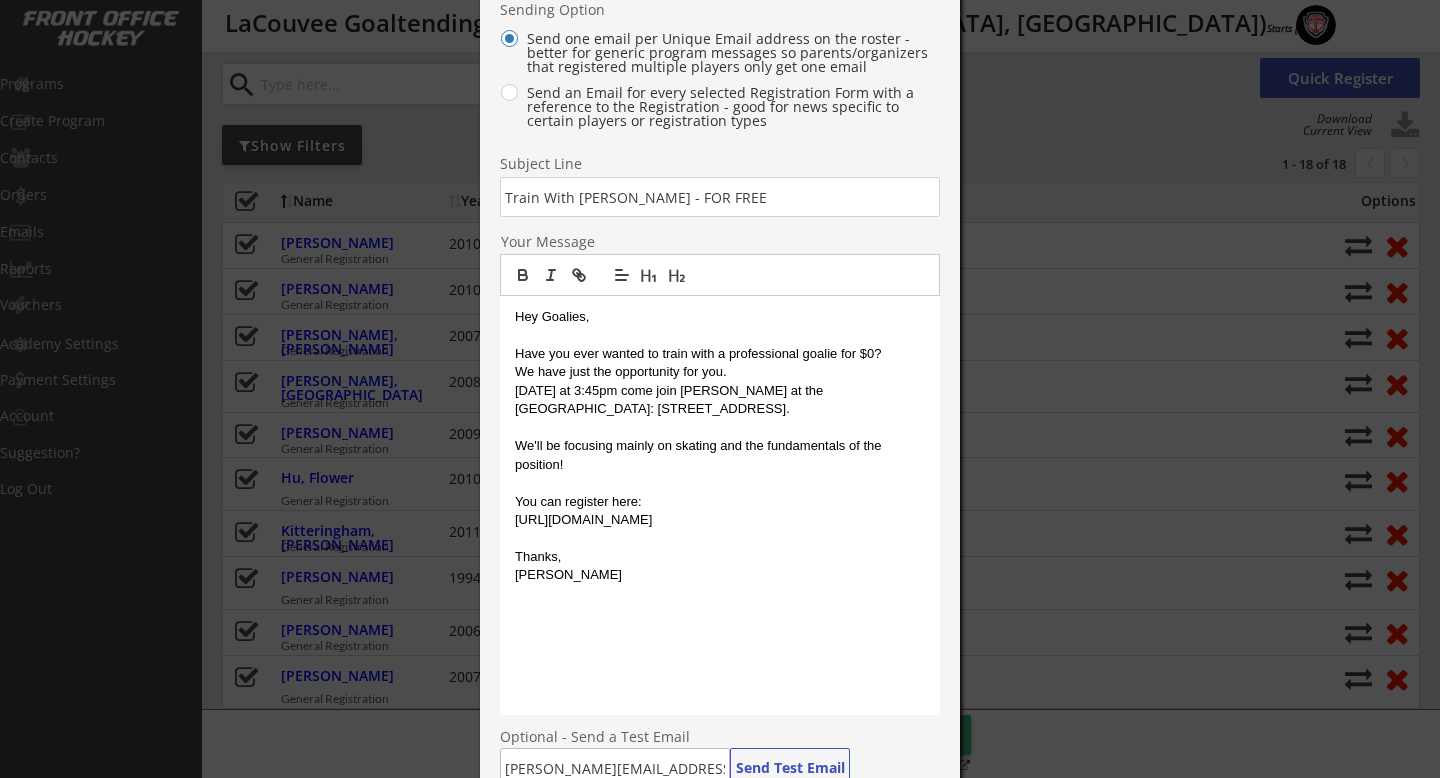 scroll, scrollTop: 129, scrollLeft: 0, axis: vertical 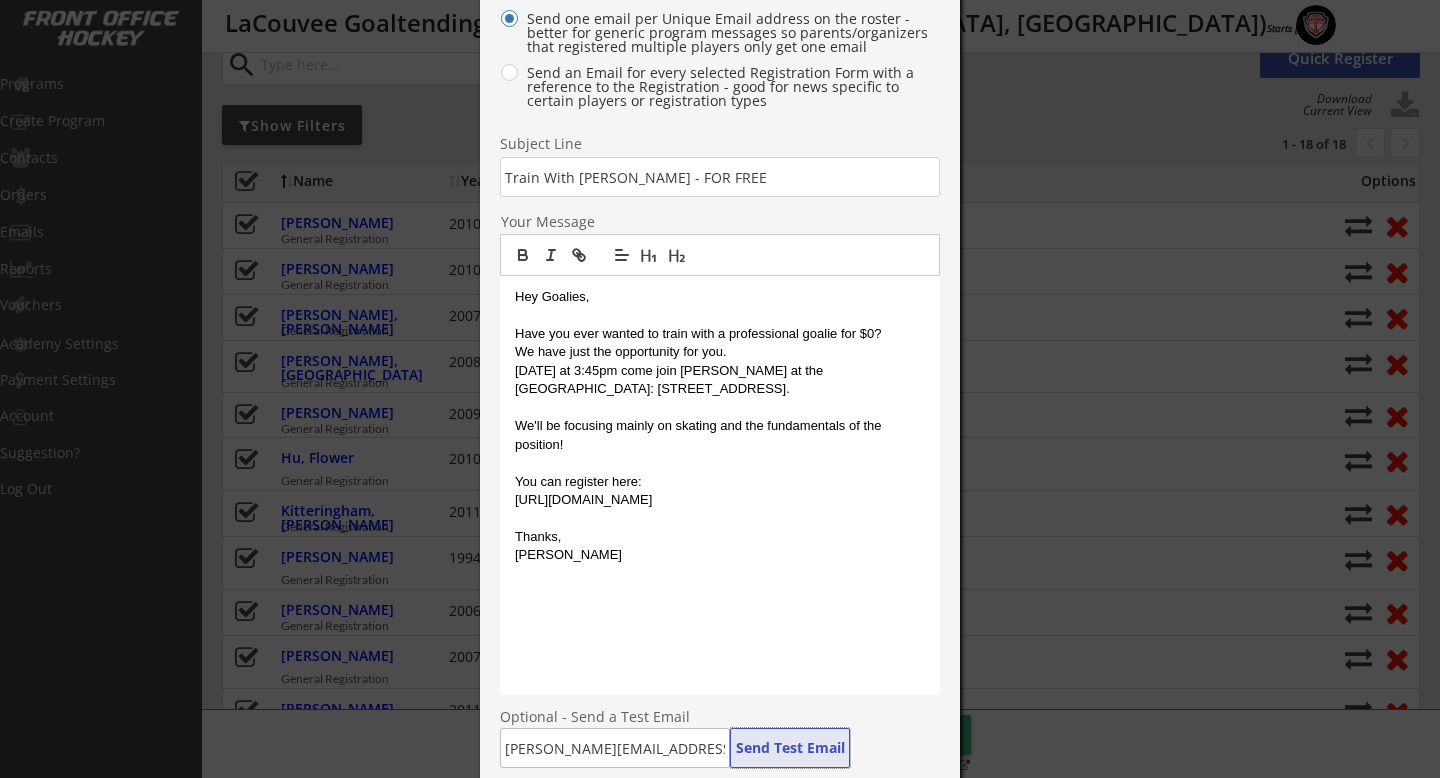 click on "Send Test Email" at bounding box center (790, 748) 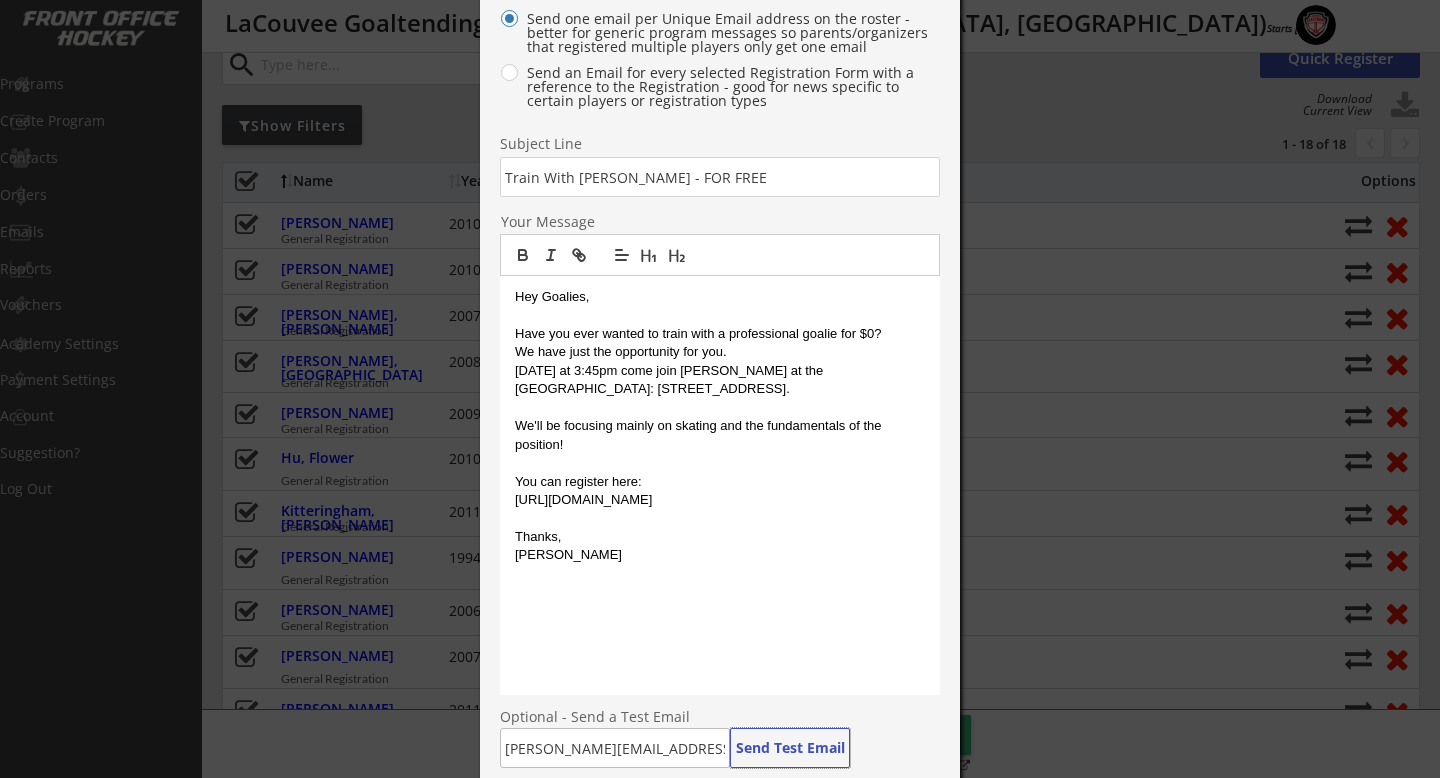 scroll, scrollTop: 295, scrollLeft: 0, axis: vertical 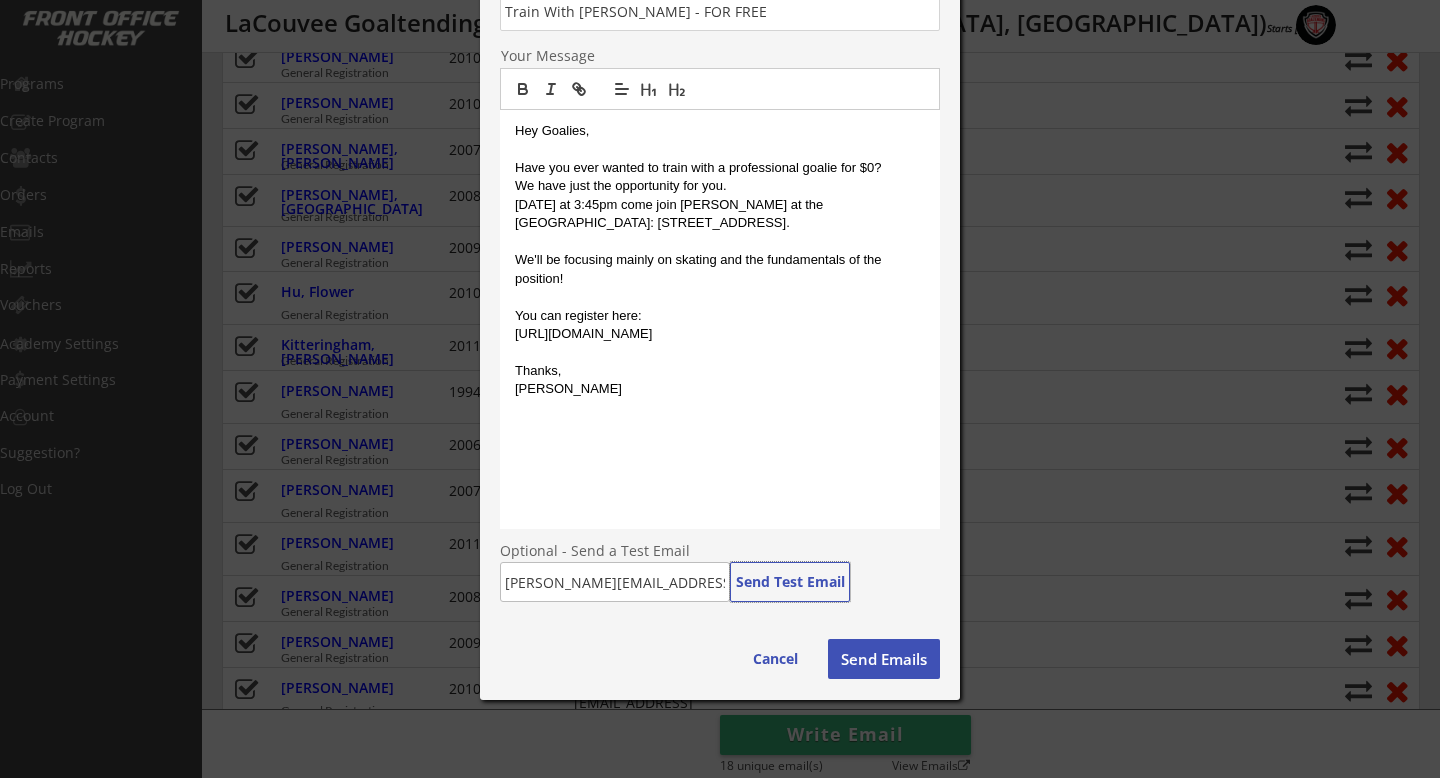 click on "Send Emails" at bounding box center [884, 659] 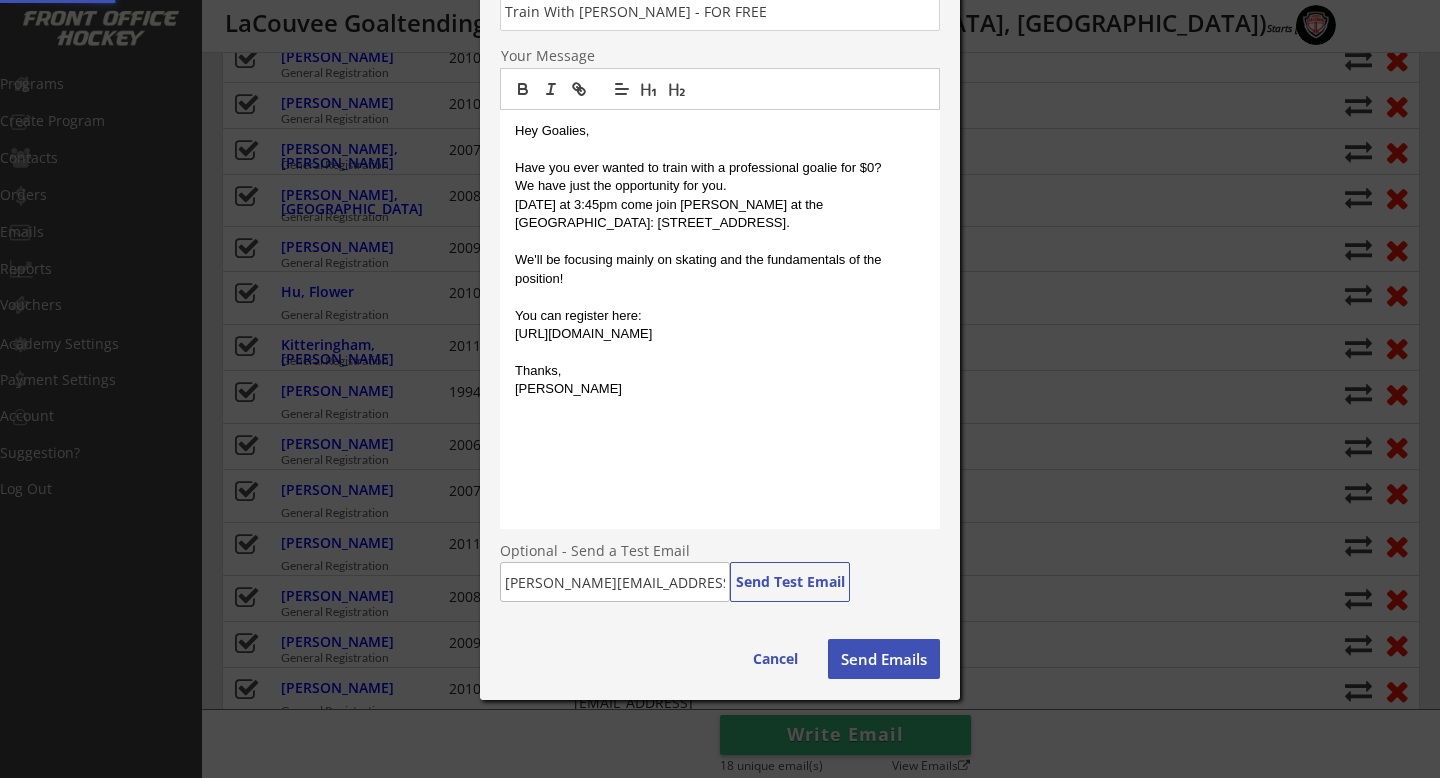 type 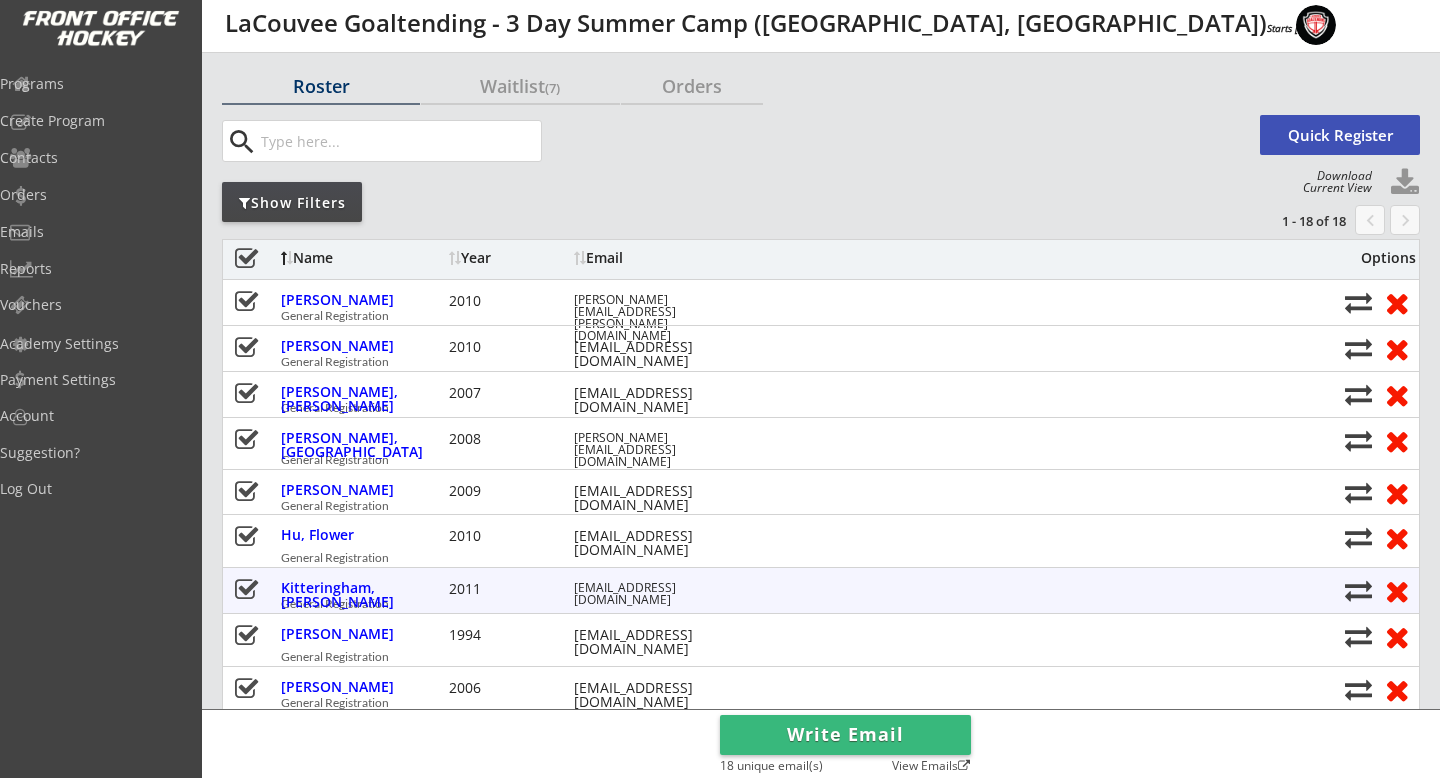 scroll, scrollTop: 36, scrollLeft: 0, axis: vertical 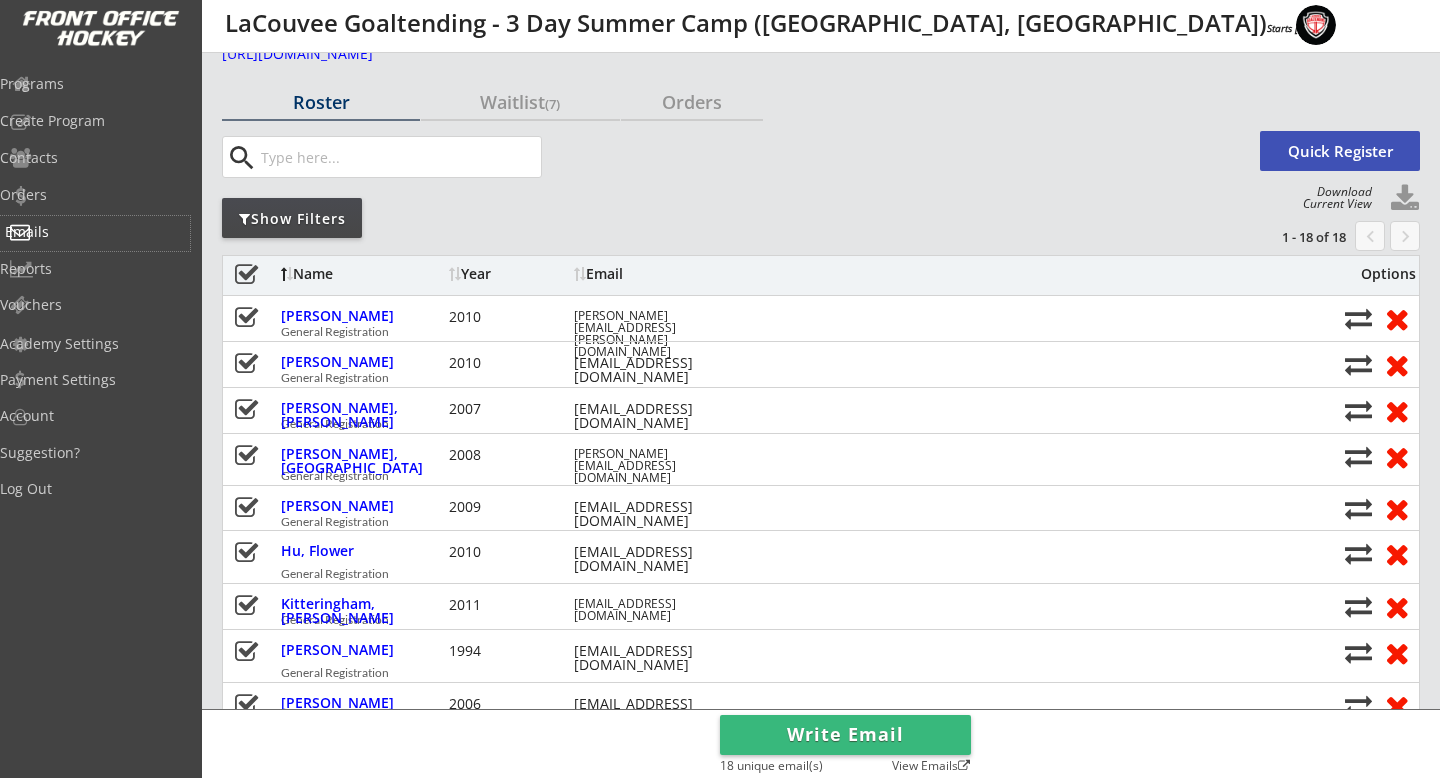 click on "Emails" at bounding box center (95, 232) 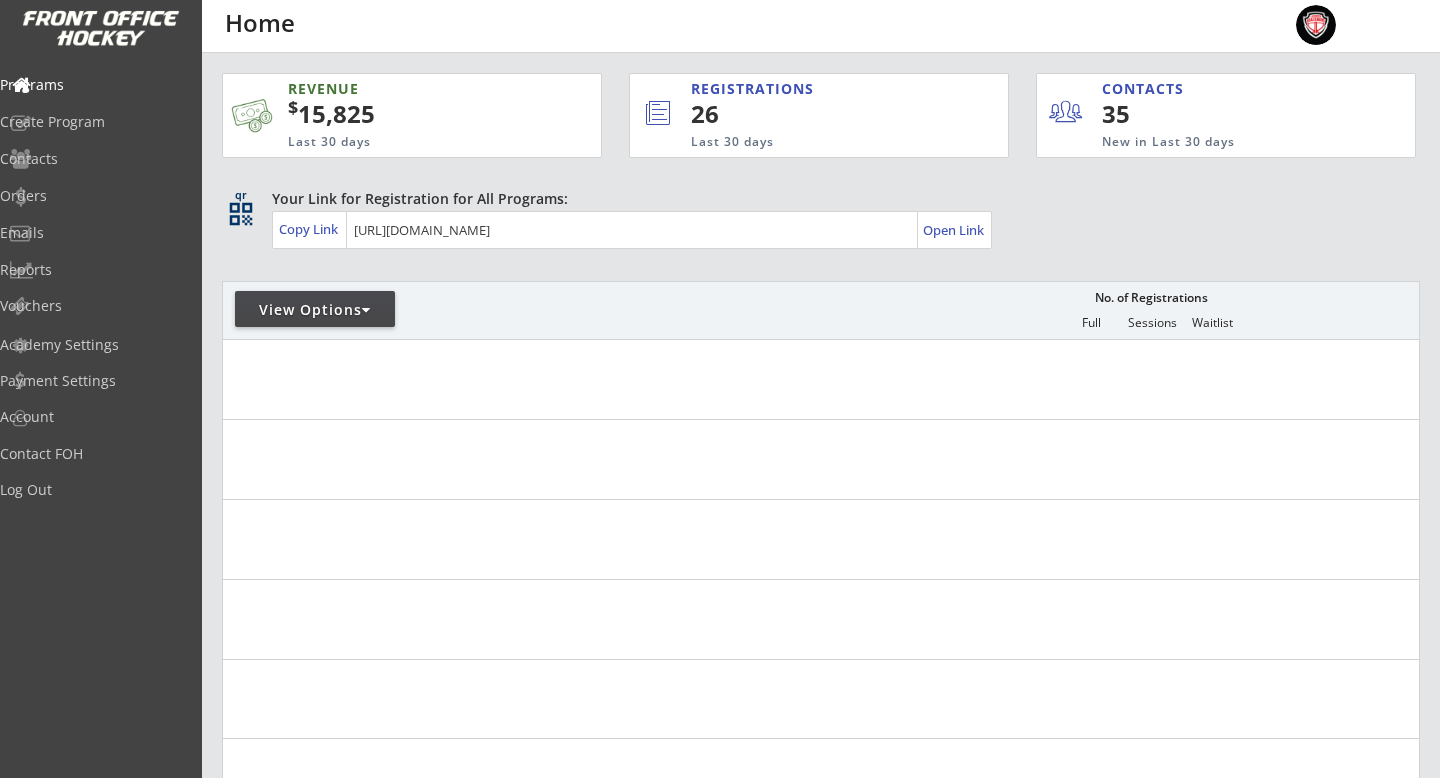 scroll, scrollTop: 0, scrollLeft: 0, axis: both 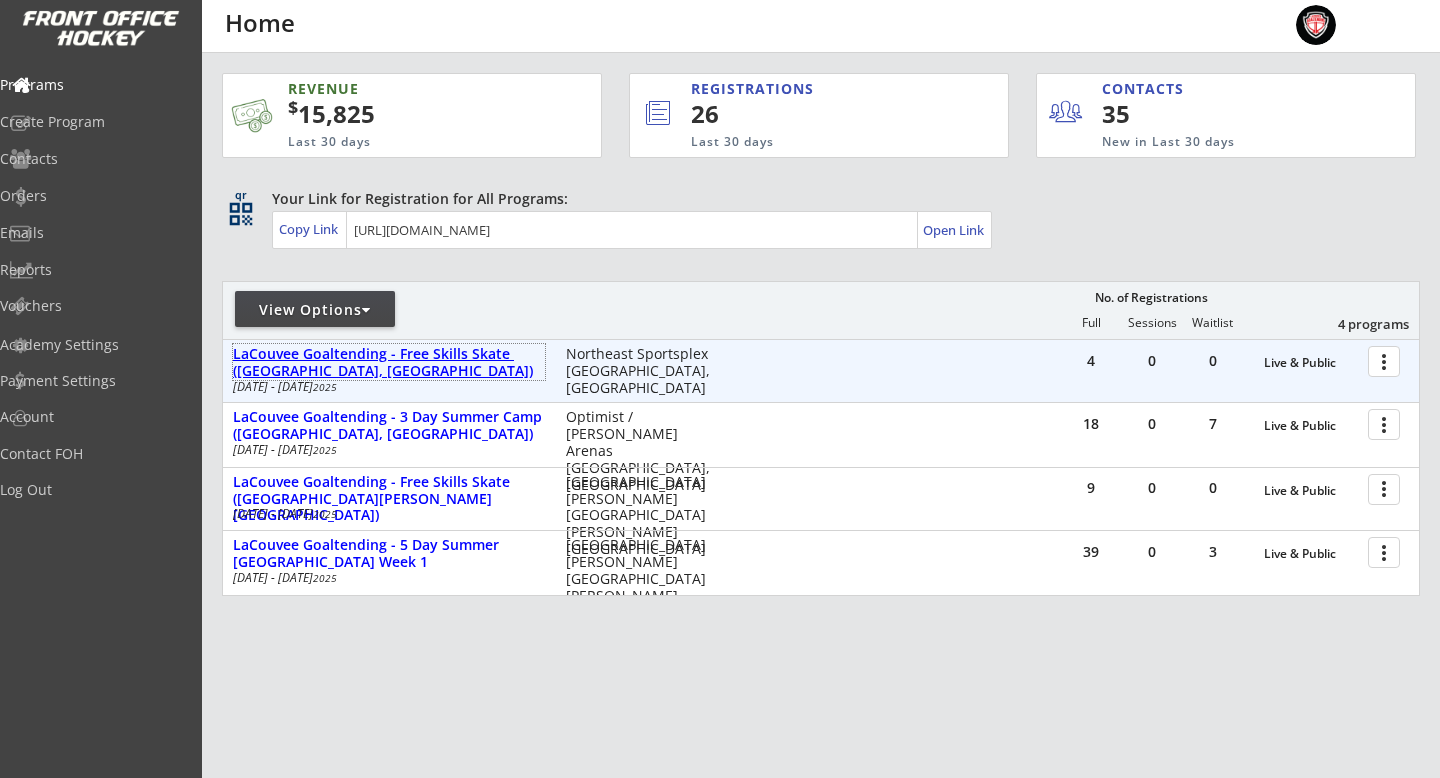 click on "LaCouvee Goaltending - Free Skills Skate ([GEOGRAPHIC_DATA], [GEOGRAPHIC_DATA])" at bounding box center [389, 363] 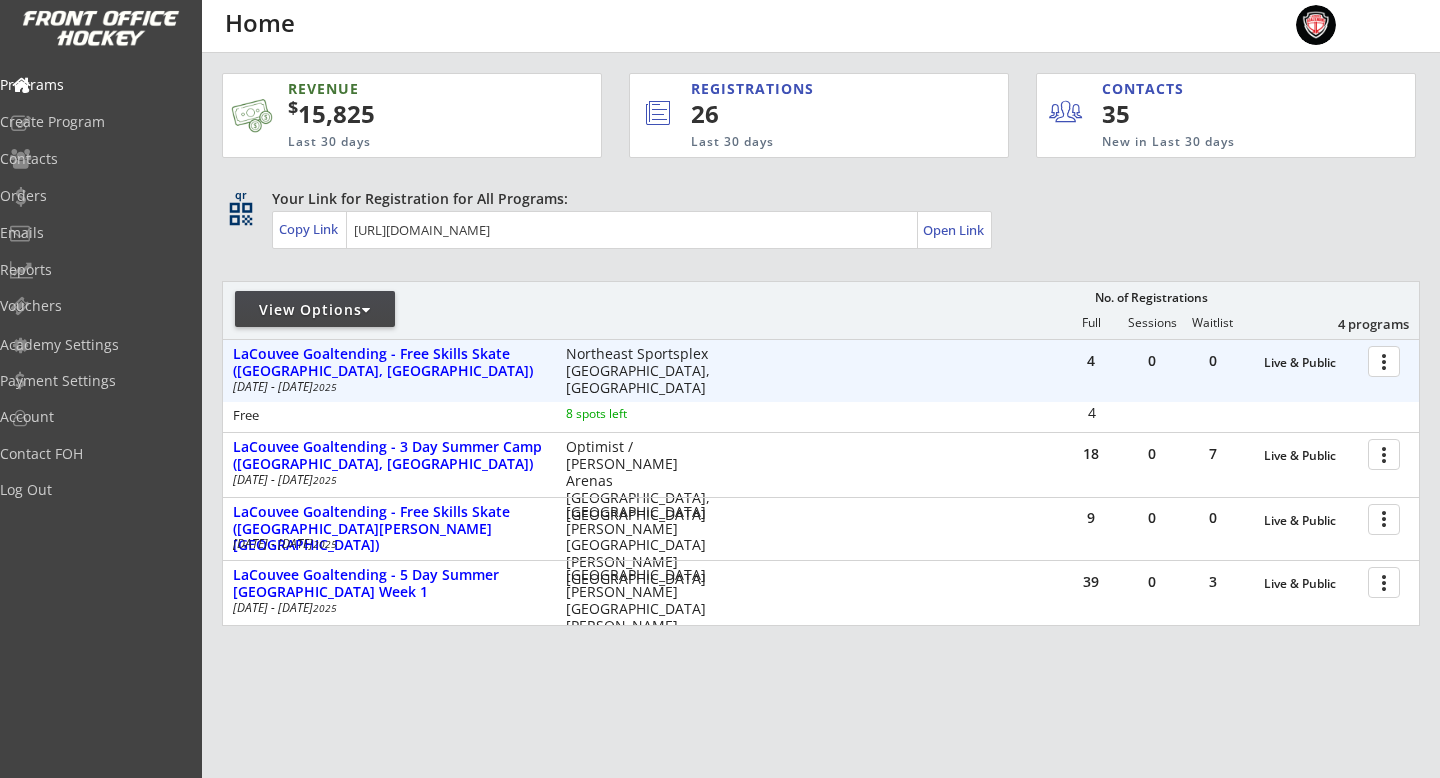 click at bounding box center (1387, 360) 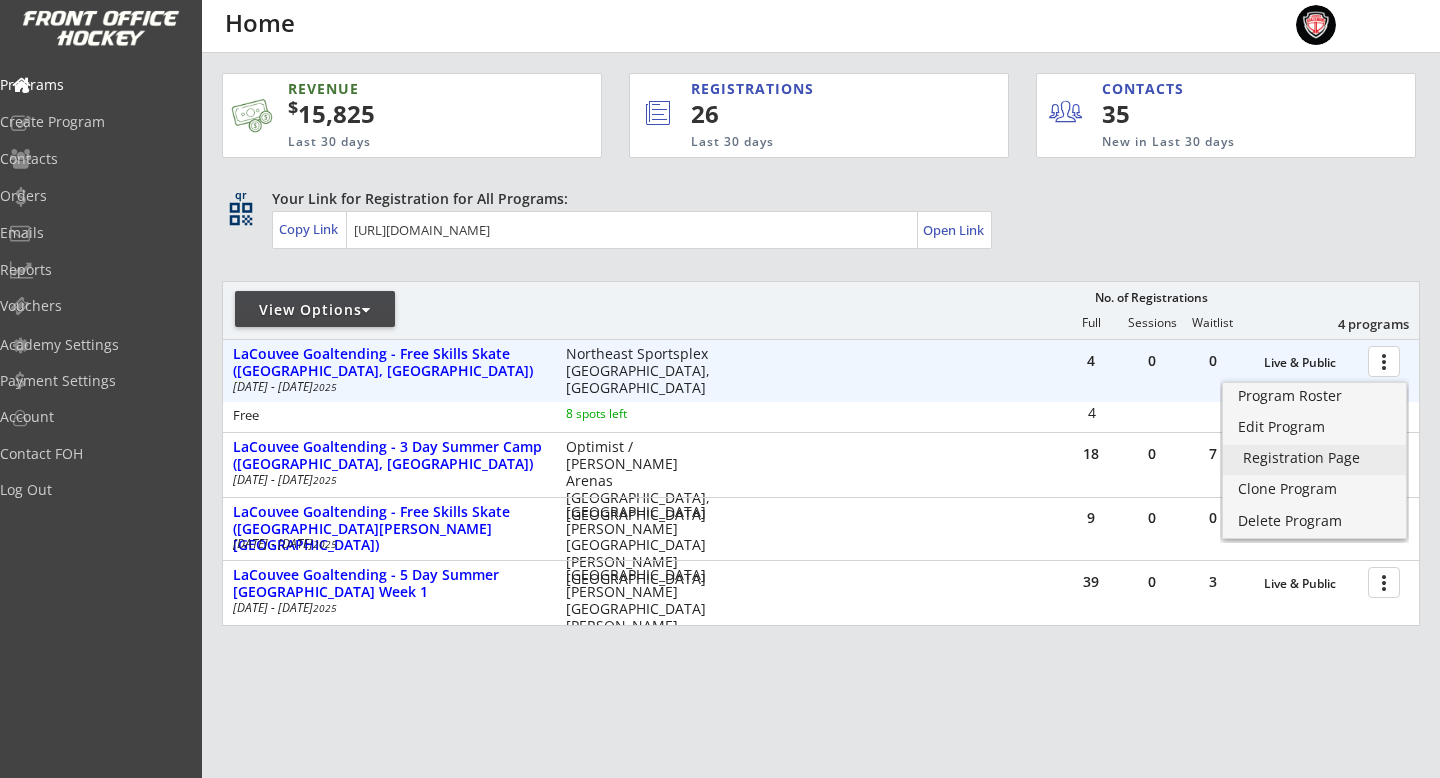 click on "Registration Page" at bounding box center (1314, 458) 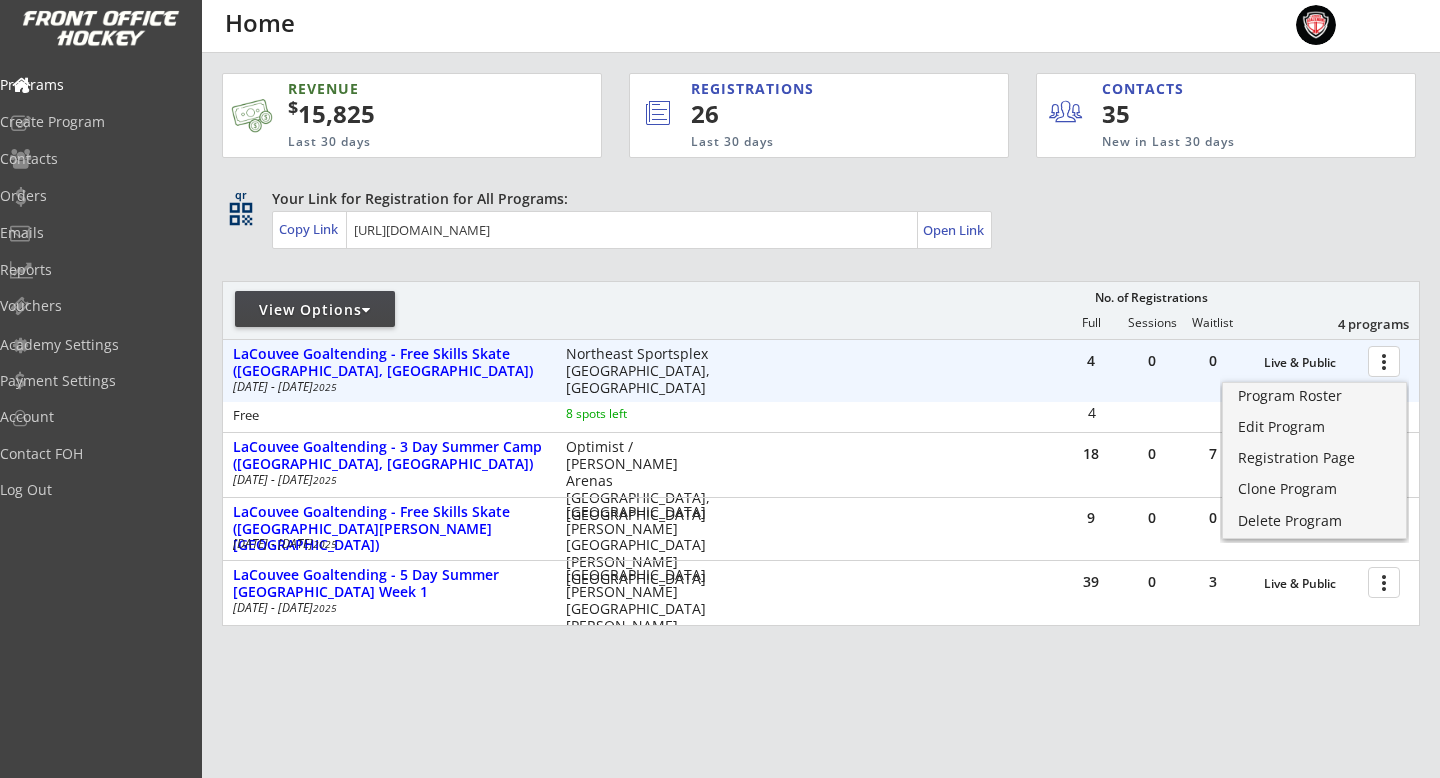 click on "Your Link for Registration for All Programs: Copy Link Open Link" at bounding box center (846, 219) 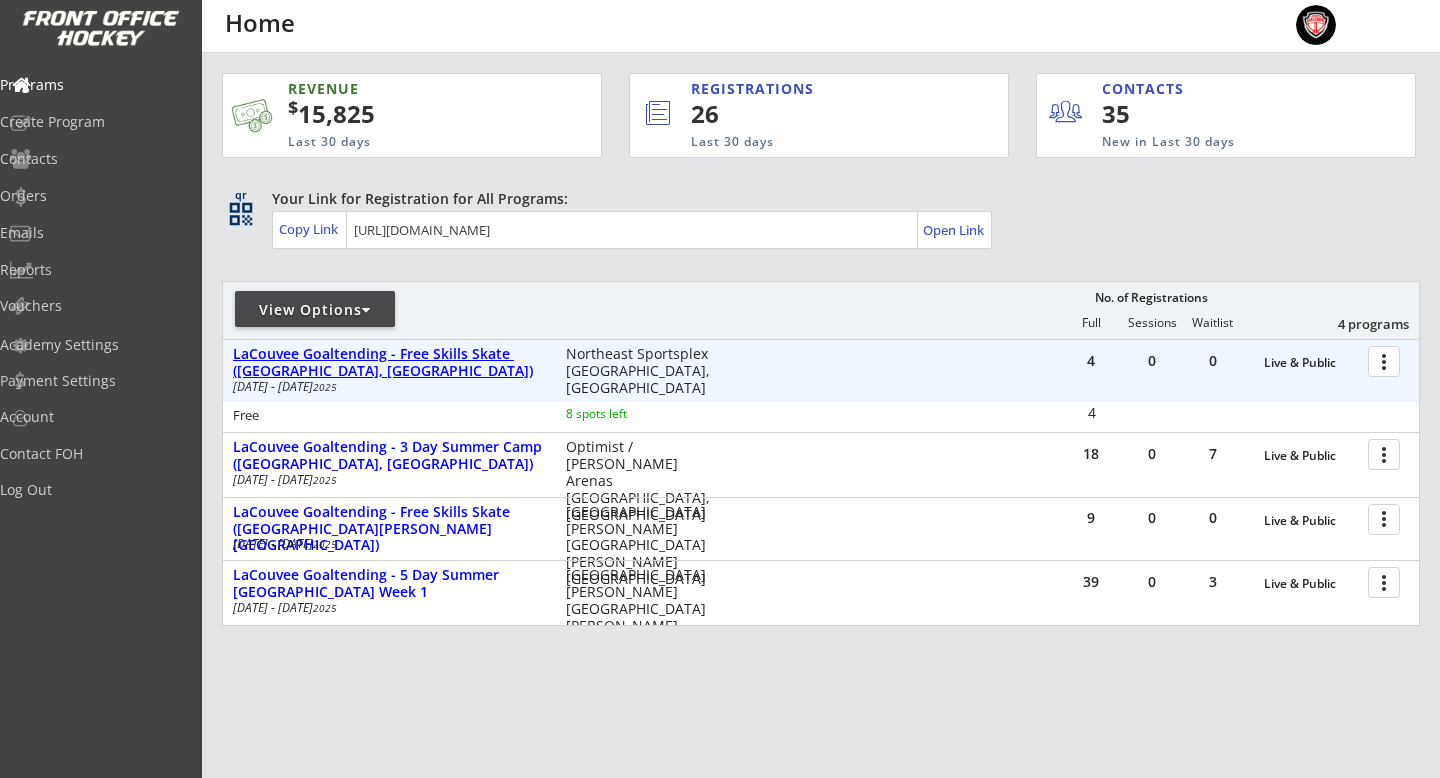 click on "LaCouvee Goaltending - Free Skills Skate ([GEOGRAPHIC_DATA], [GEOGRAPHIC_DATA])" at bounding box center (389, 363) 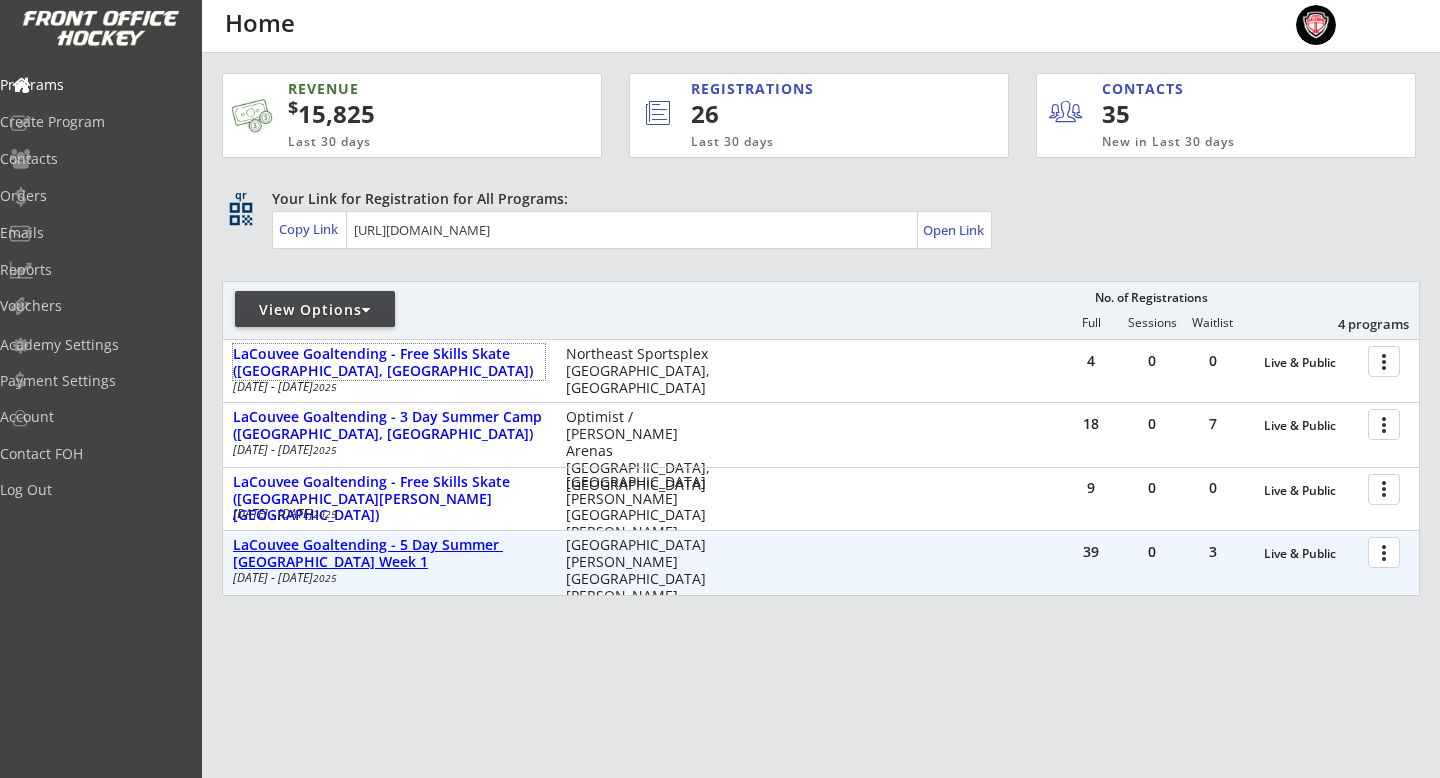 click on "LaCouvee Goaltending - 5 Day Summer [GEOGRAPHIC_DATA] Week 1" at bounding box center [389, 554] 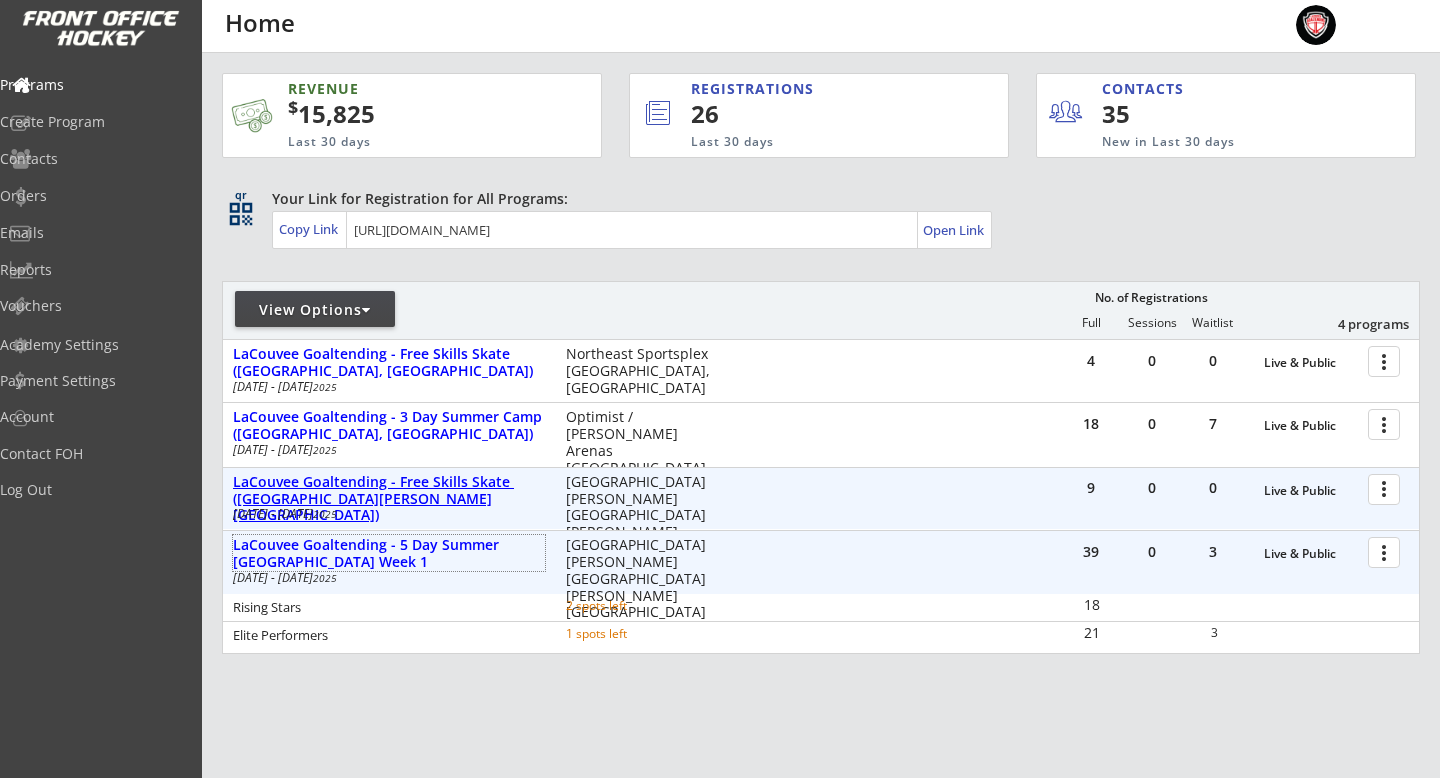 click on "LaCouvee Goaltending - Free Skills Skate (Pitt Meadows, BC)" at bounding box center (389, 499) 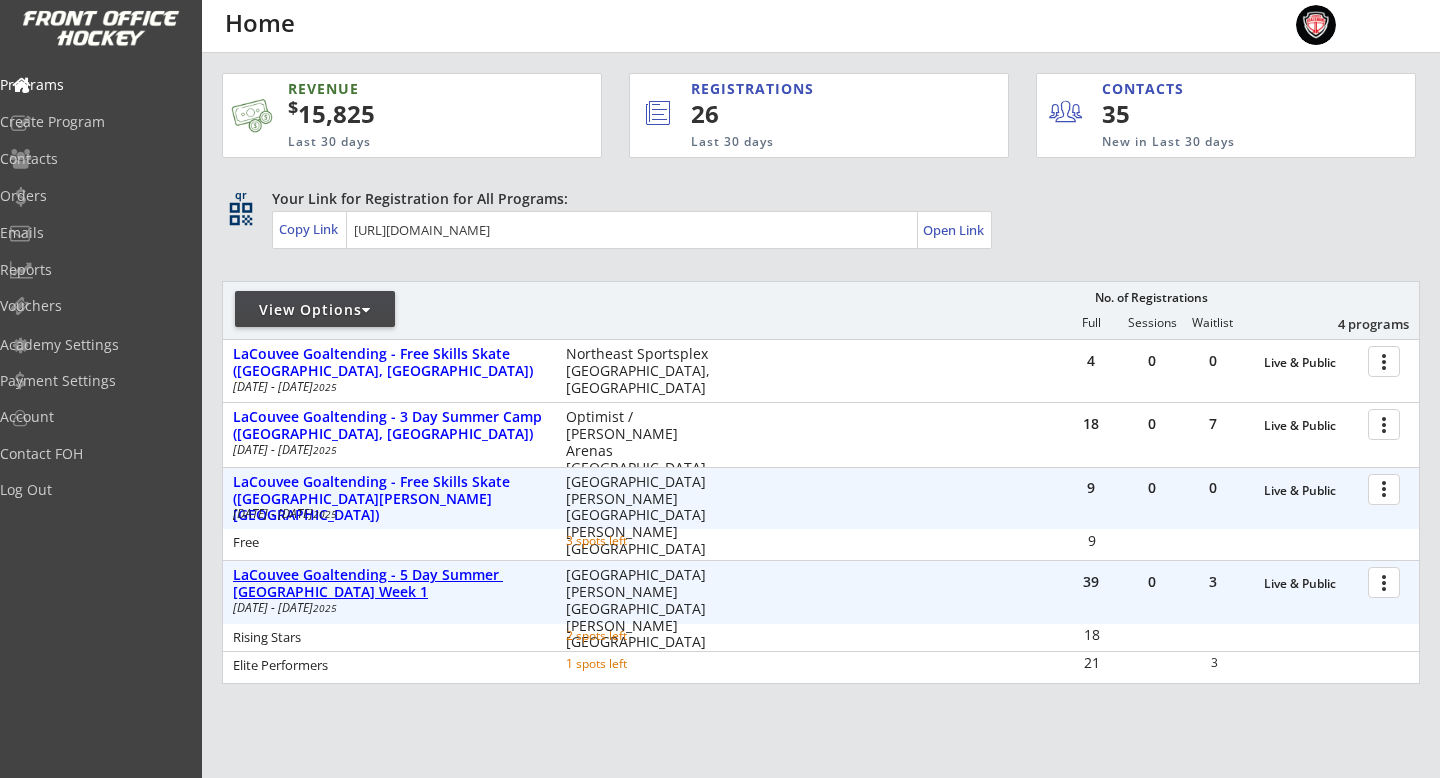 click on "LaCouvee Goaltending - 5 Day Summer Camp  VANCOUVER Week 1" at bounding box center (389, 584) 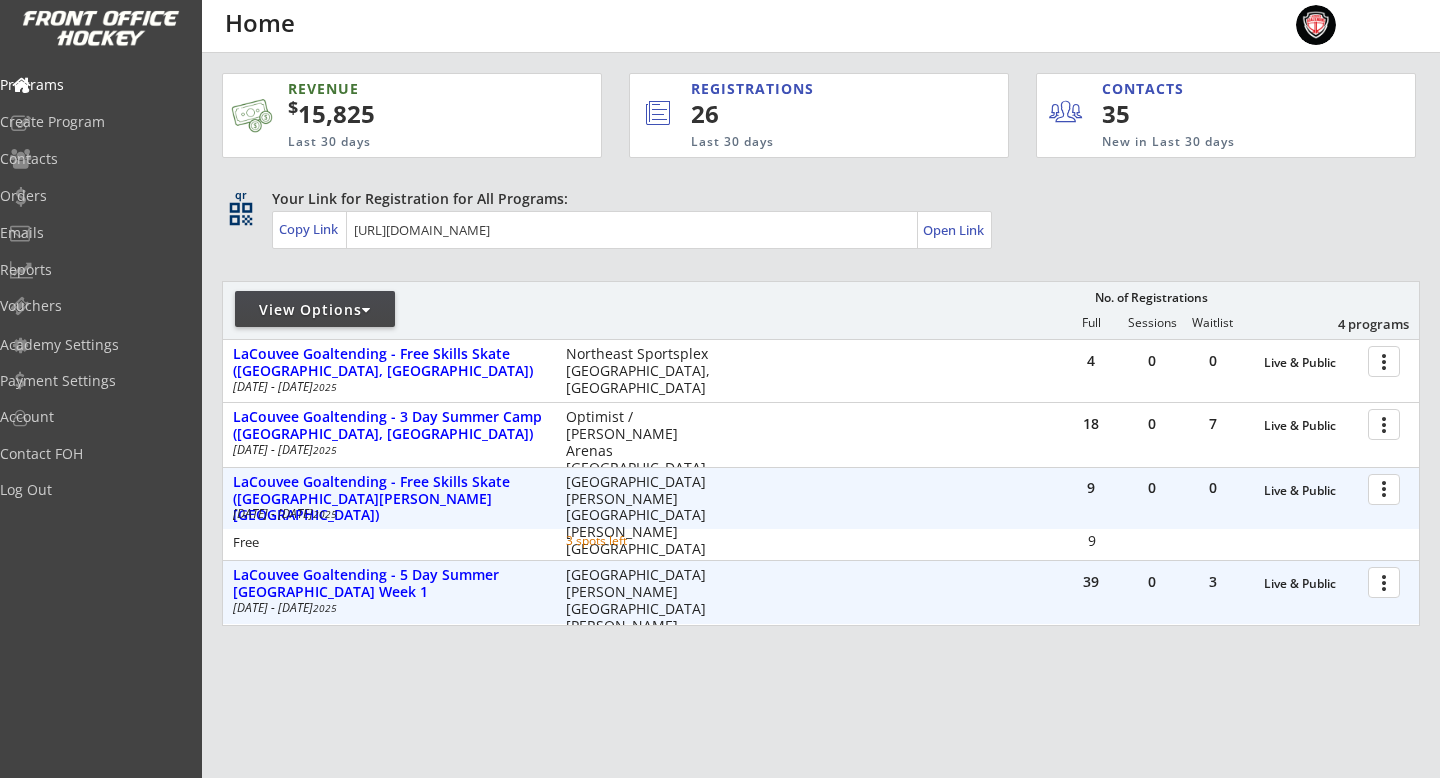 click at bounding box center (1387, 581) 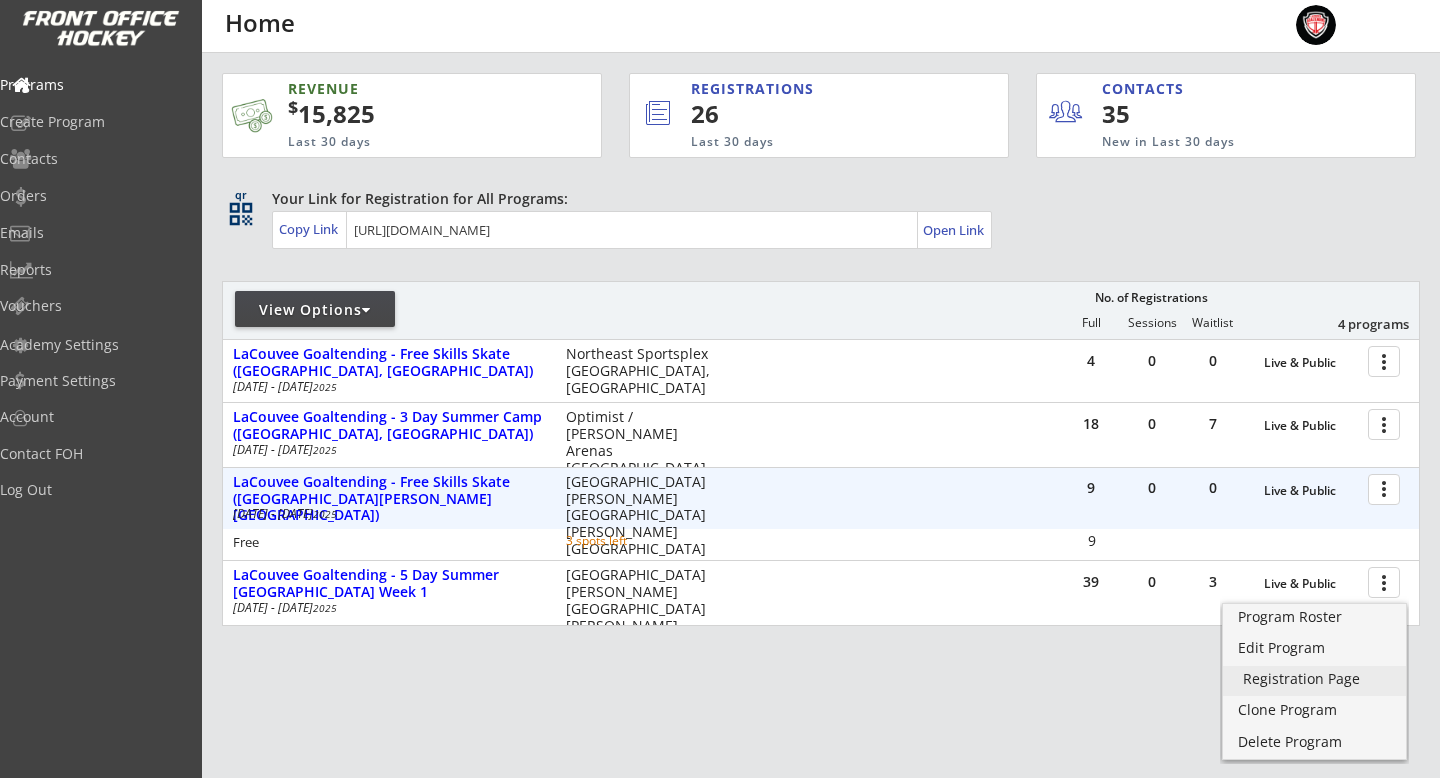 click on "Registration Page" at bounding box center [1314, 679] 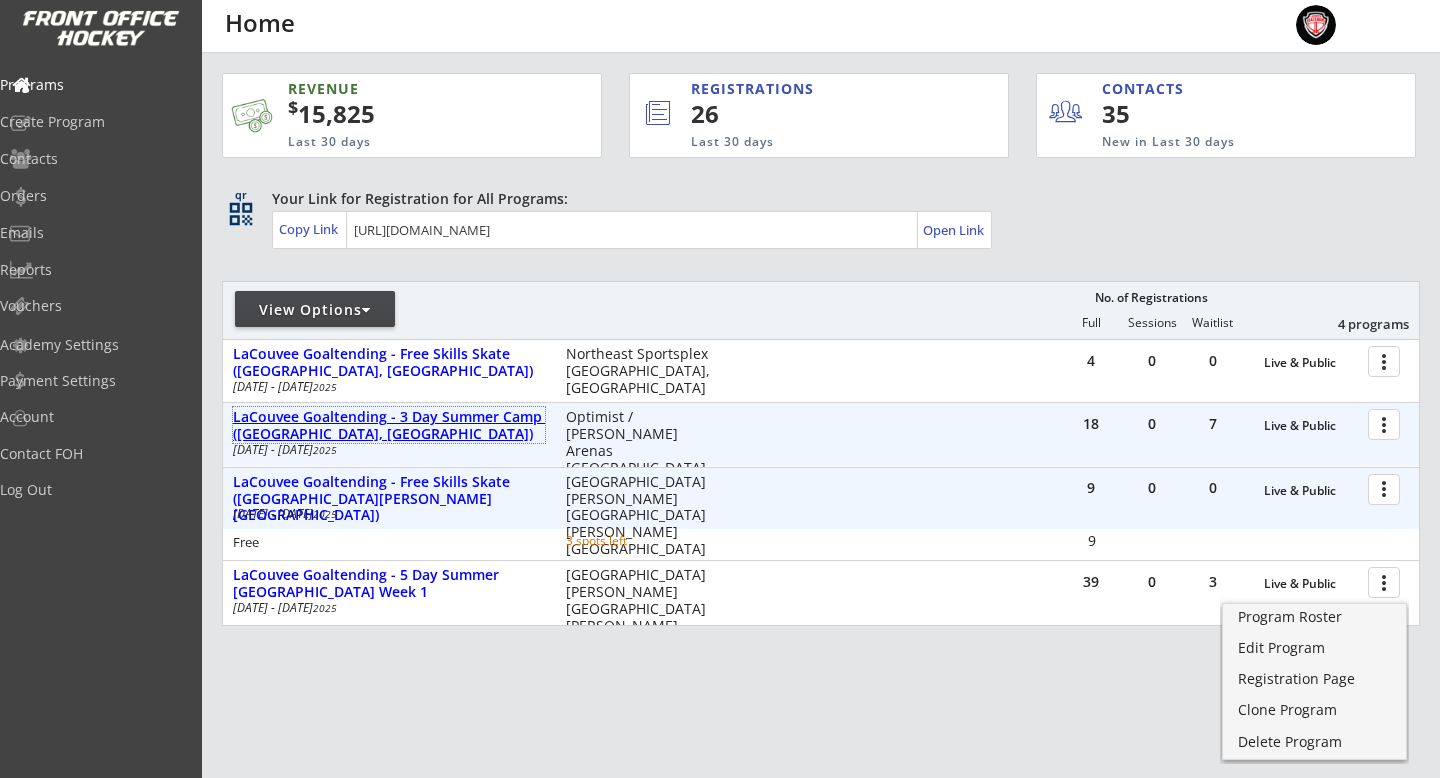 click on "LaCouvee Goaltending - 3 Day Summer Camp ([GEOGRAPHIC_DATA], [GEOGRAPHIC_DATA])" at bounding box center [389, 426] 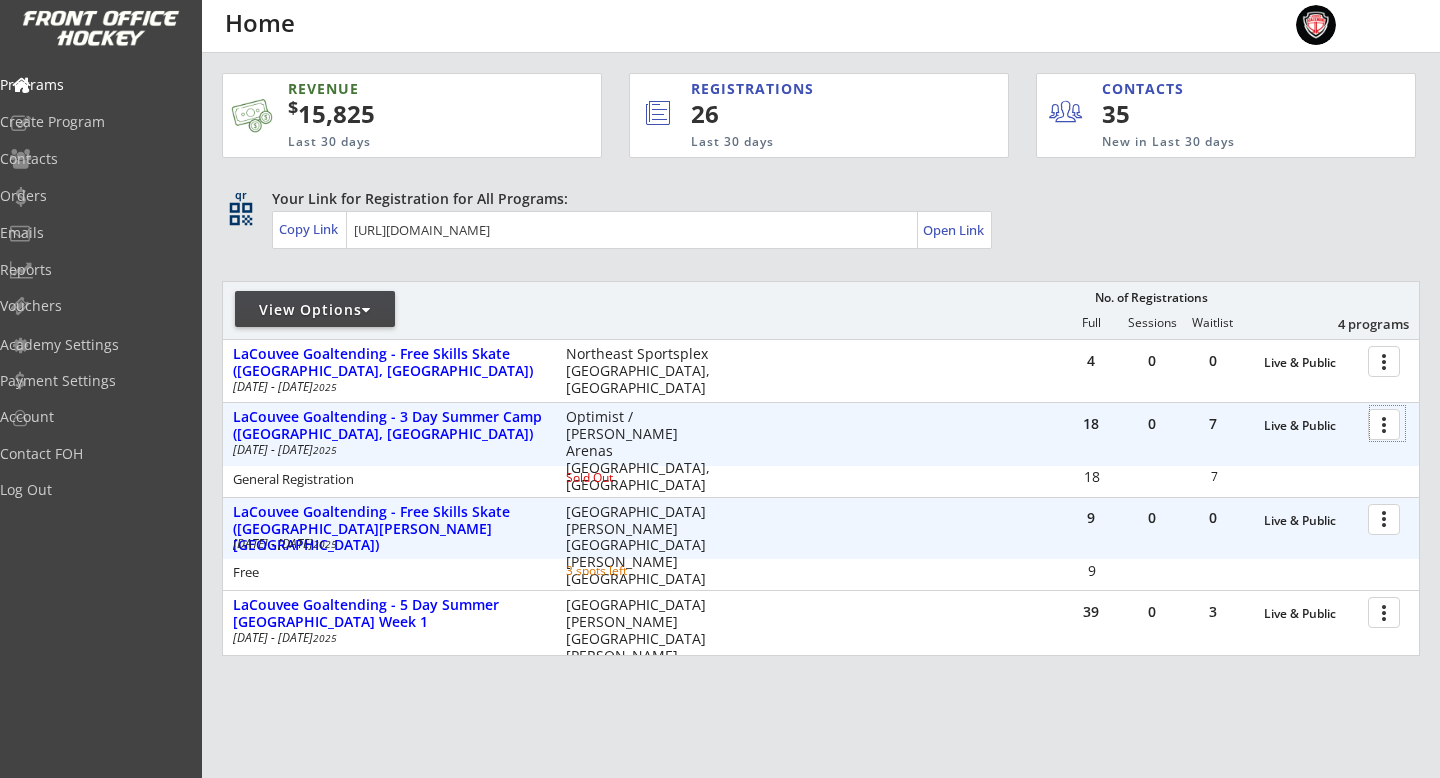 click at bounding box center (1387, 423) 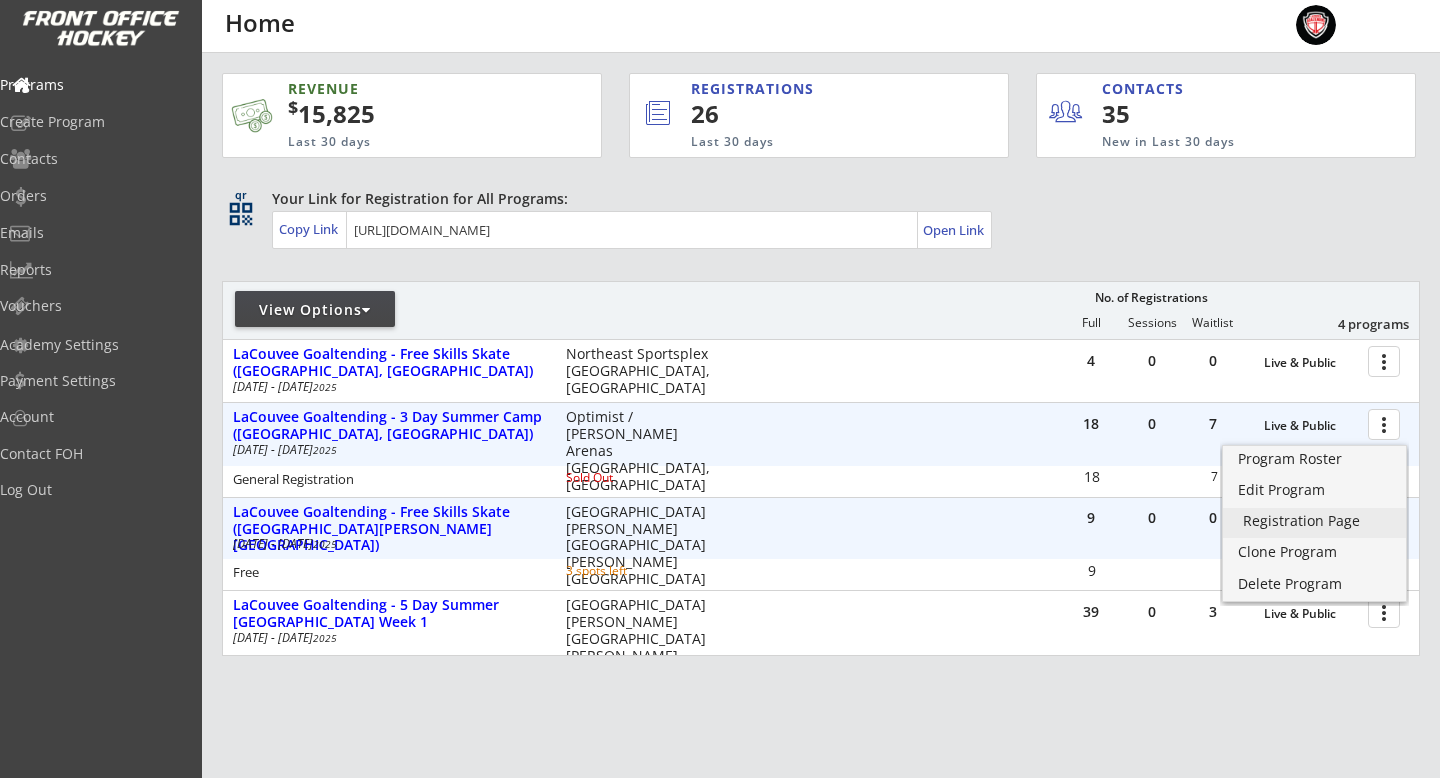 click on "Registration Page" at bounding box center [1314, 521] 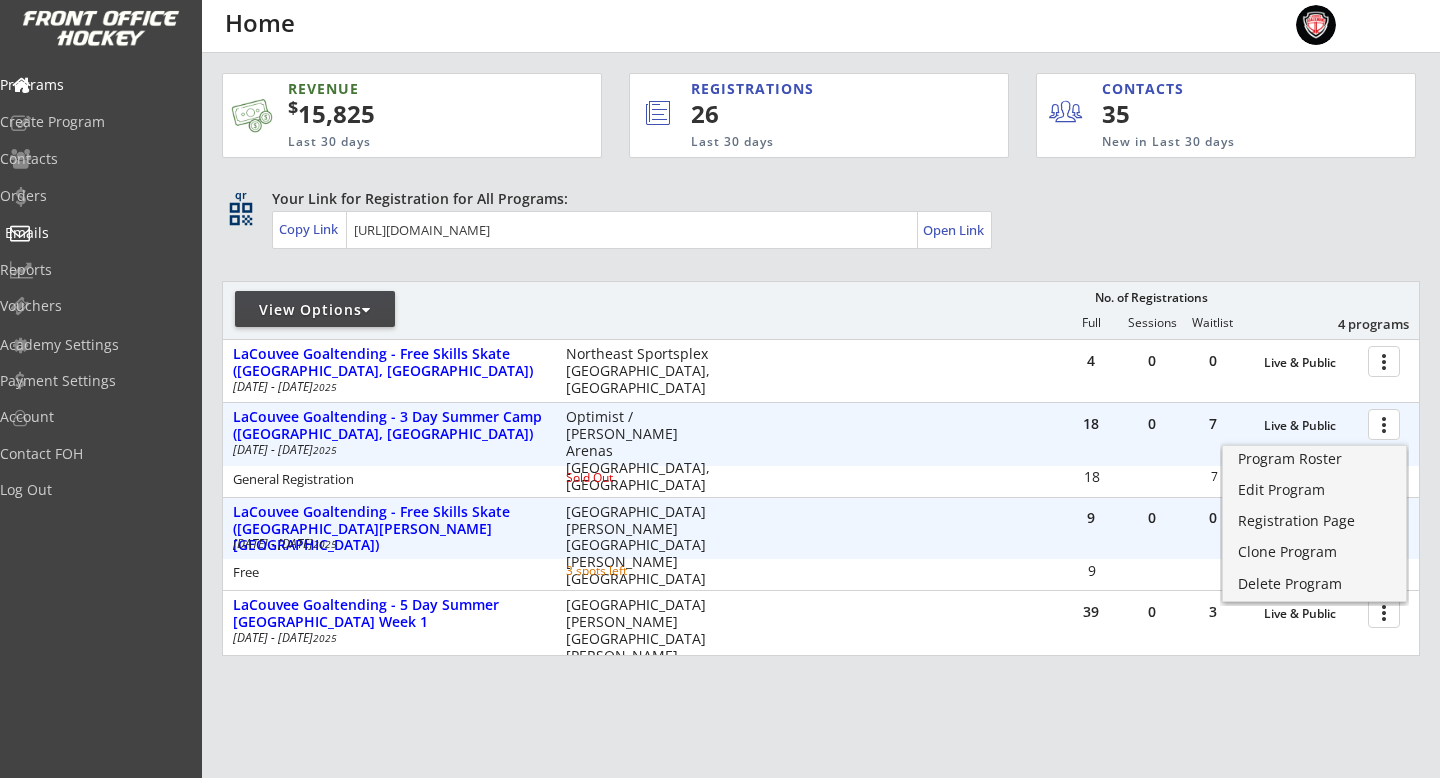 click on "Emails" at bounding box center (95, 234) 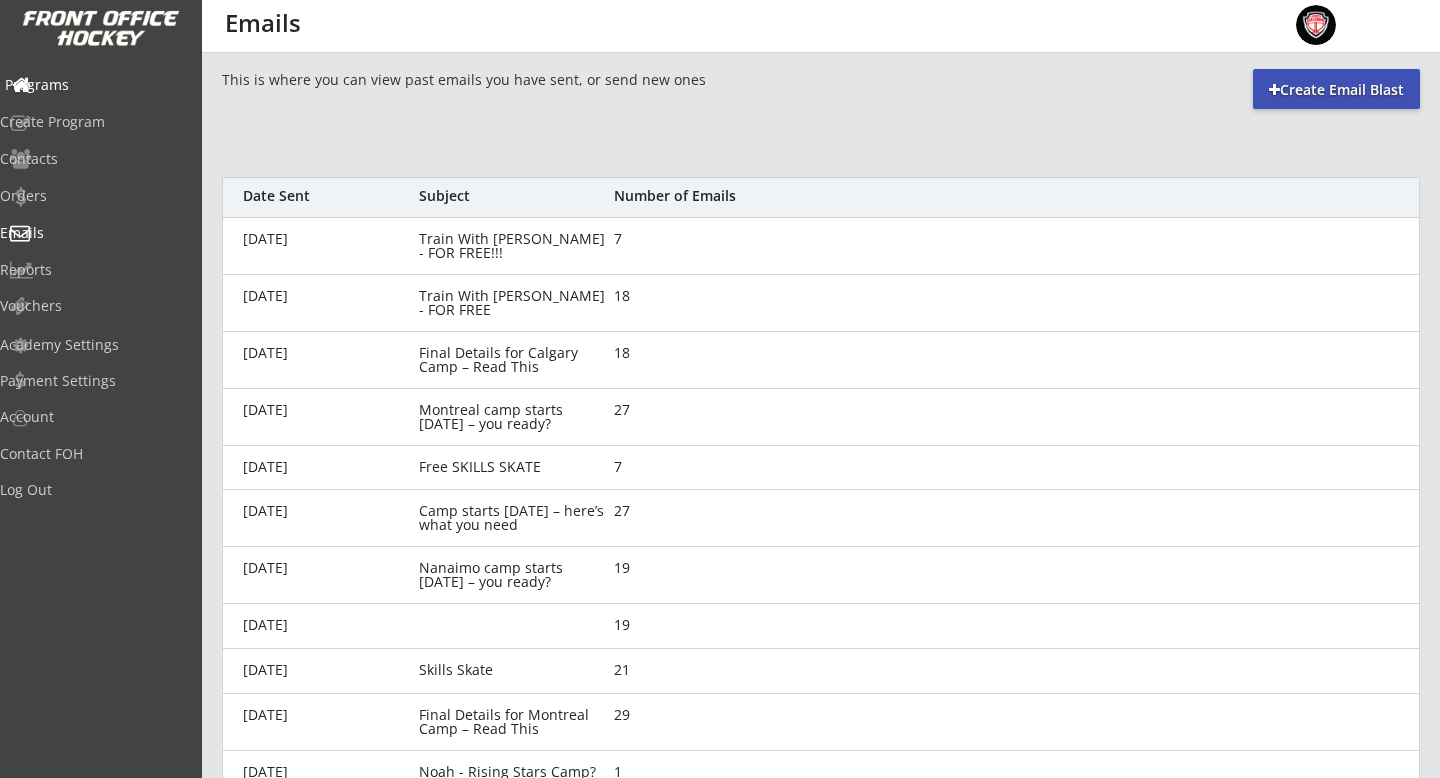 click on "Programs" at bounding box center (95, 85) 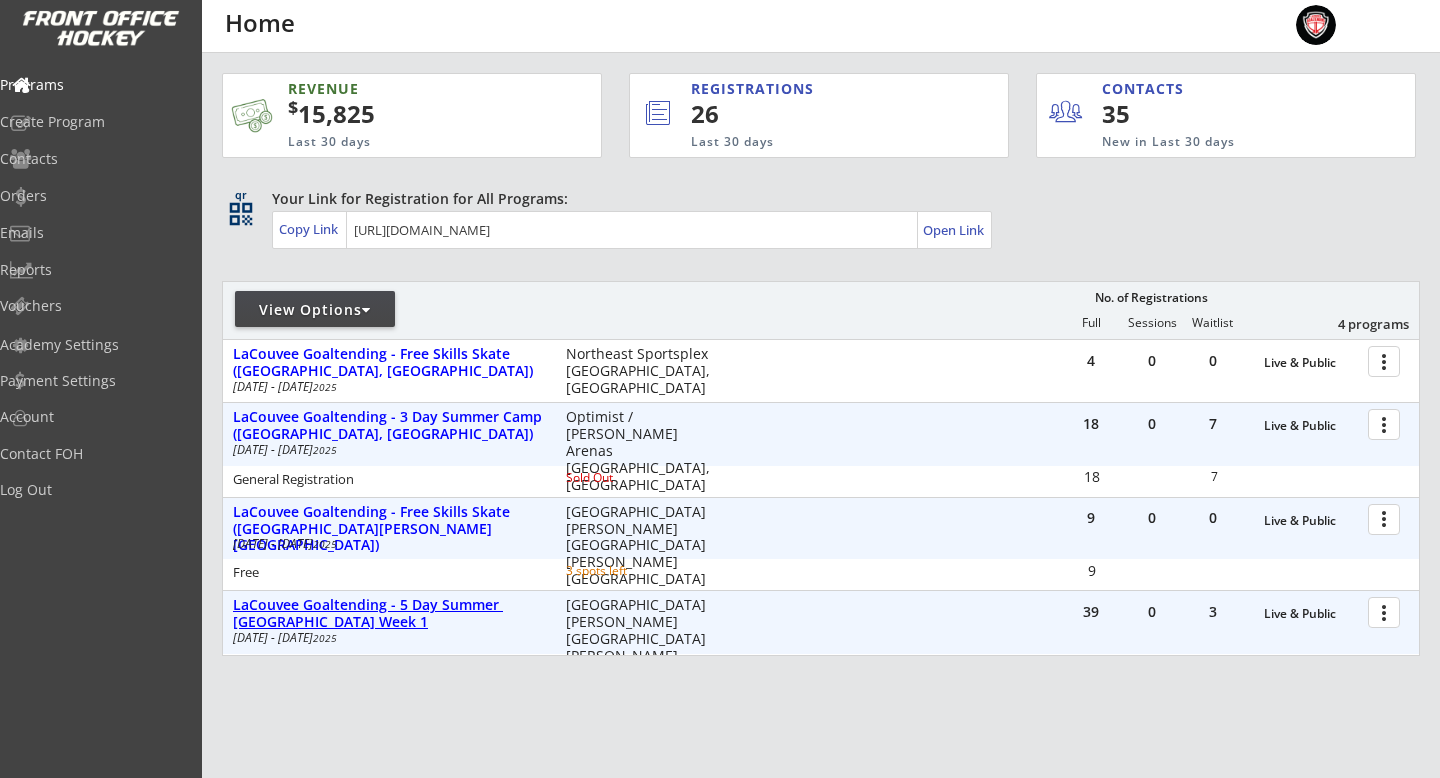 click on "LaCouvee Goaltending - 5 Day Summer [GEOGRAPHIC_DATA] Week 1" at bounding box center [389, 614] 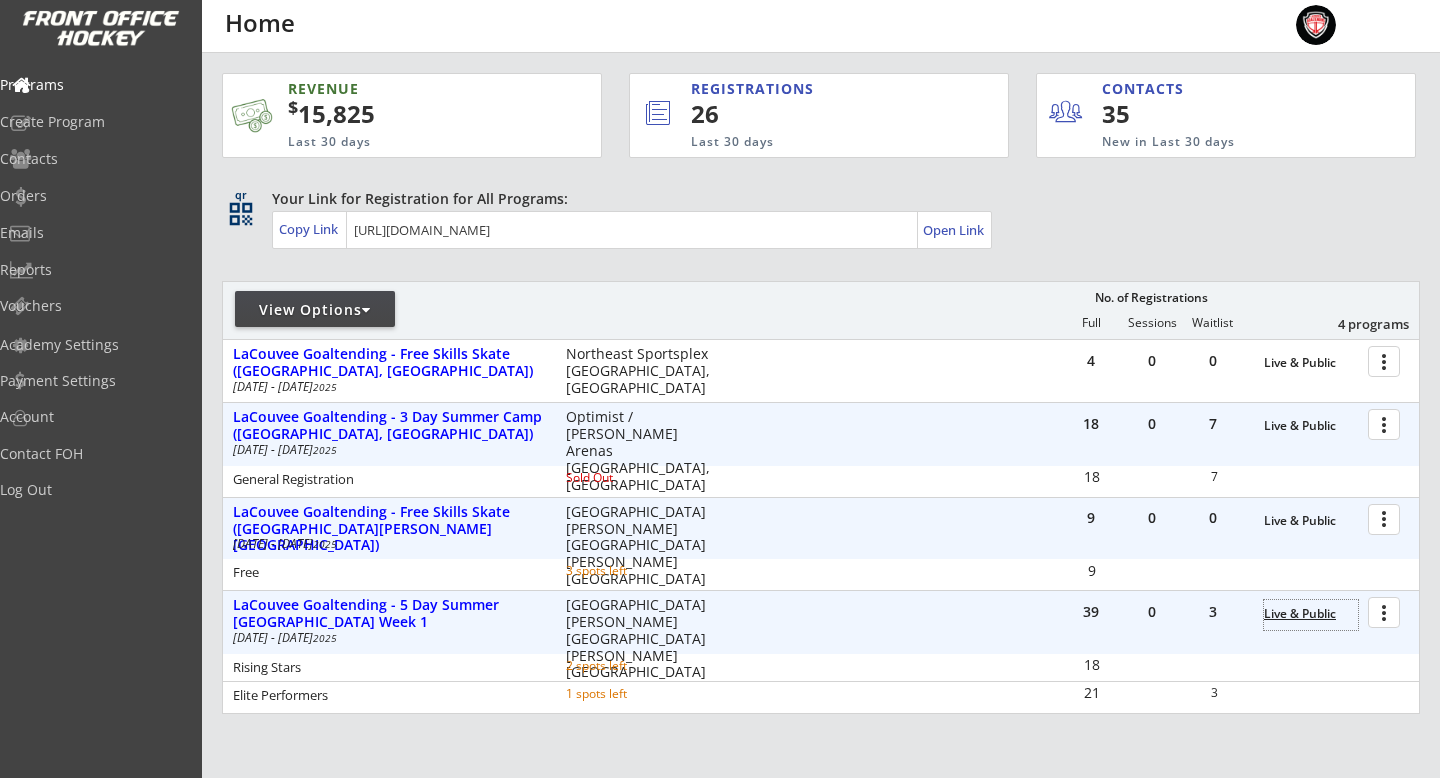 click on "Live & Public" at bounding box center [1311, 615] 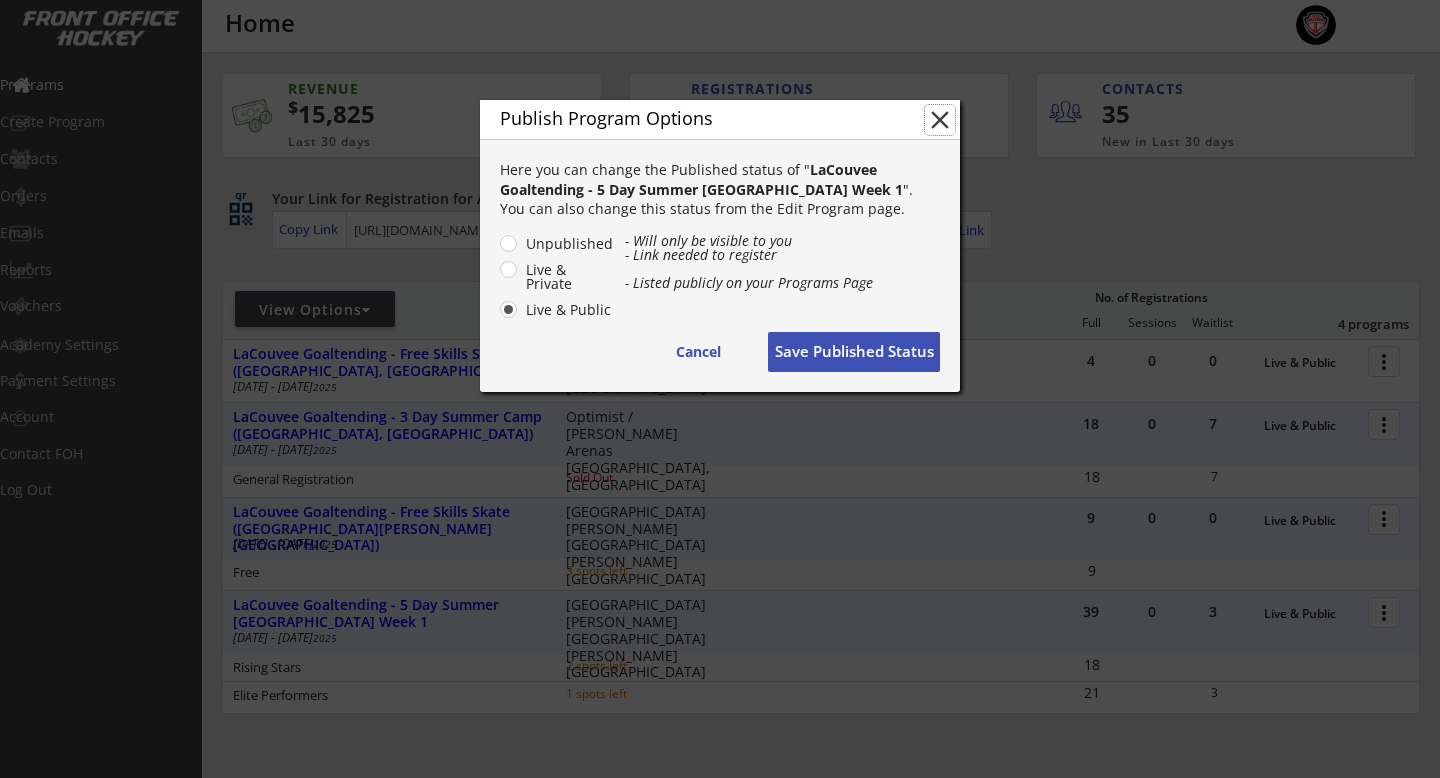click on "close" at bounding box center (940, 120) 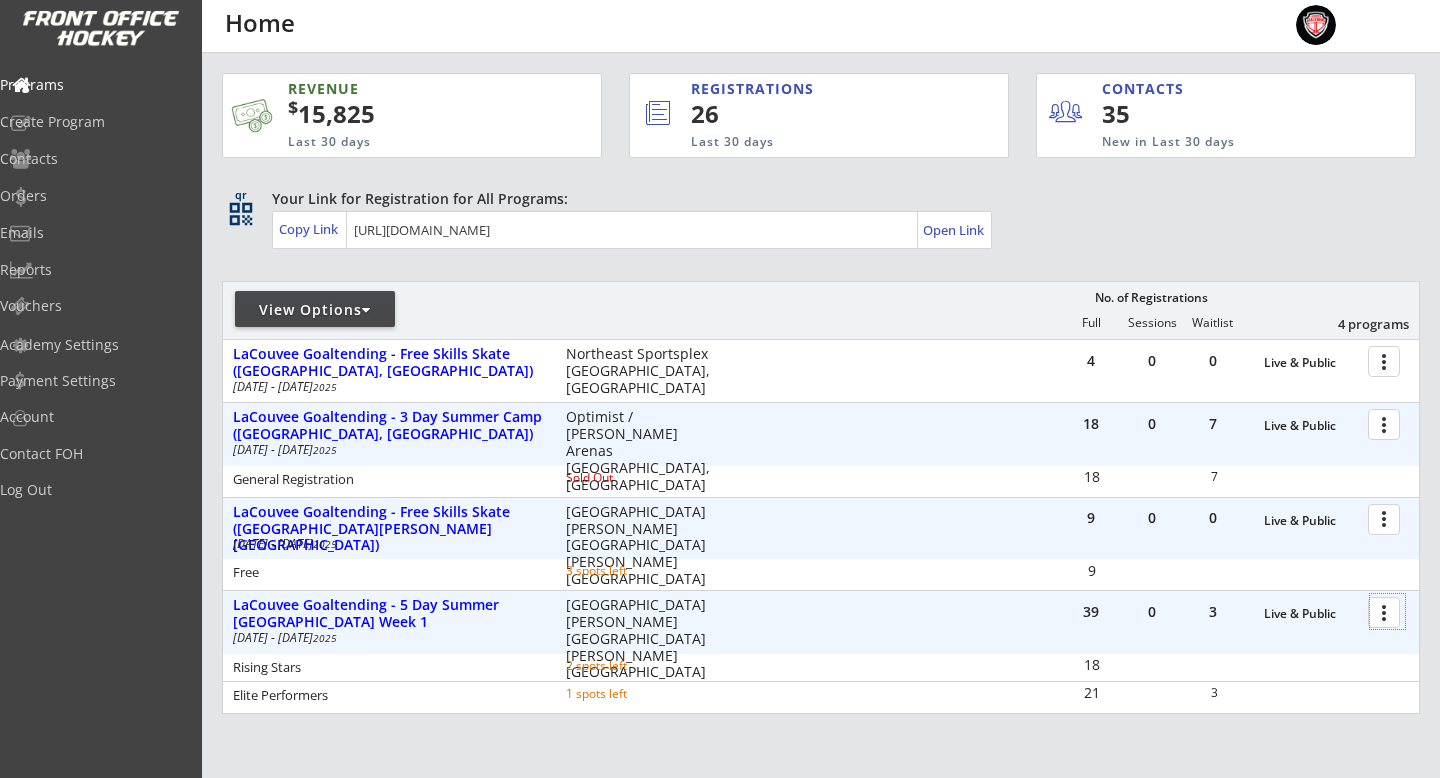 click at bounding box center [1387, 611] 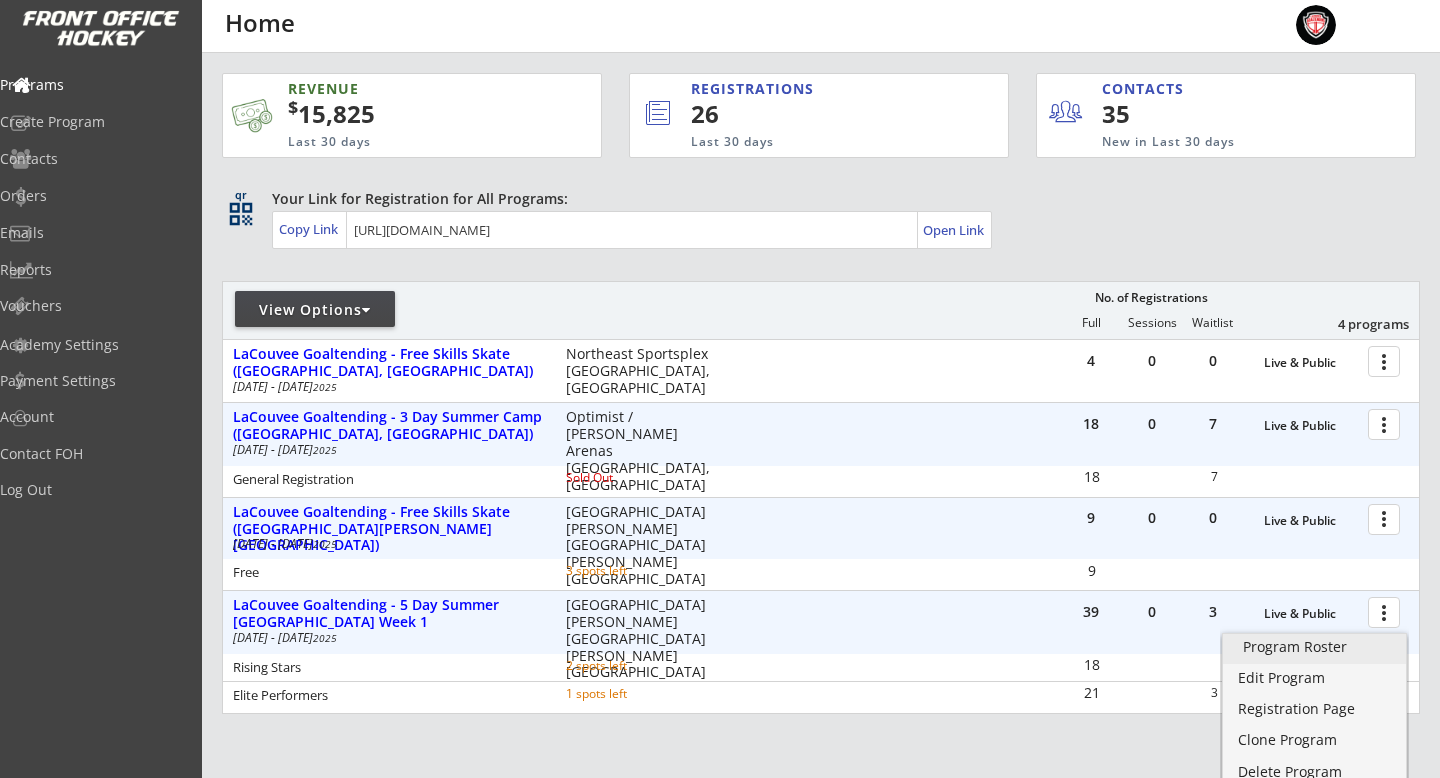 click on "Program Roster" at bounding box center [1314, 647] 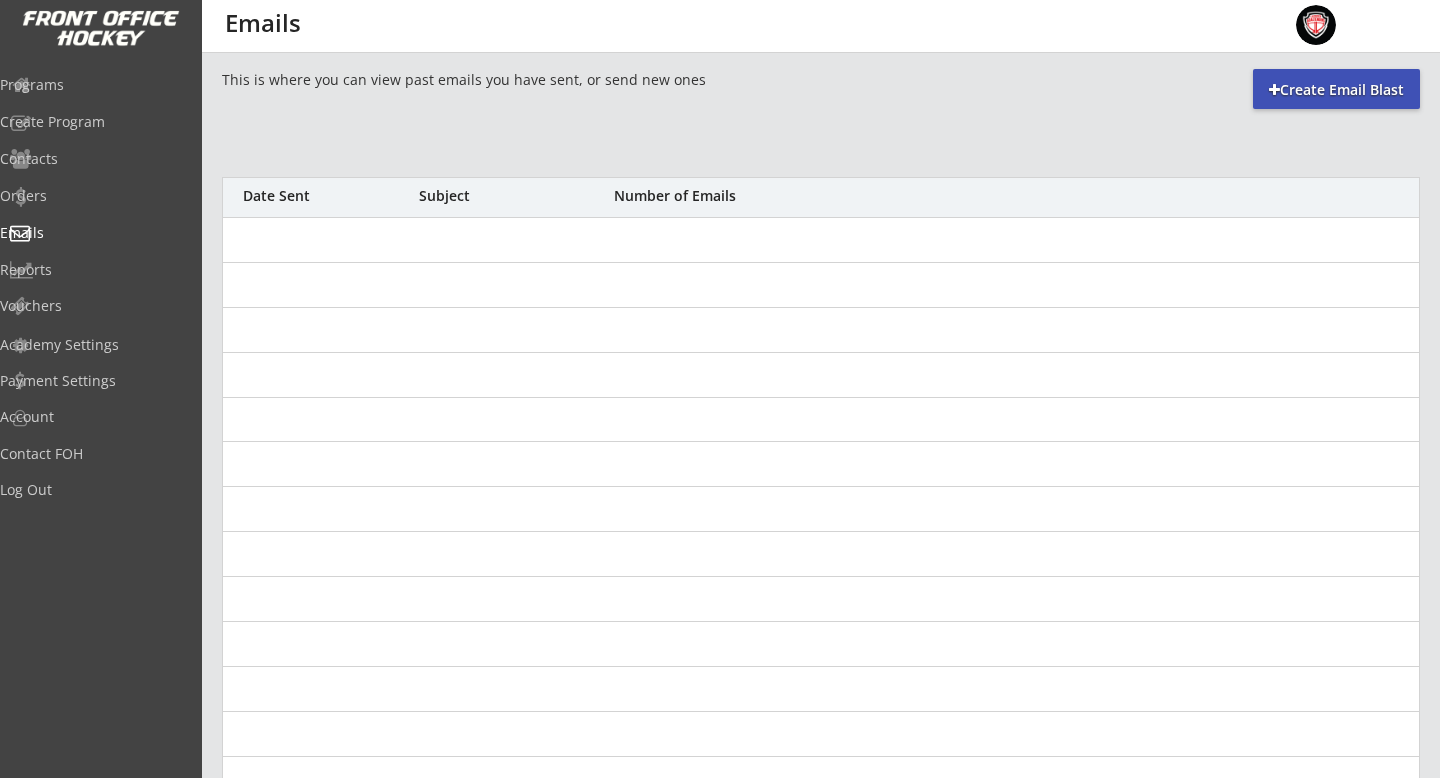 scroll, scrollTop: 0, scrollLeft: 0, axis: both 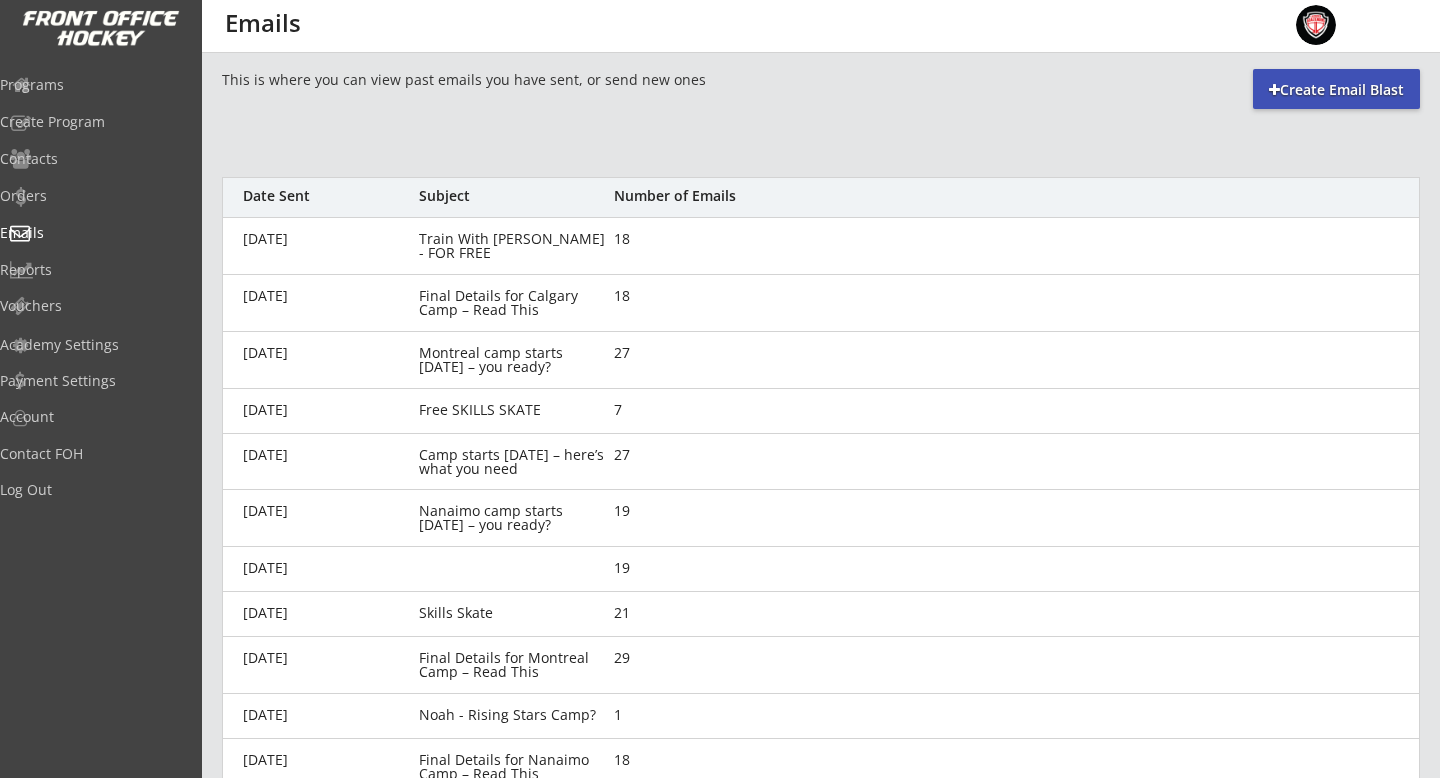 click on "[DATE] Train With [PERSON_NAME] - FOR FREE 18" at bounding box center (821, 246) 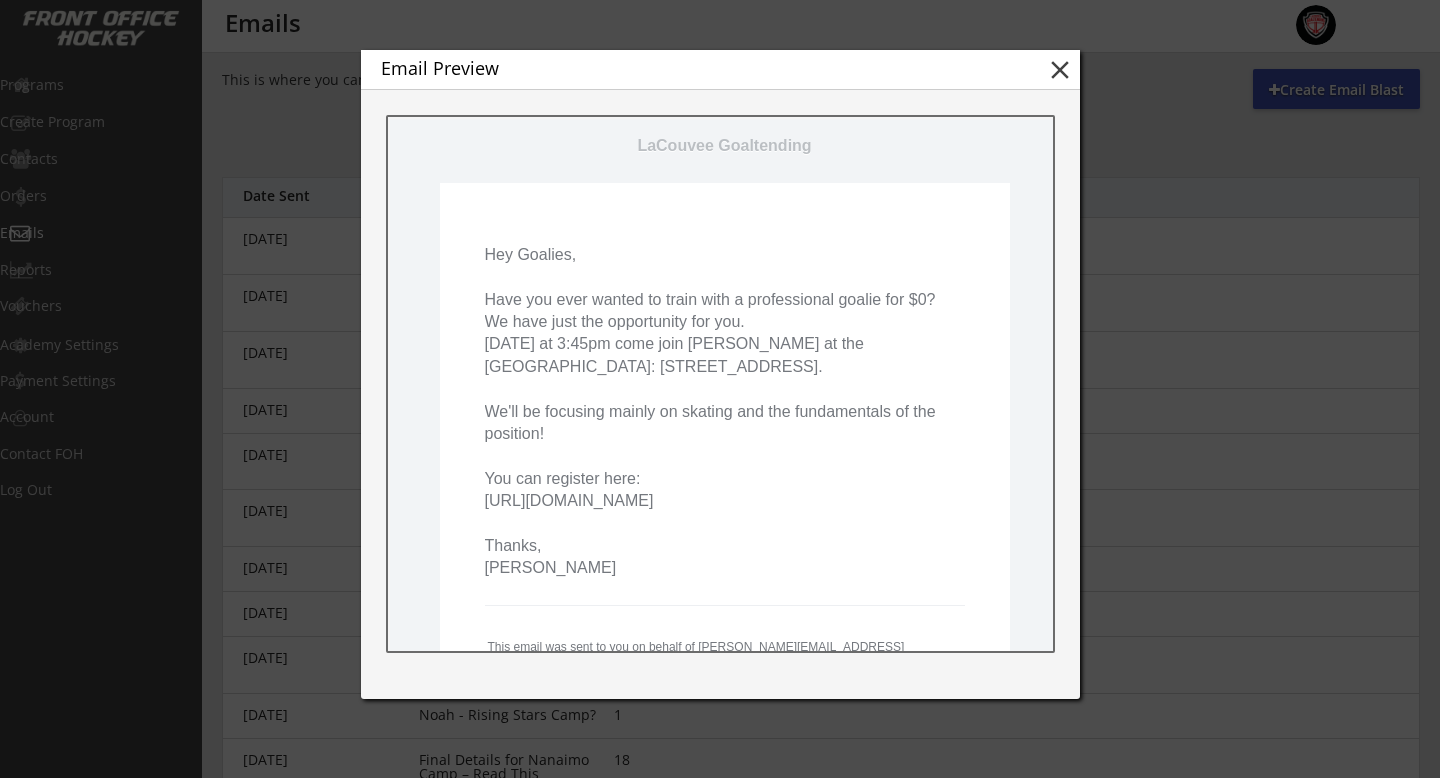 scroll, scrollTop: 132, scrollLeft: 0, axis: vertical 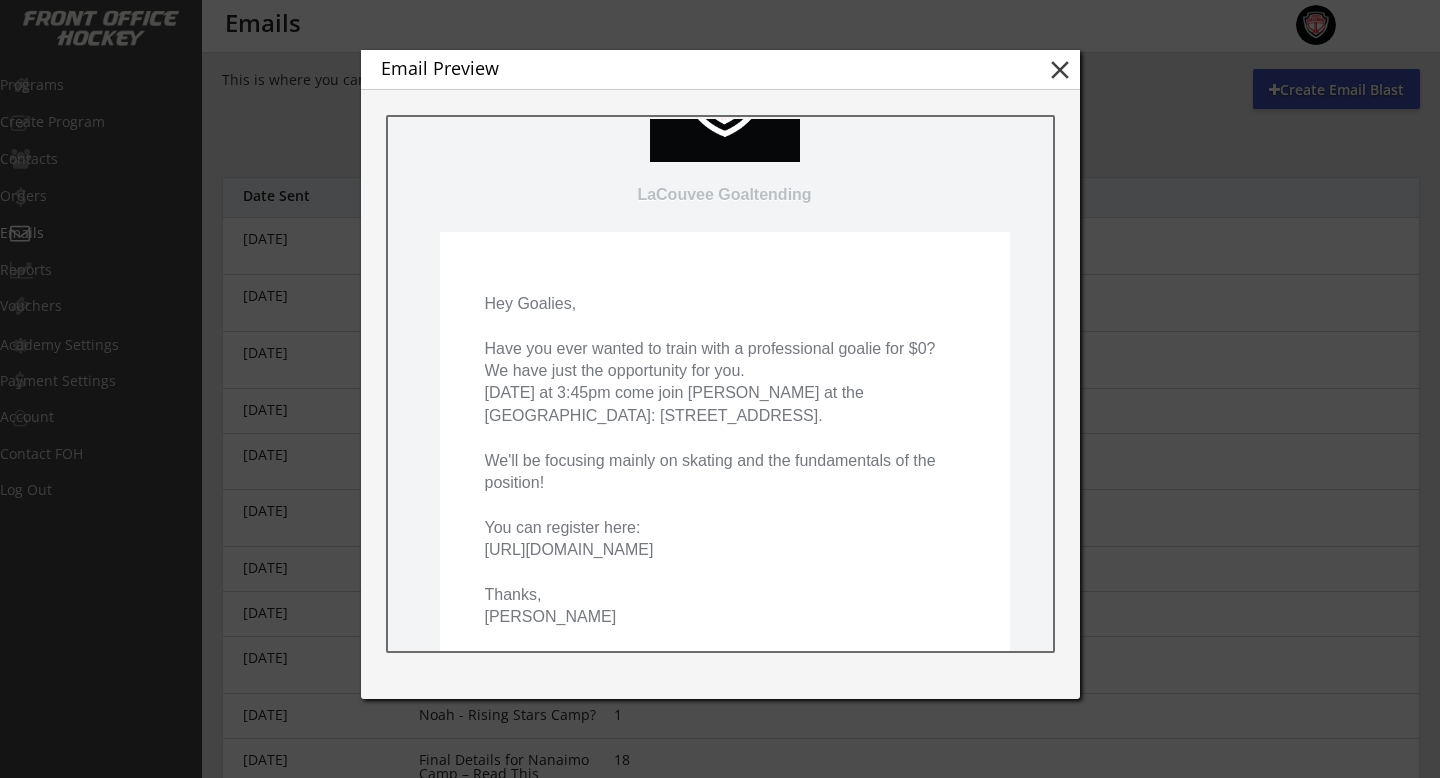 drag, startPoint x: 570, startPoint y: 638, endPoint x: 483, endPoint y: 297, distance: 351.92328 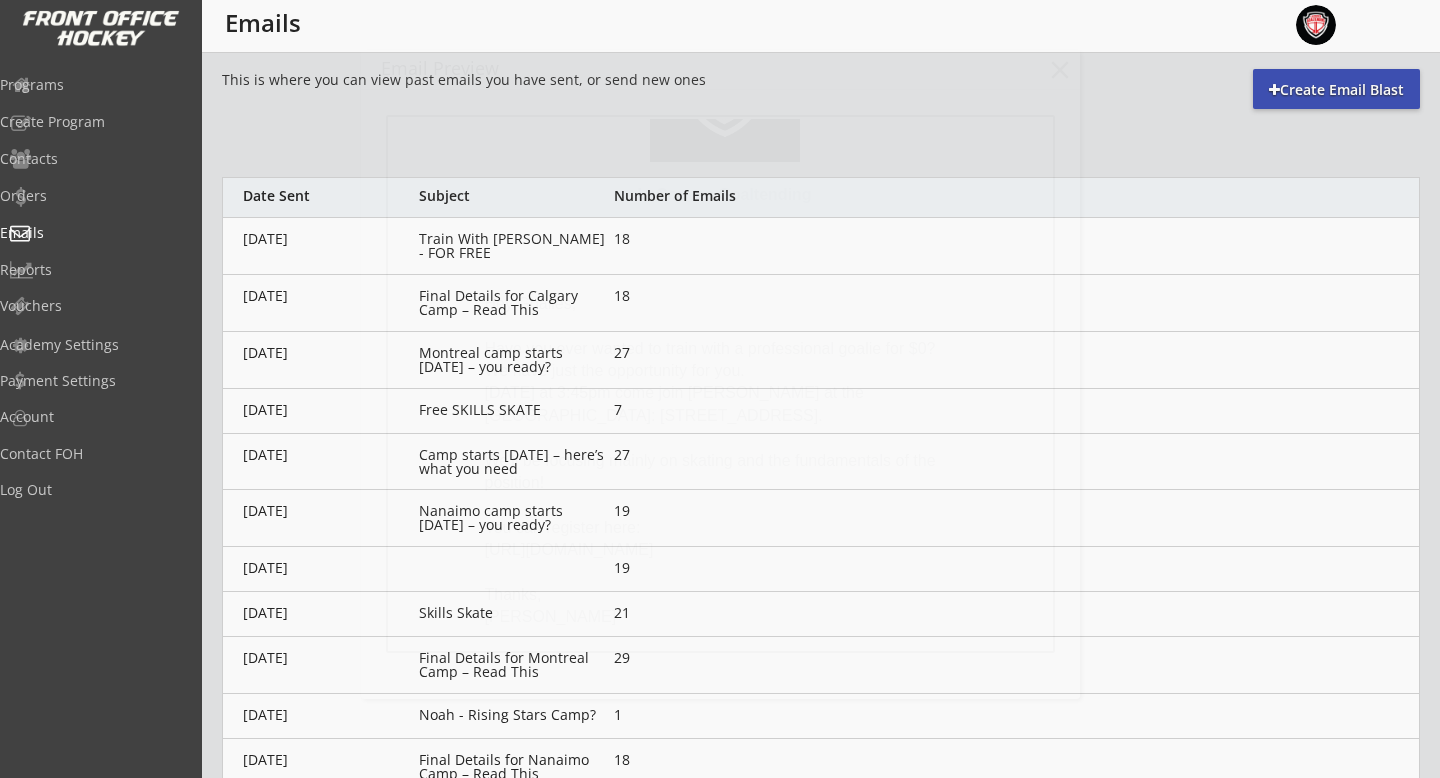 scroll, scrollTop: 0, scrollLeft: 0, axis: both 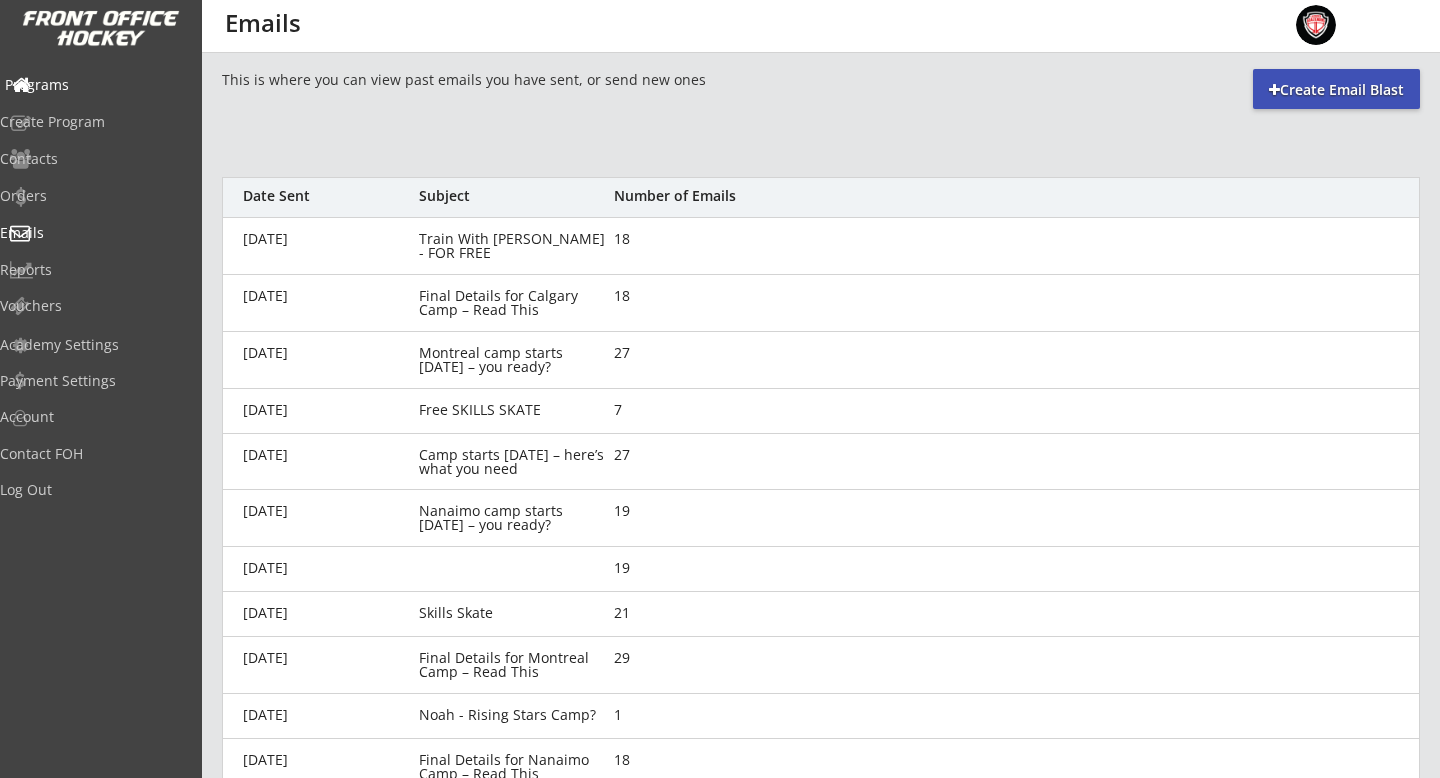 click on "Programs" at bounding box center [95, 85] 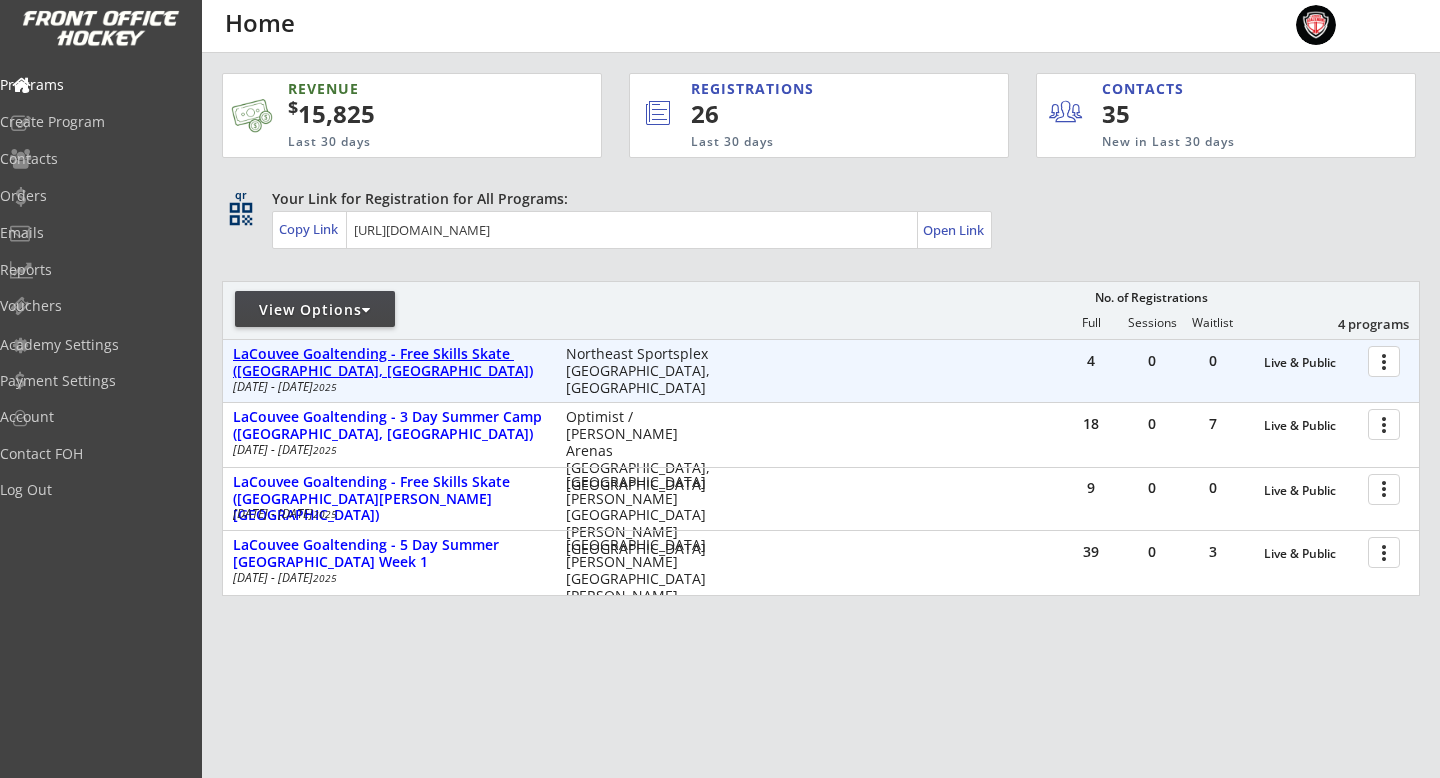 click on "LaCouvee Goaltending - Free Skills Skate ([GEOGRAPHIC_DATA], [GEOGRAPHIC_DATA])" at bounding box center (389, 363) 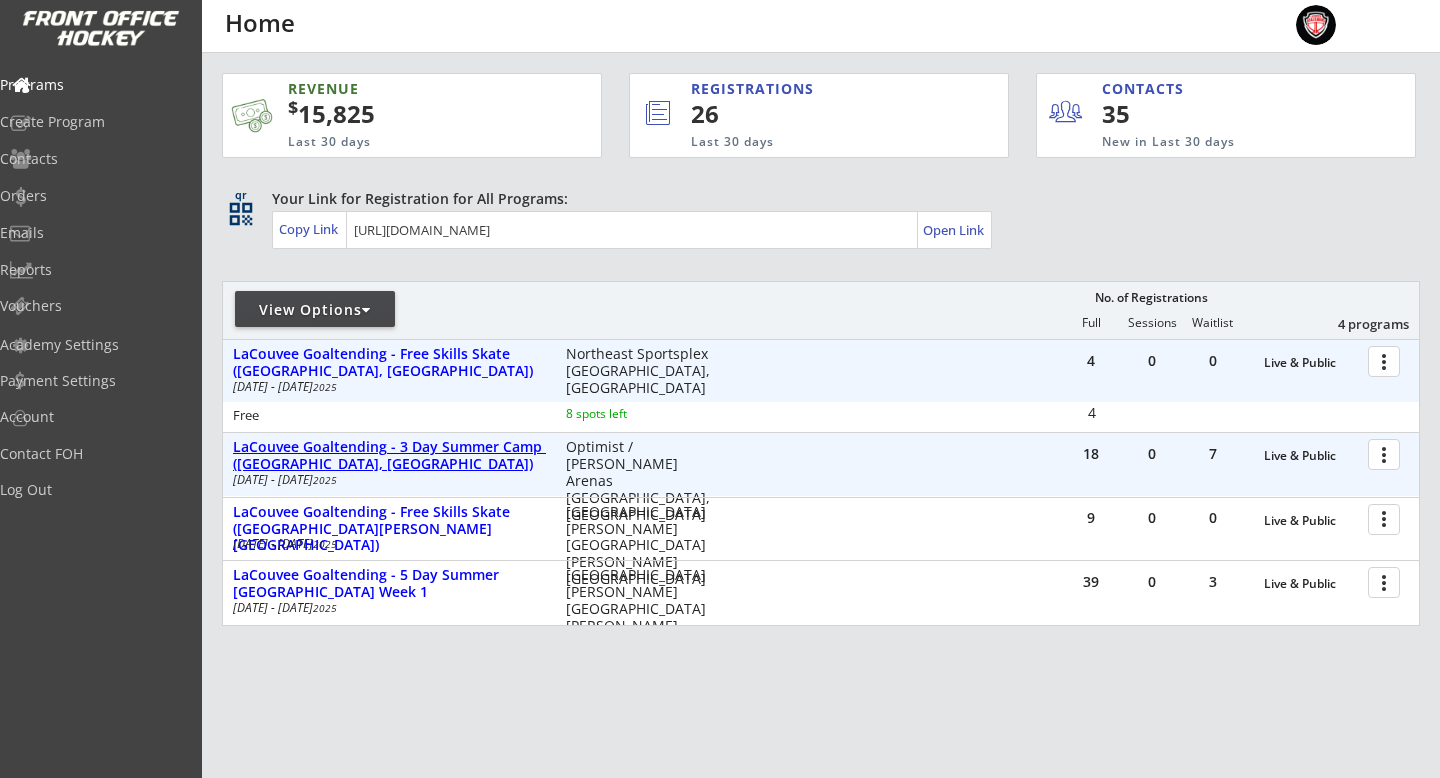 click on "LaCouvee Goaltending - 3 Day Summer Camp ([GEOGRAPHIC_DATA], [GEOGRAPHIC_DATA])" at bounding box center (389, 456) 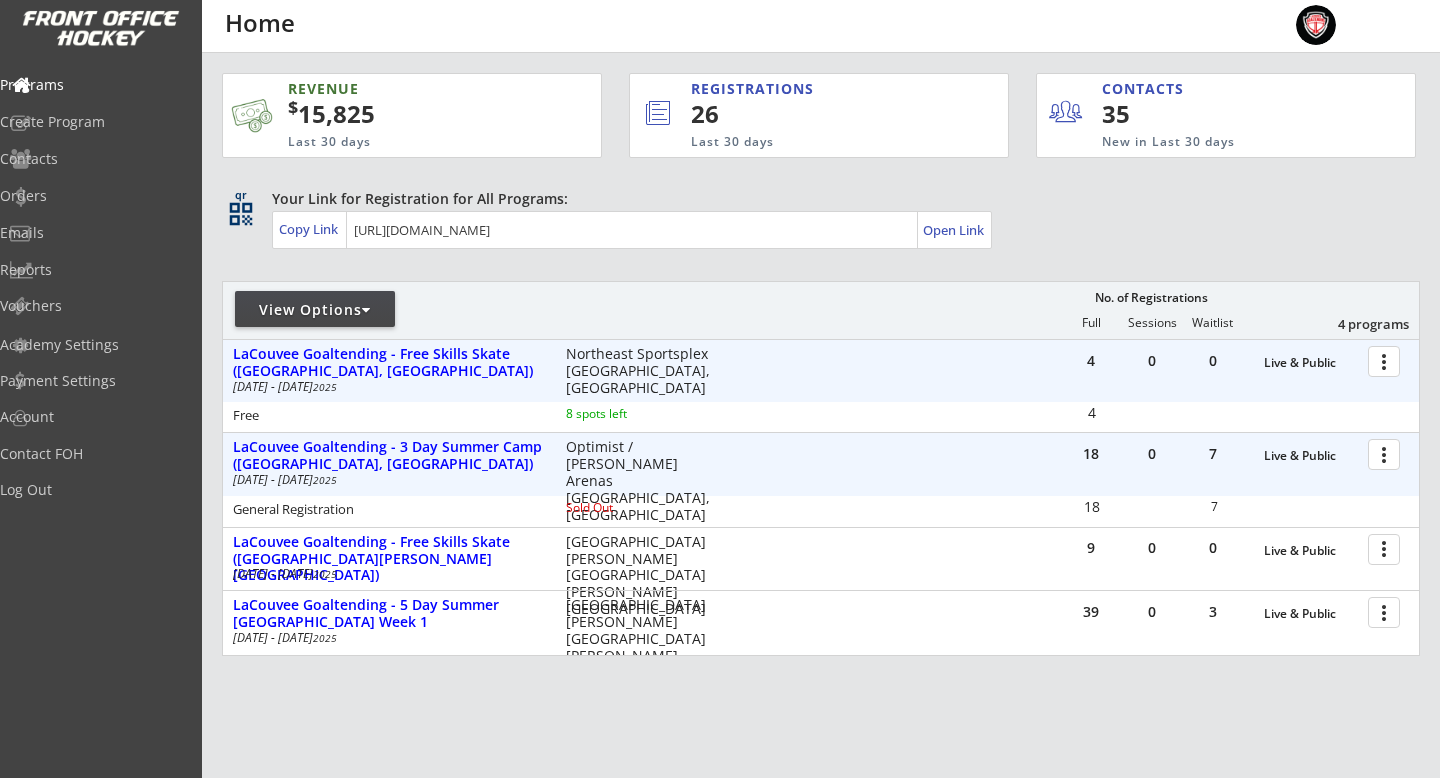 click at bounding box center (1387, 453) 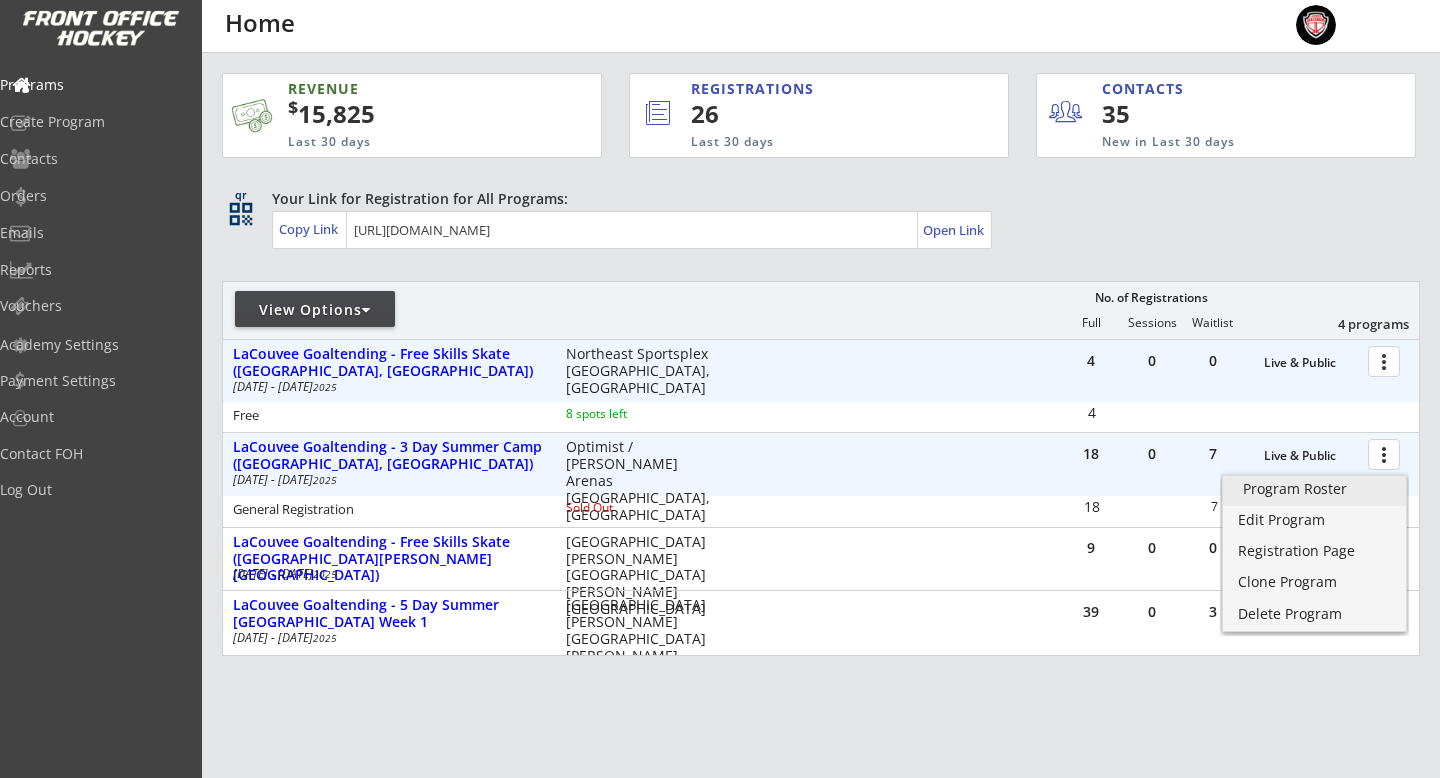 click on "Program Roster" at bounding box center (1314, 489) 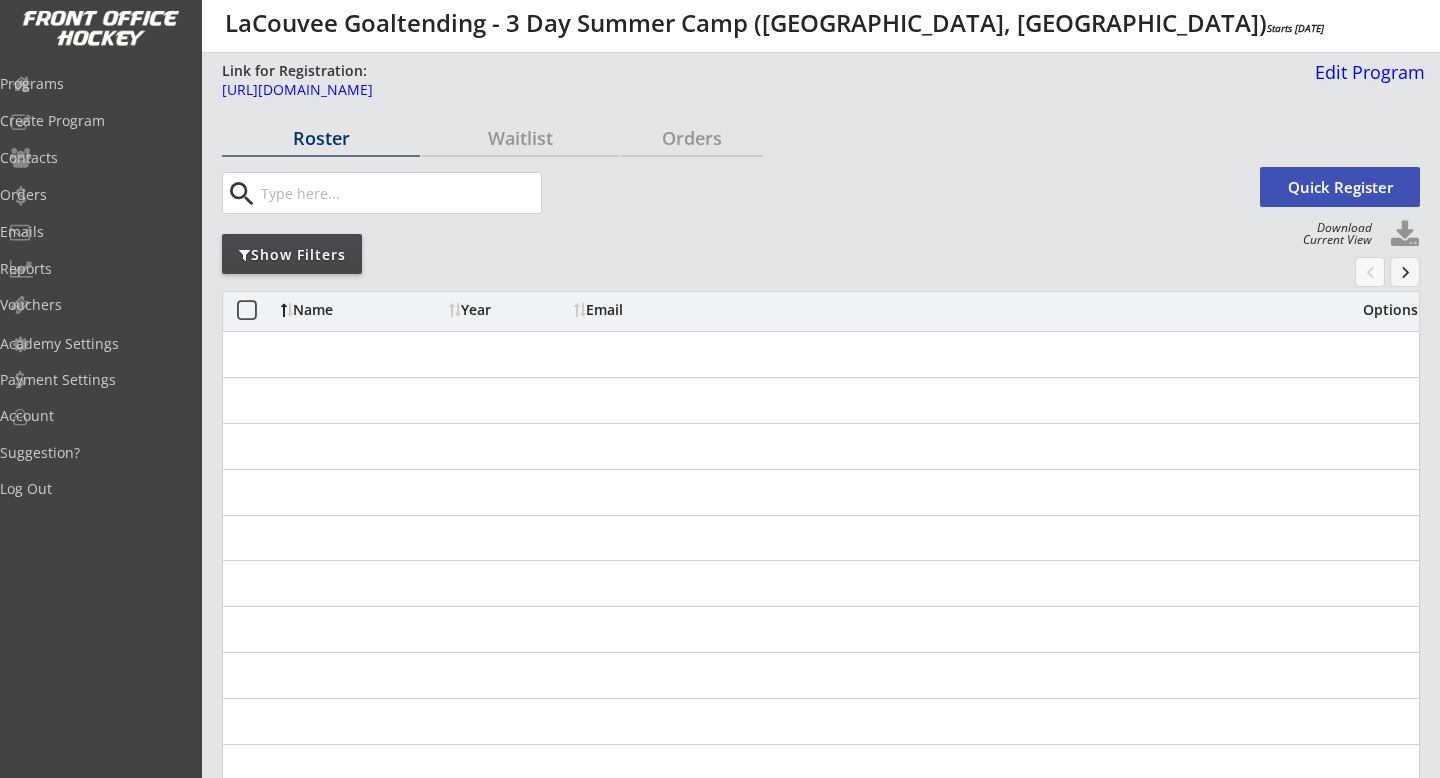 scroll, scrollTop: 0, scrollLeft: 0, axis: both 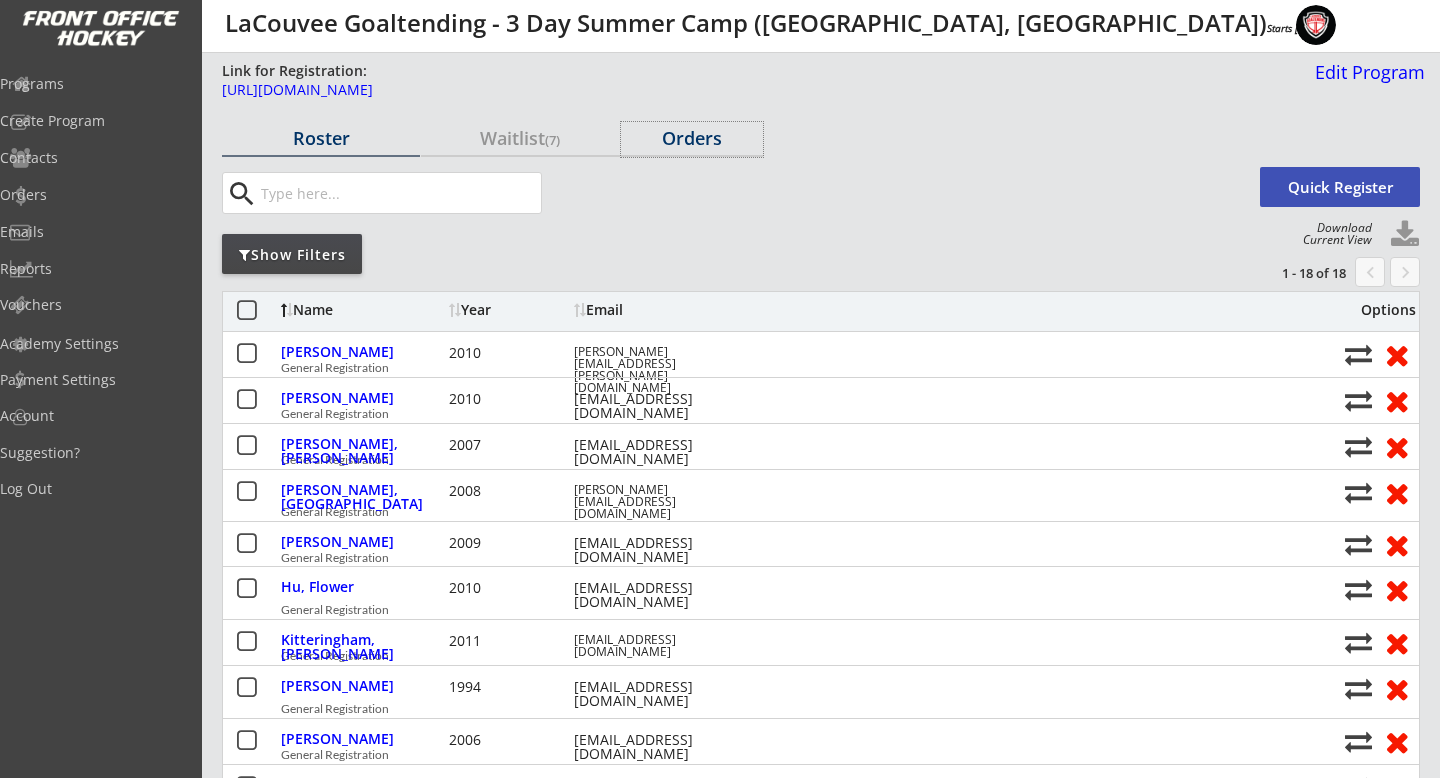 click on "Orders" at bounding box center (692, 138) 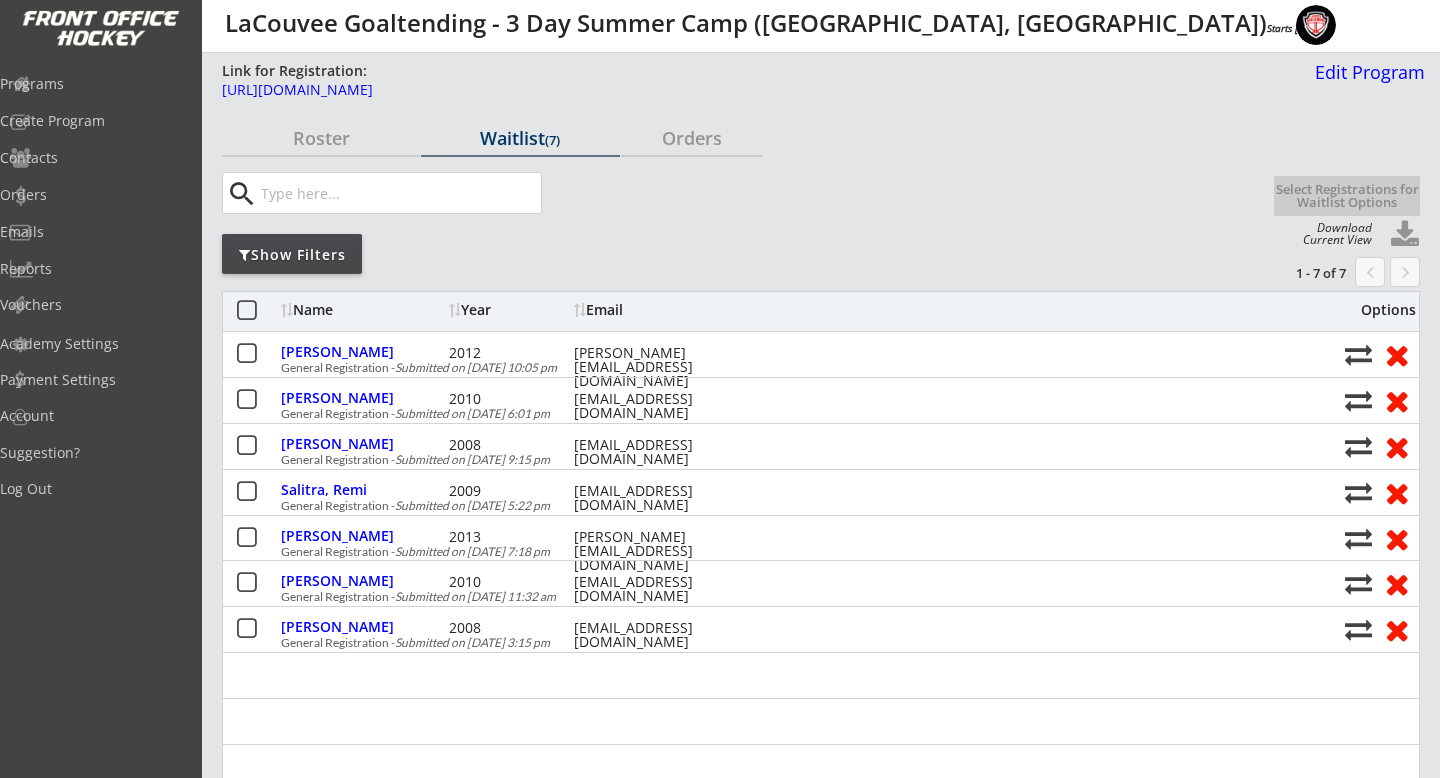 click at bounding box center [246, 311] 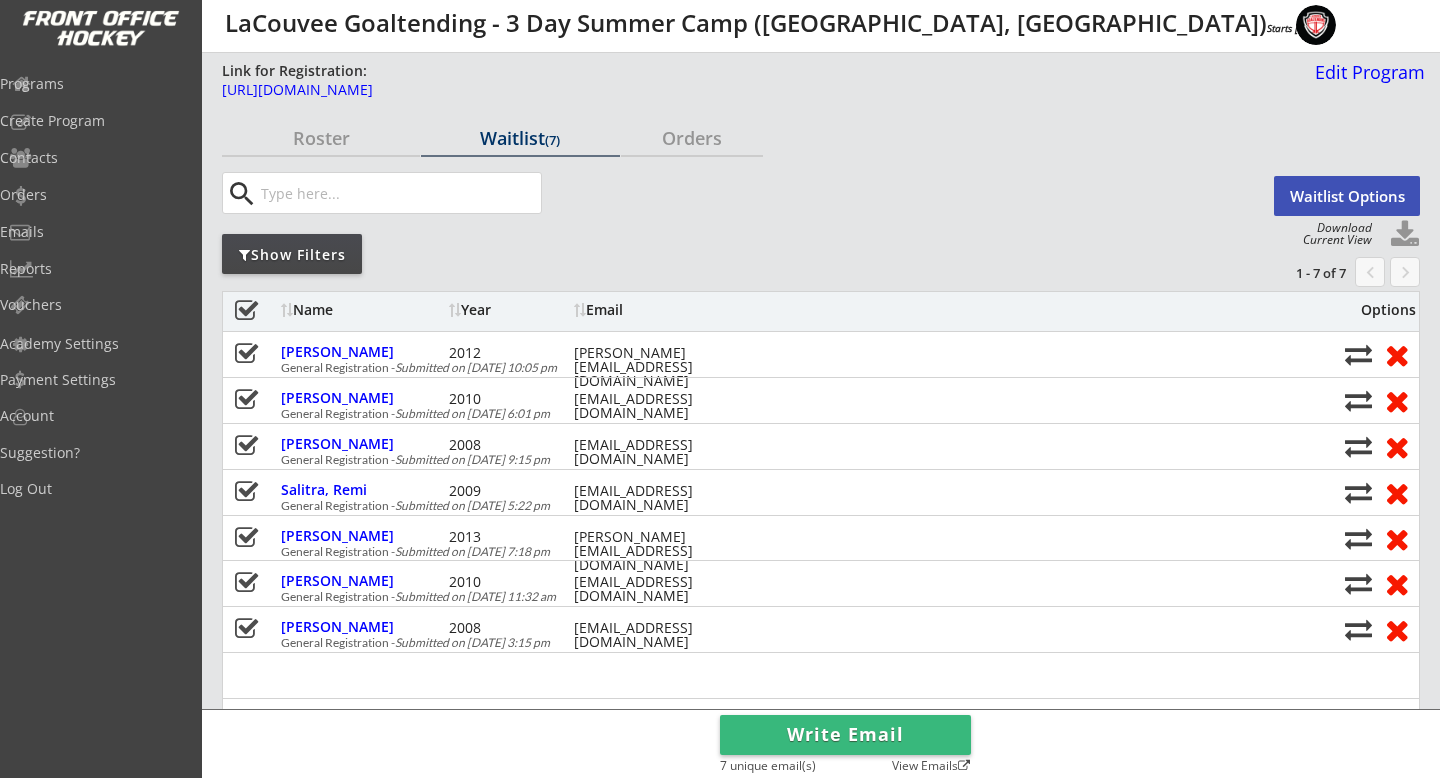 click on "Write Email" at bounding box center (845, 735) 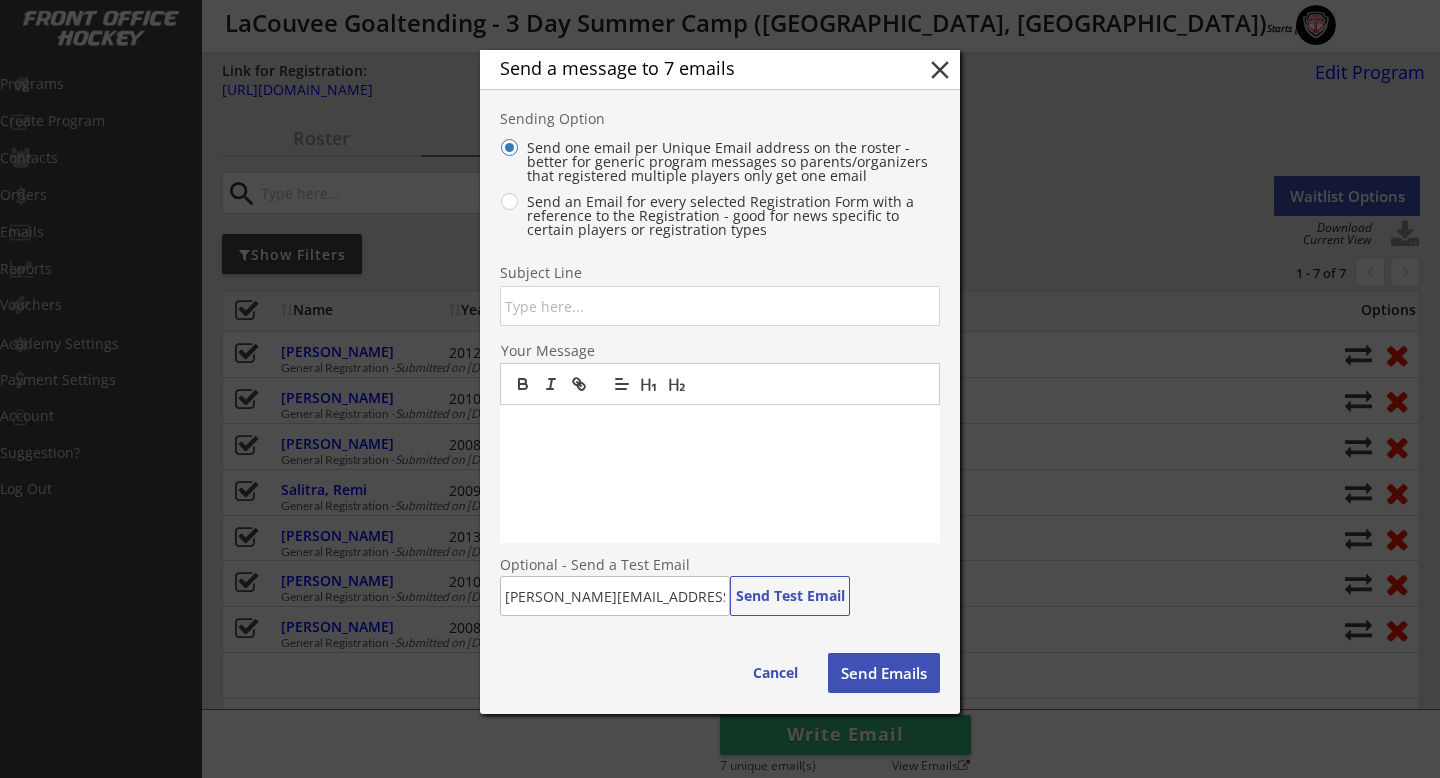 click at bounding box center [720, 426] 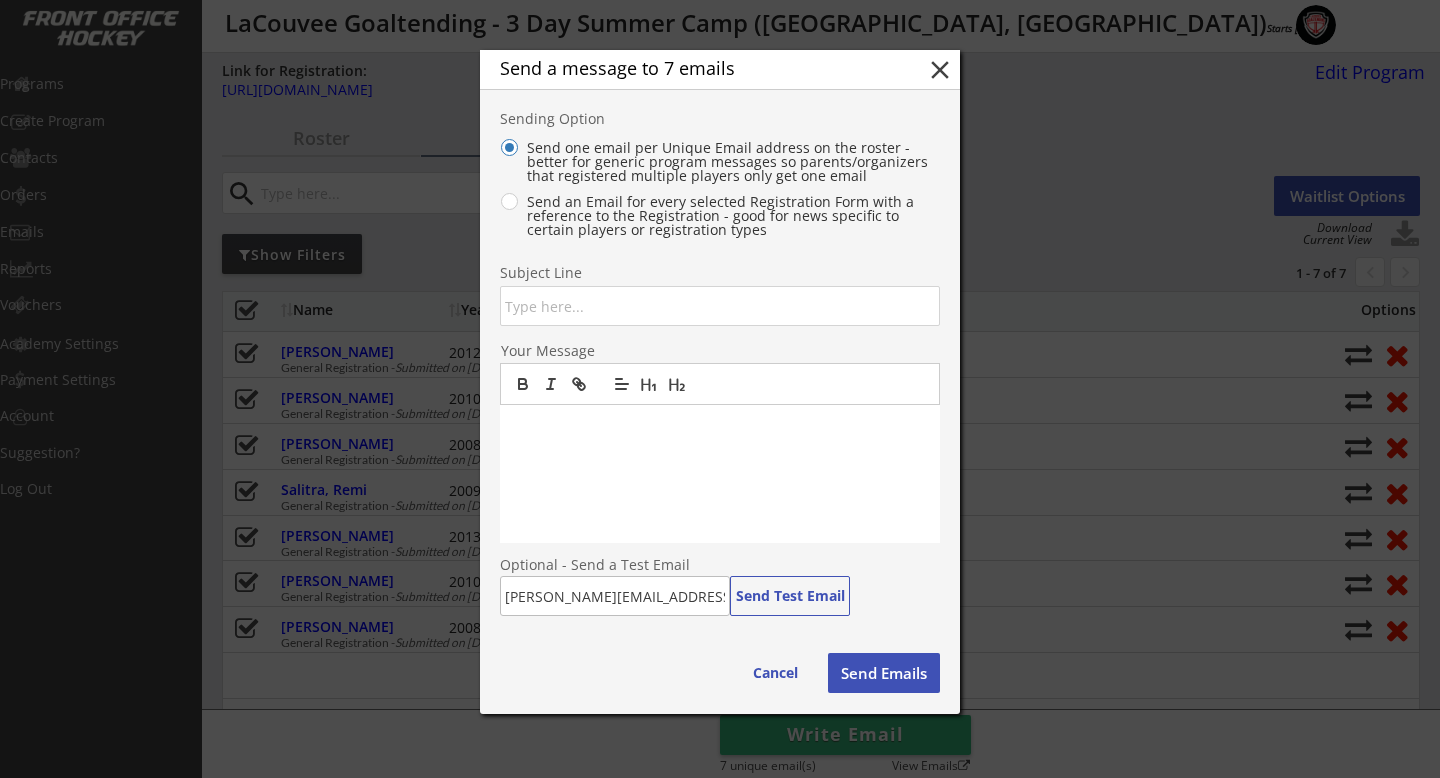 scroll, scrollTop: 0, scrollLeft: 0, axis: both 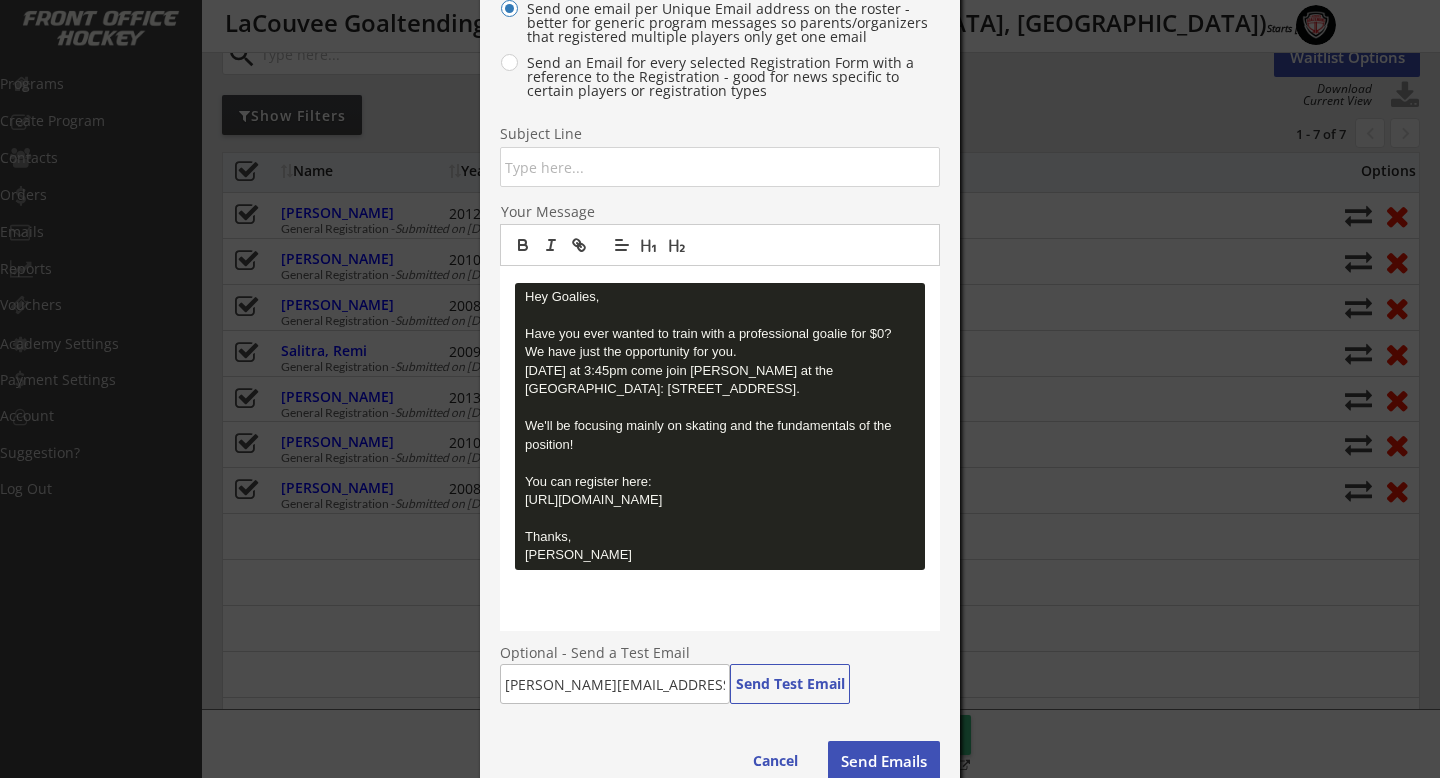 click on "Subject Line" at bounding box center [570, 135] 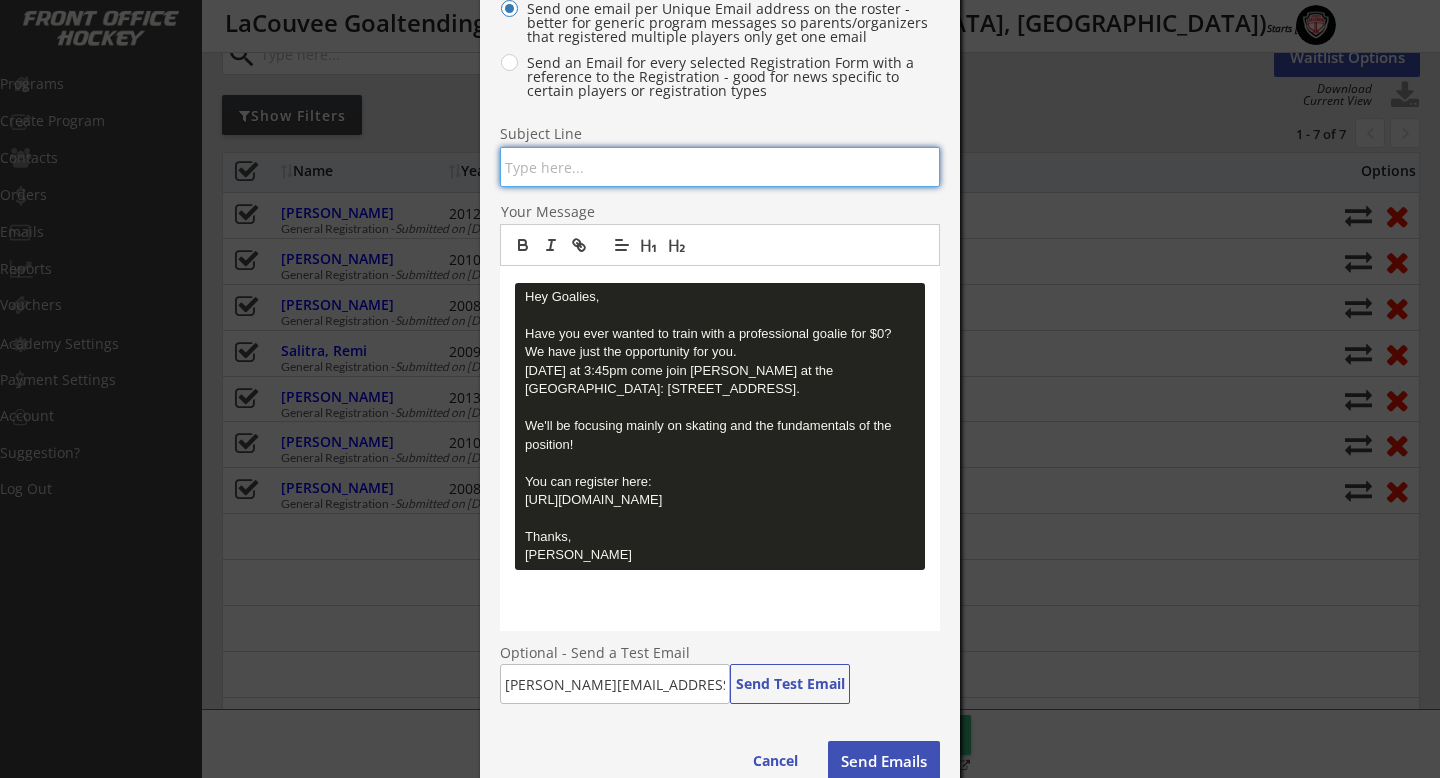 click at bounding box center (720, 167) 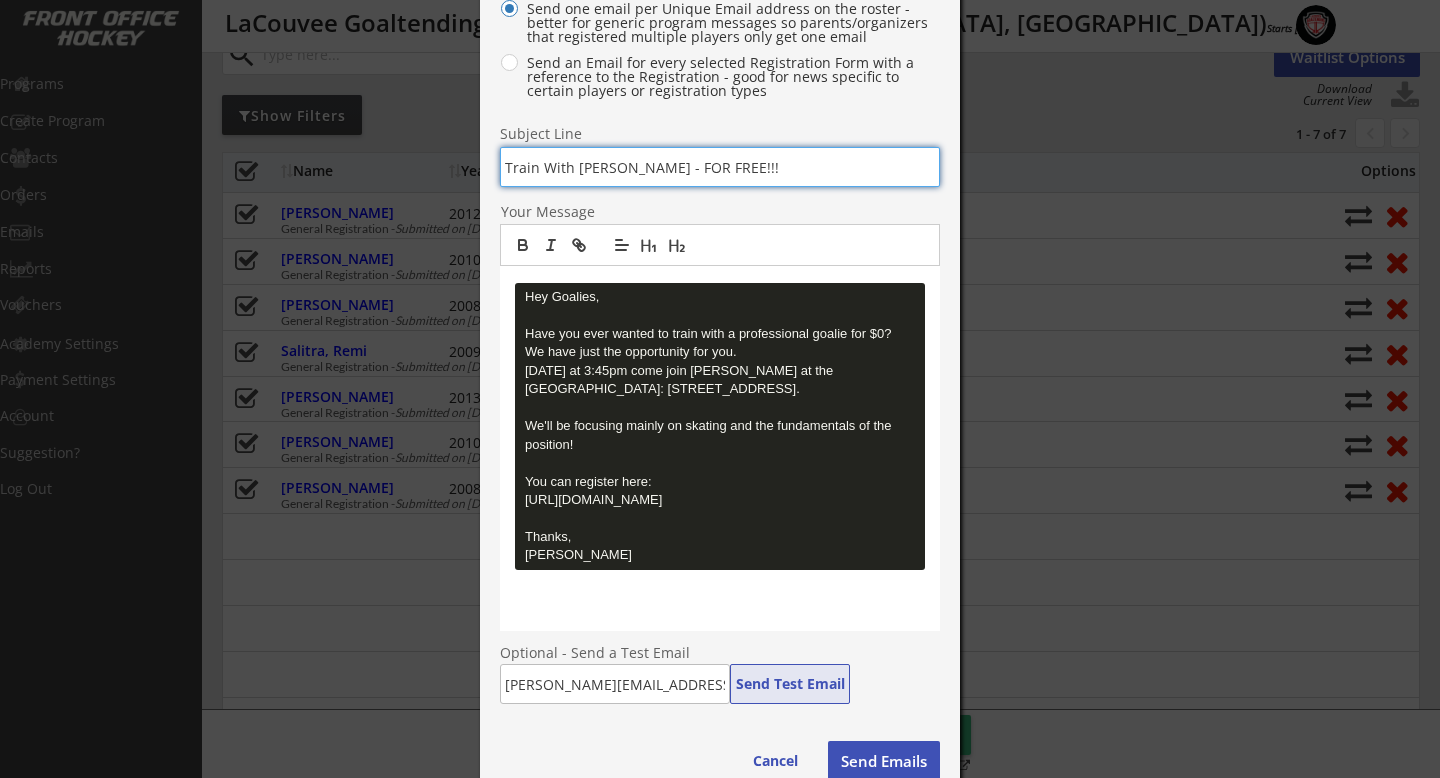 type on "Train With [PERSON_NAME] - FOR FREE!!!" 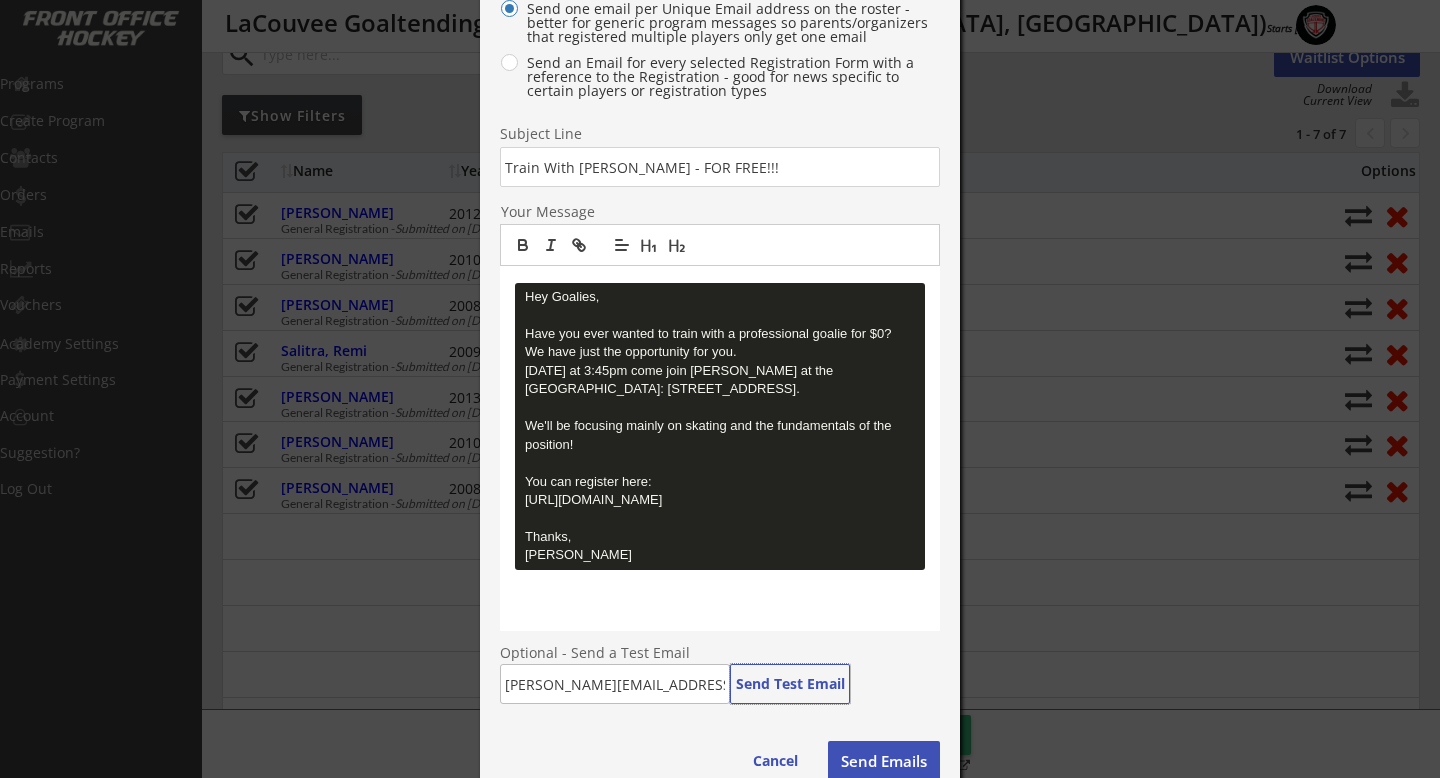 scroll, scrollTop: 273, scrollLeft: 0, axis: vertical 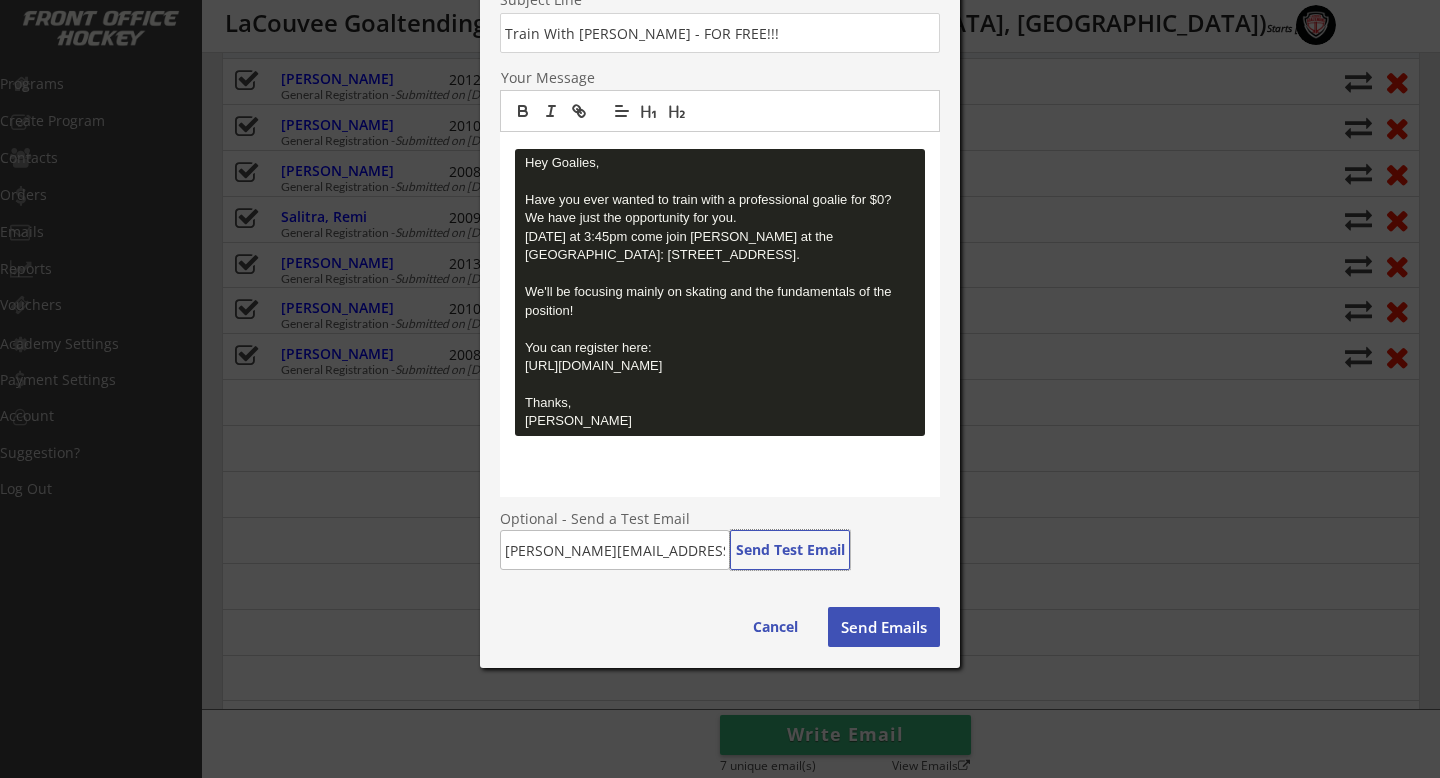 click on "Send Emails" at bounding box center [884, 627] 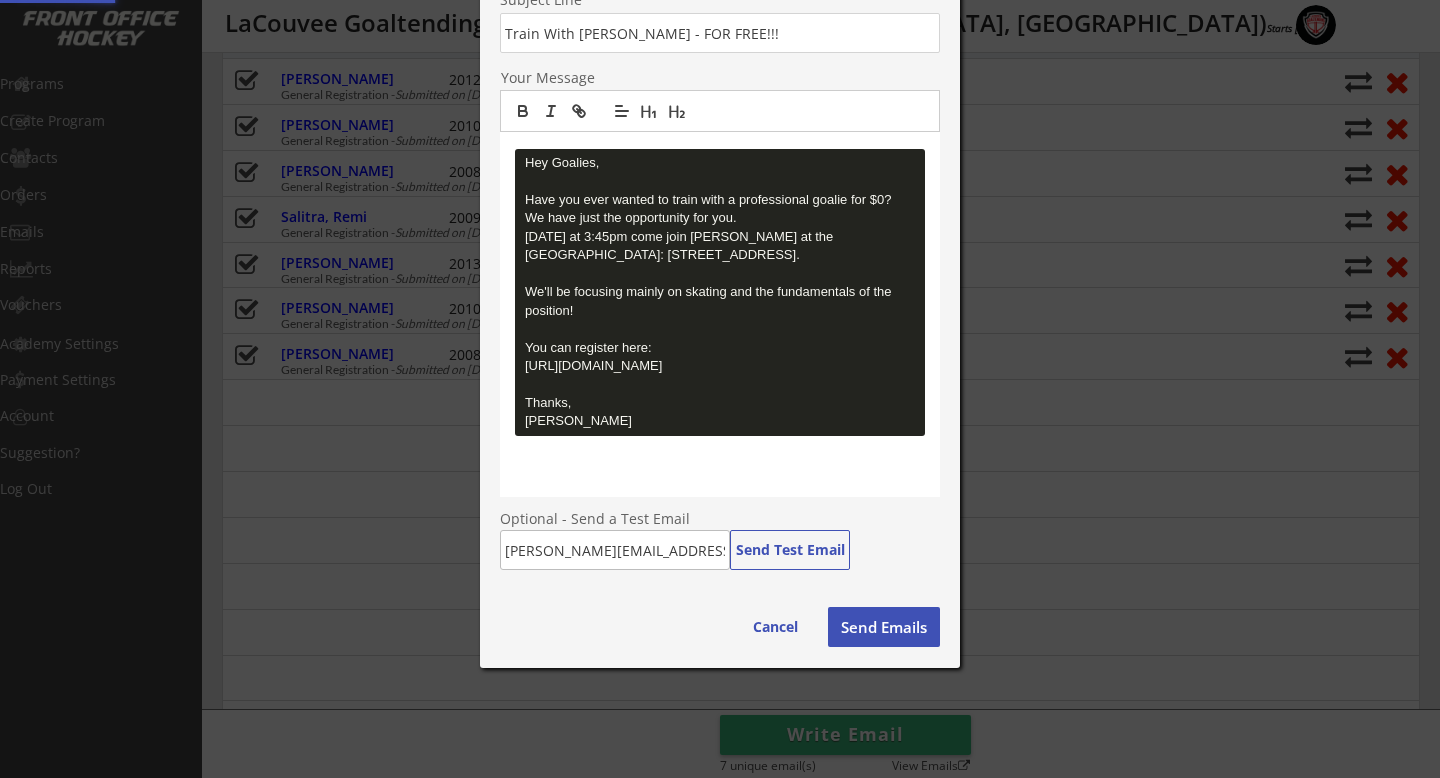 type 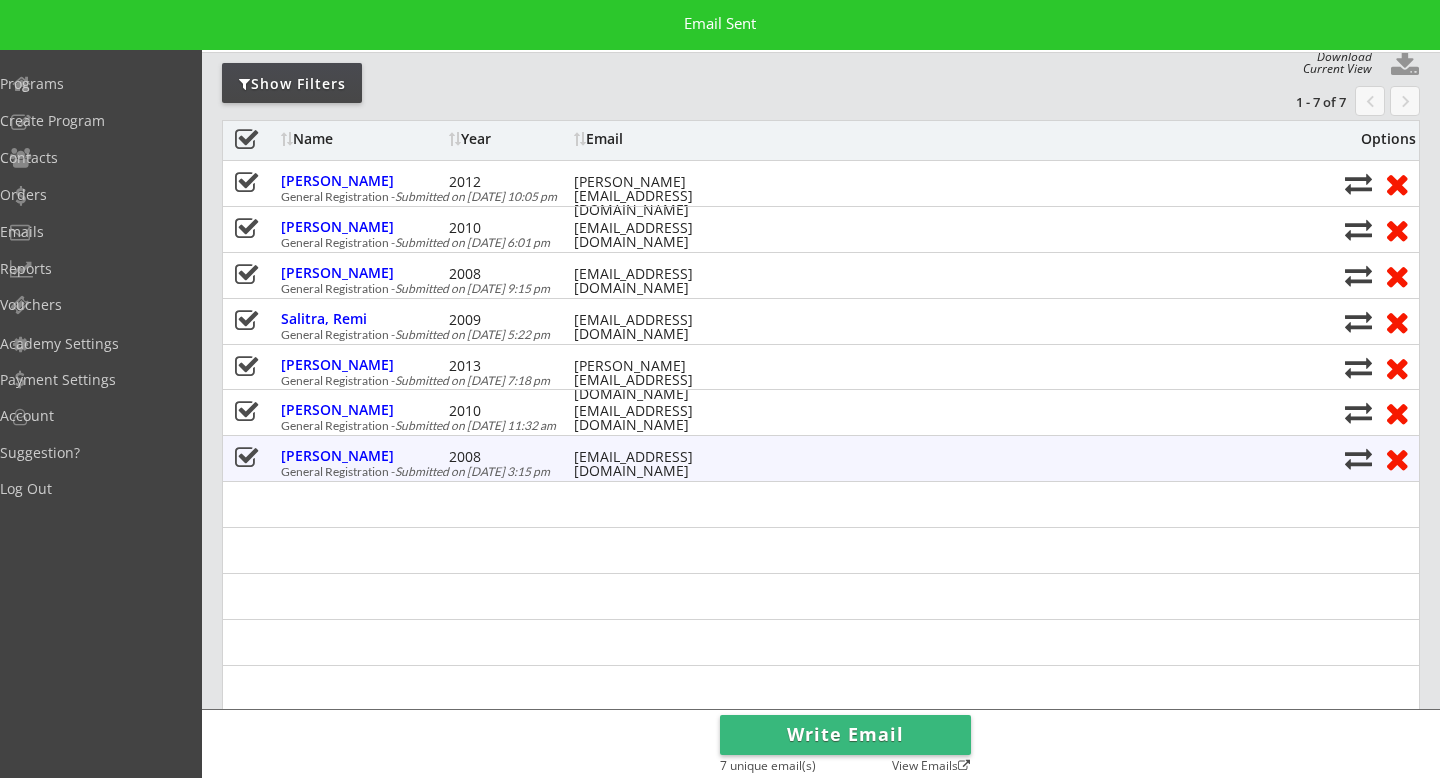 scroll, scrollTop: 170, scrollLeft: 0, axis: vertical 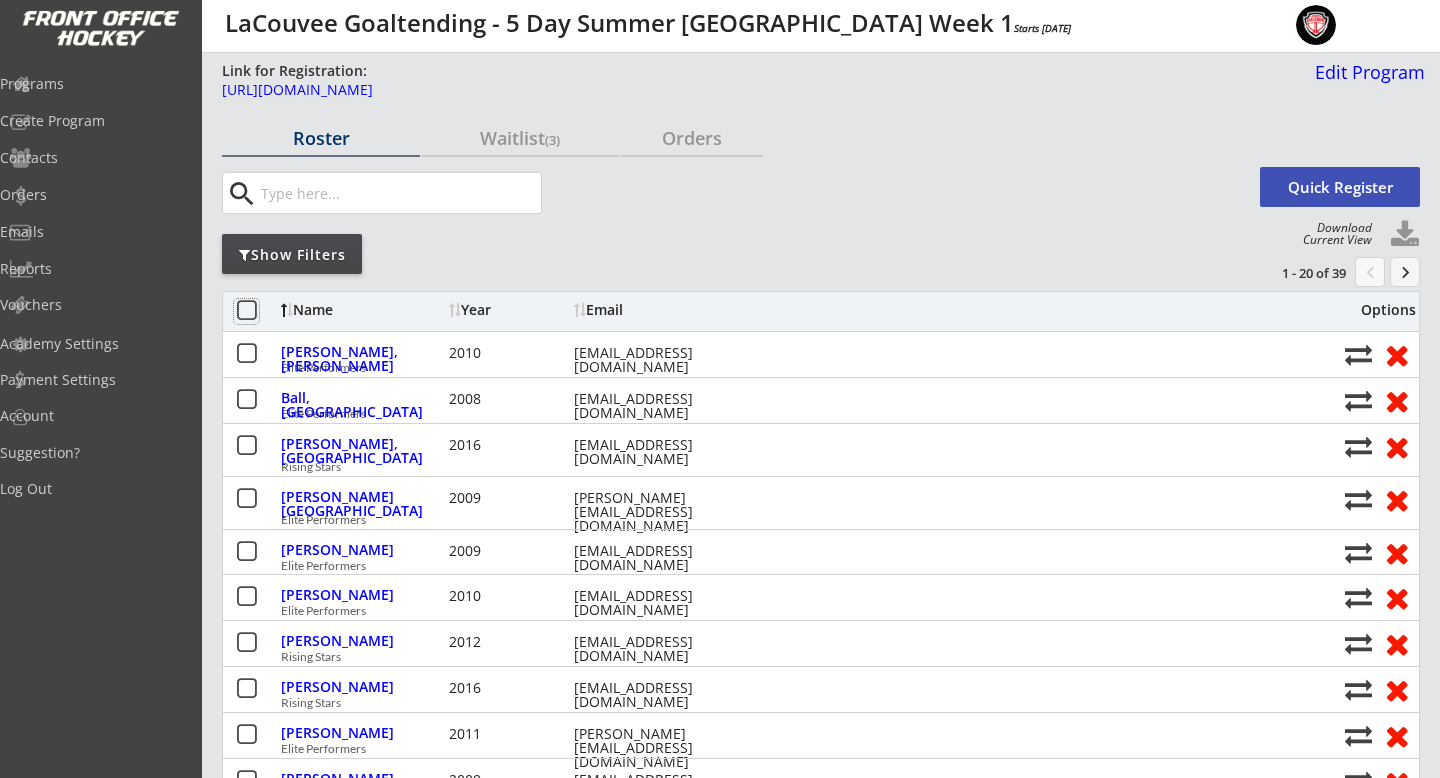 click at bounding box center [246, 311] 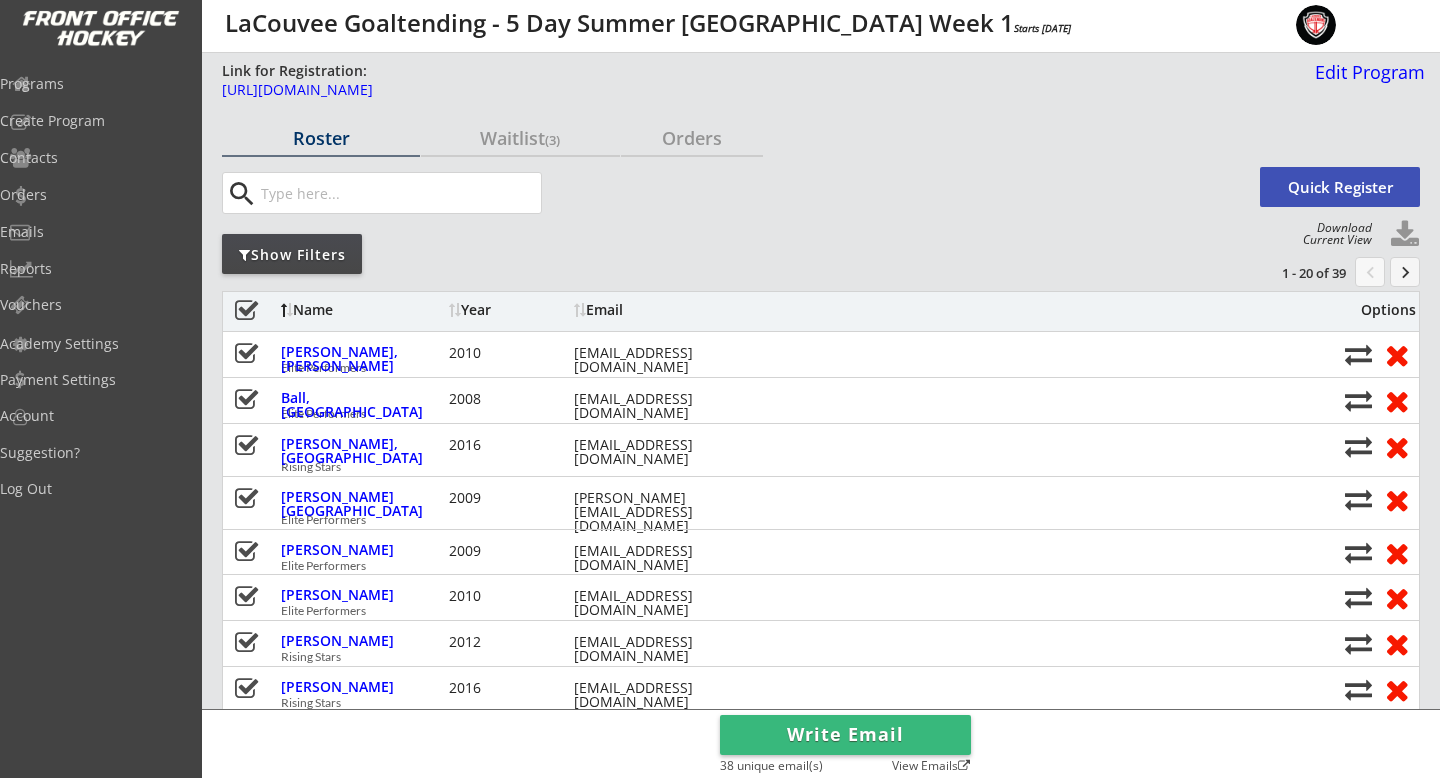 click on "Write Email" at bounding box center [845, 735] 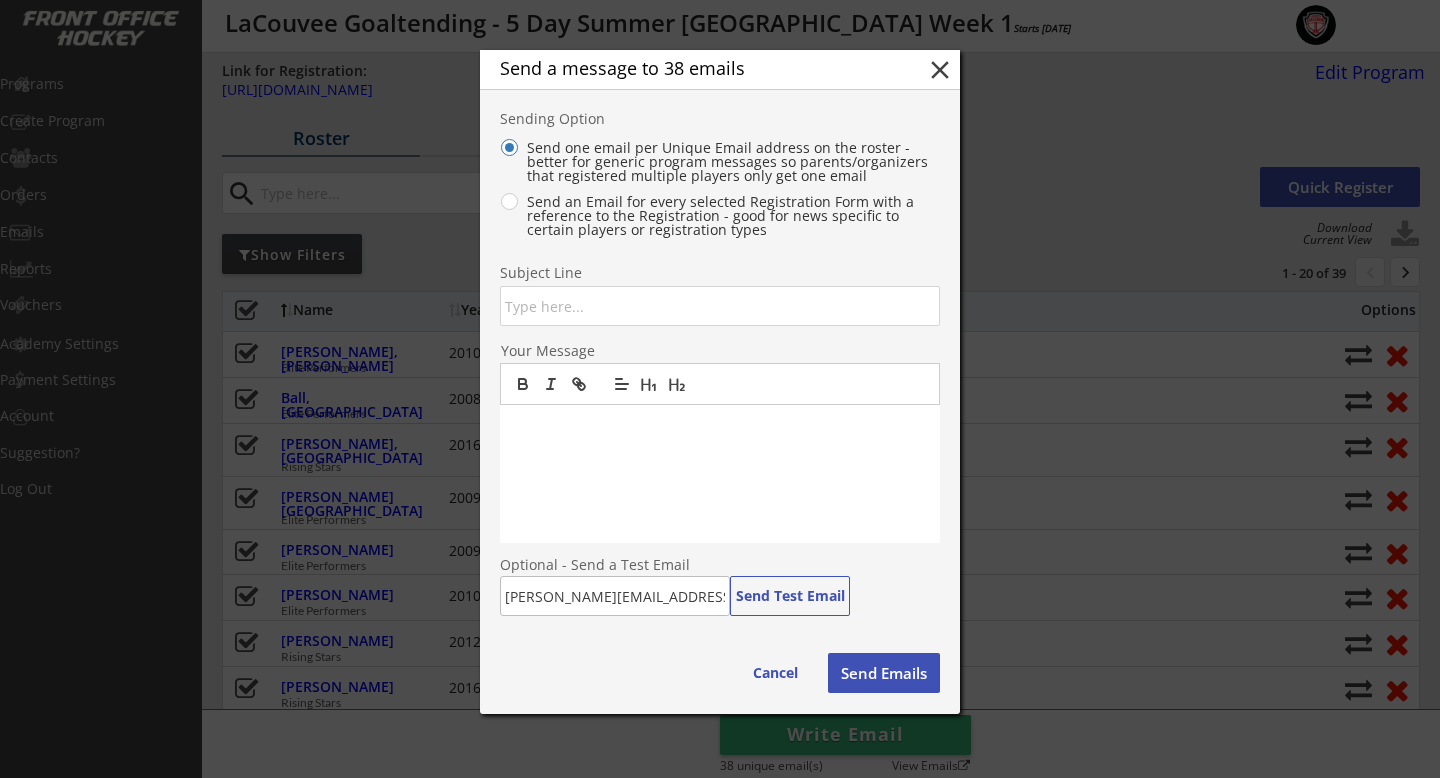 click at bounding box center (720, 306) 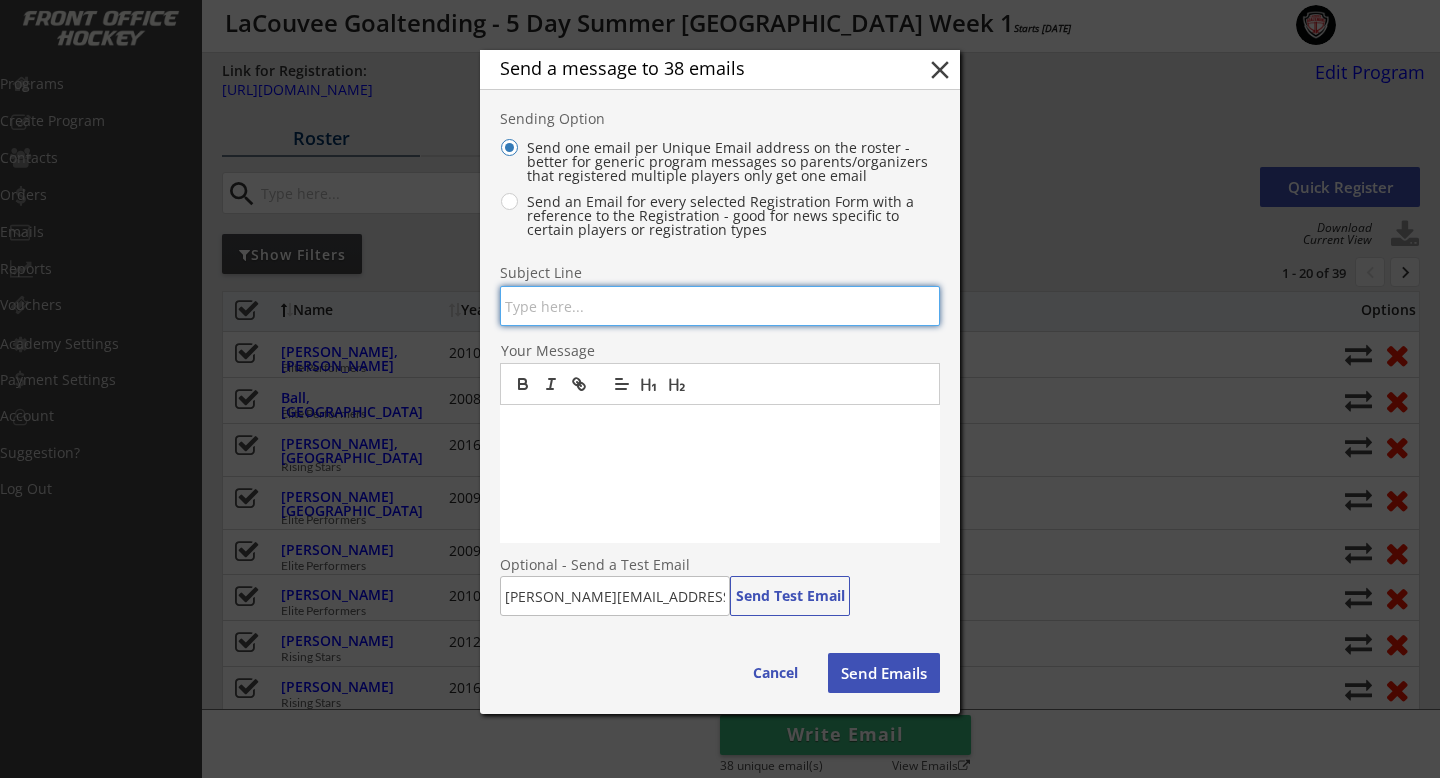 paste on "Final Details for [GEOGRAPHIC_DATA][PERSON_NAME] – Read This" 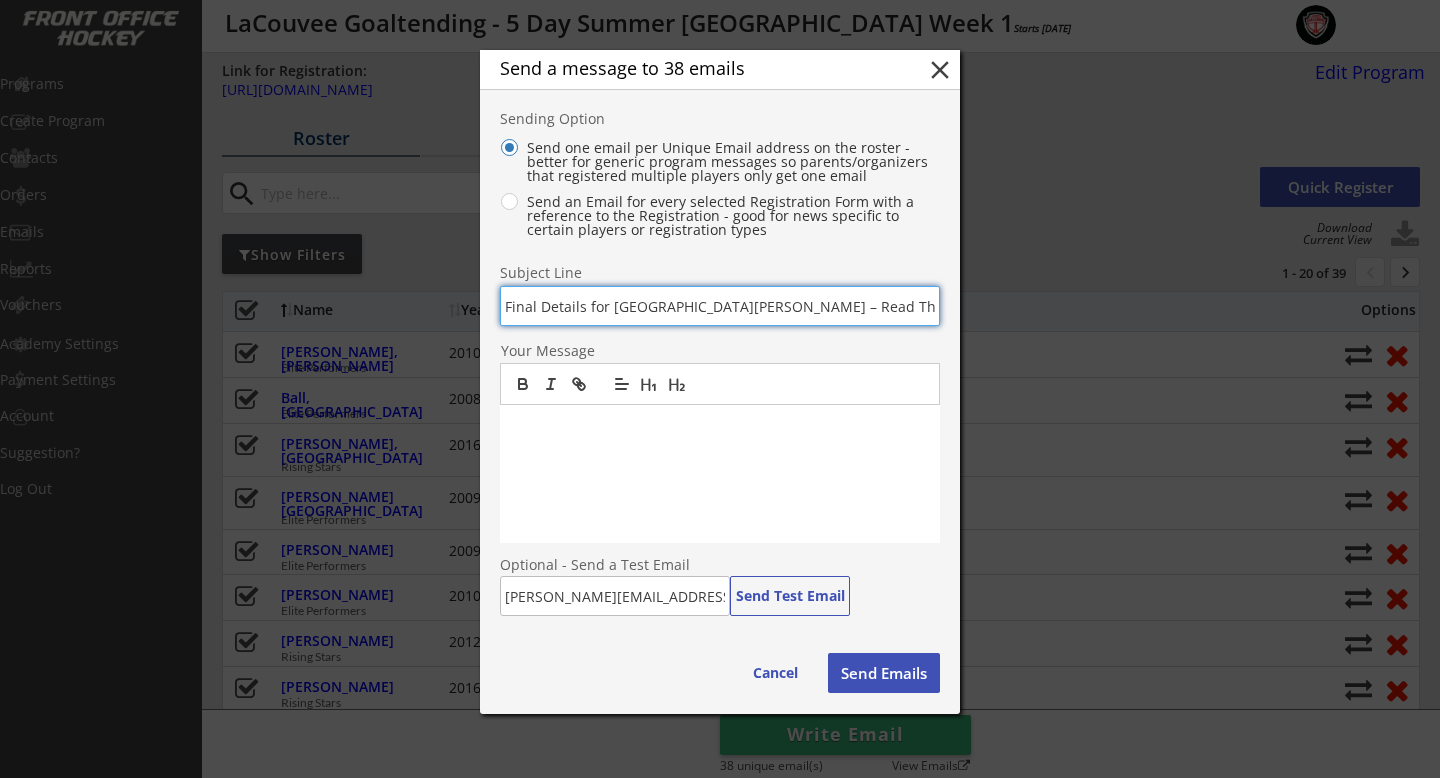 type on "Final Details for [GEOGRAPHIC_DATA][PERSON_NAME] – Read This" 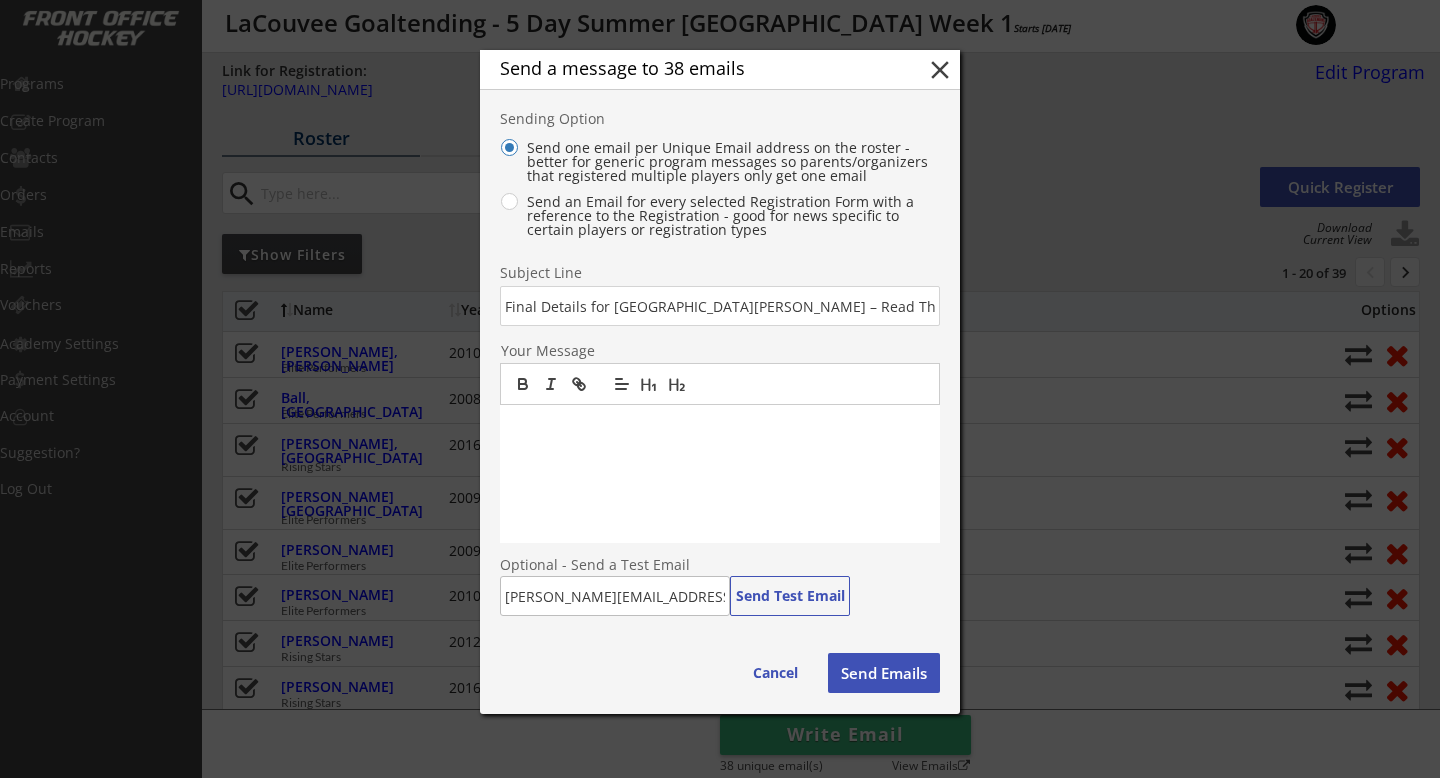 click at bounding box center [720, 426] 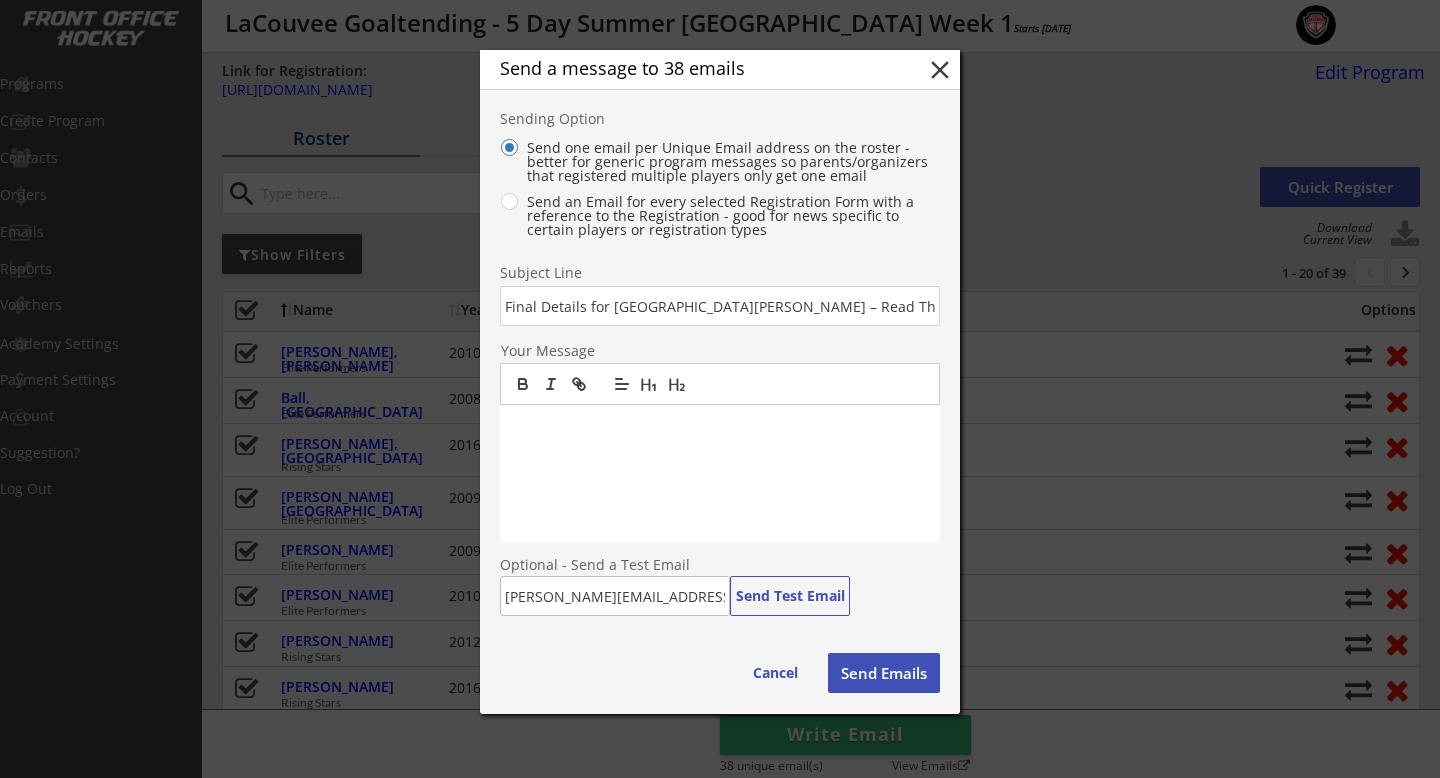 scroll, scrollTop: 0, scrollLeft: 0, axis: both 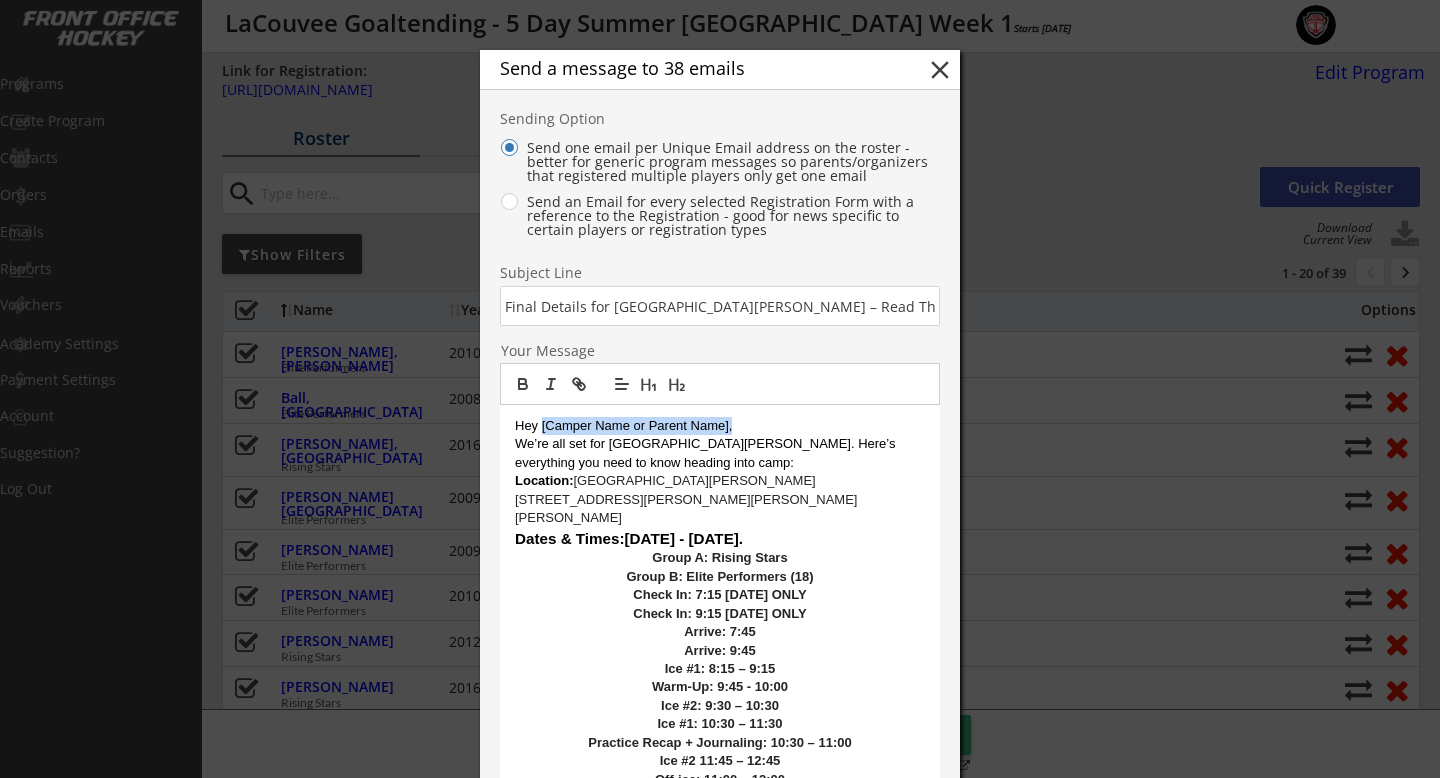 drag, startPoint x: 753, startPoint y: 427, endPoint x: 540, endPoint y: 426, distance: 213.00235 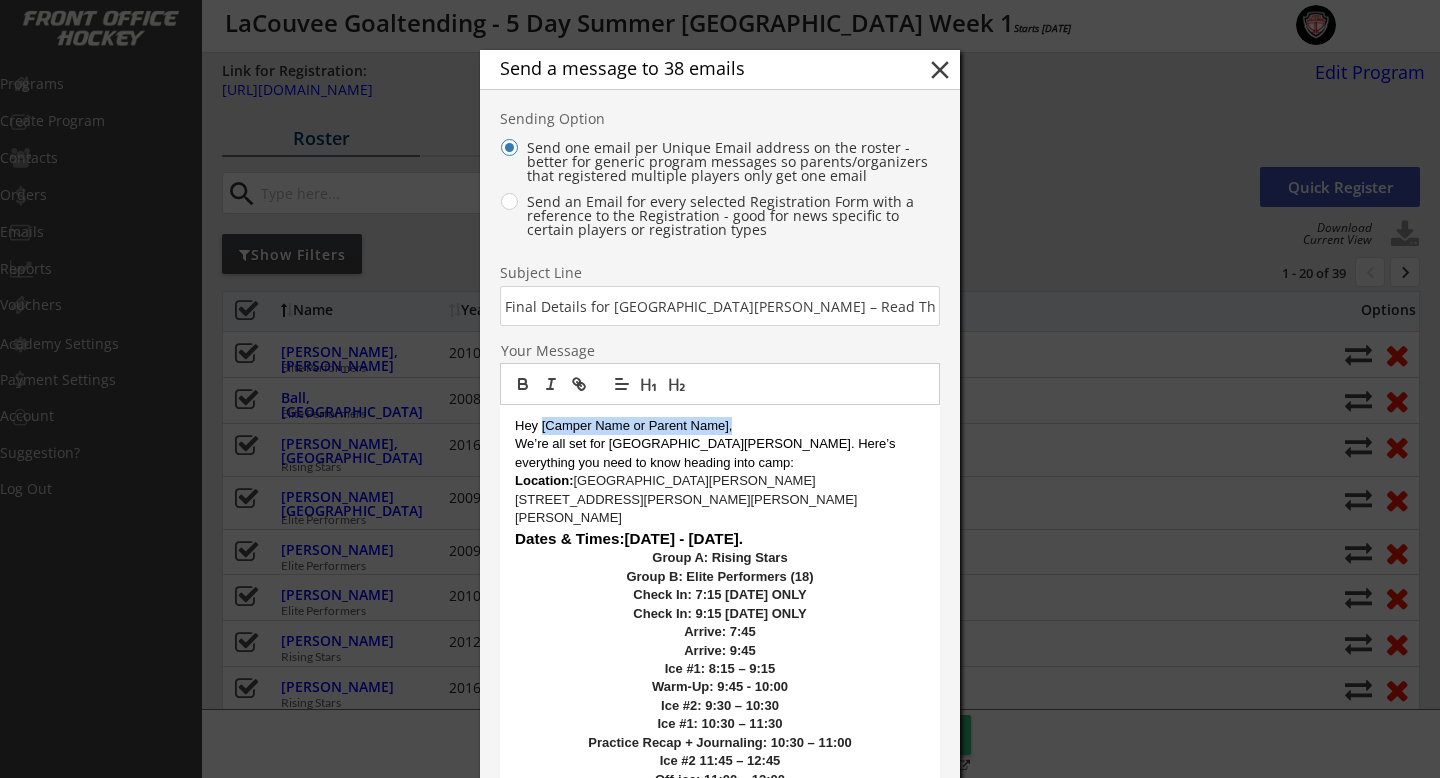 type 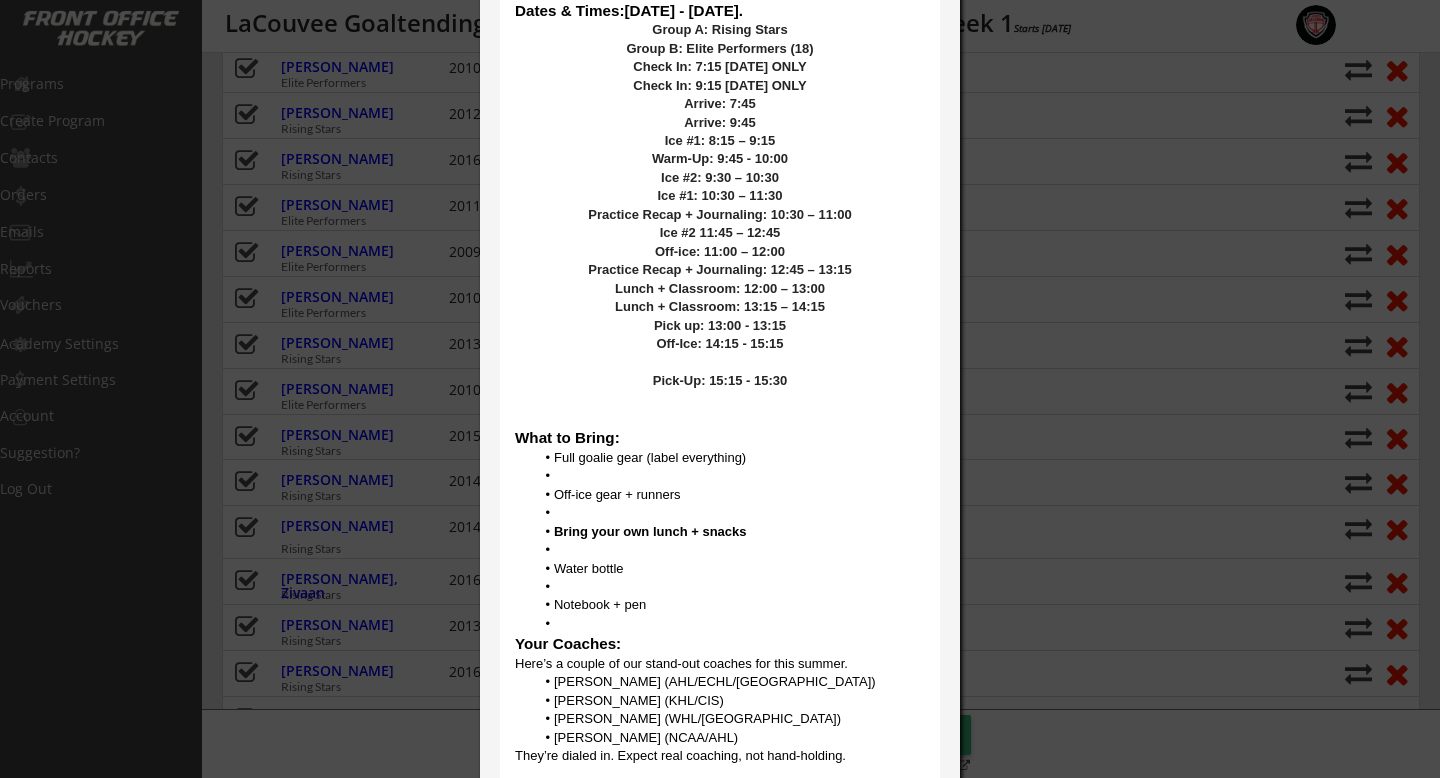 scroll, scrollTop: 535, scrollLeft: 0, axis: vertical 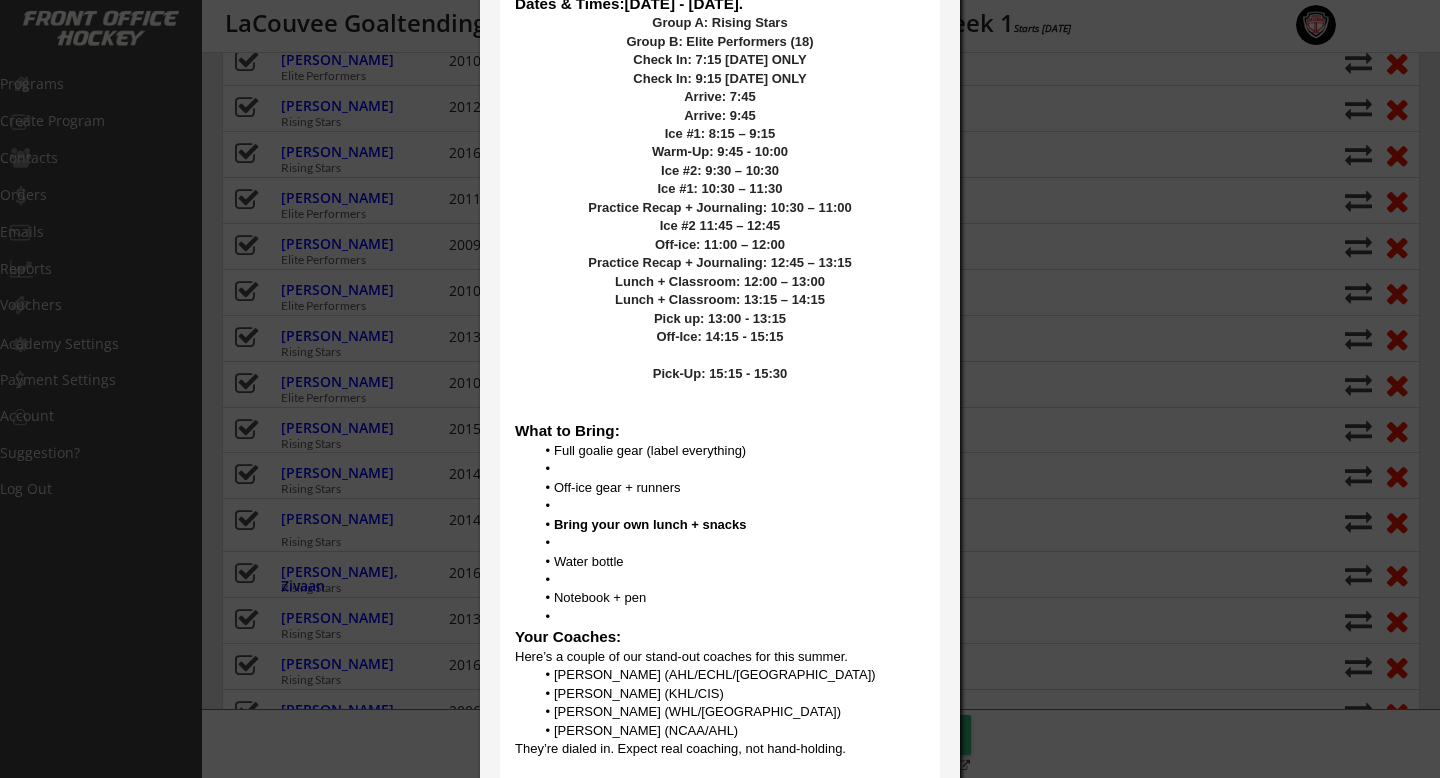 click at bounding box center [720, 411] 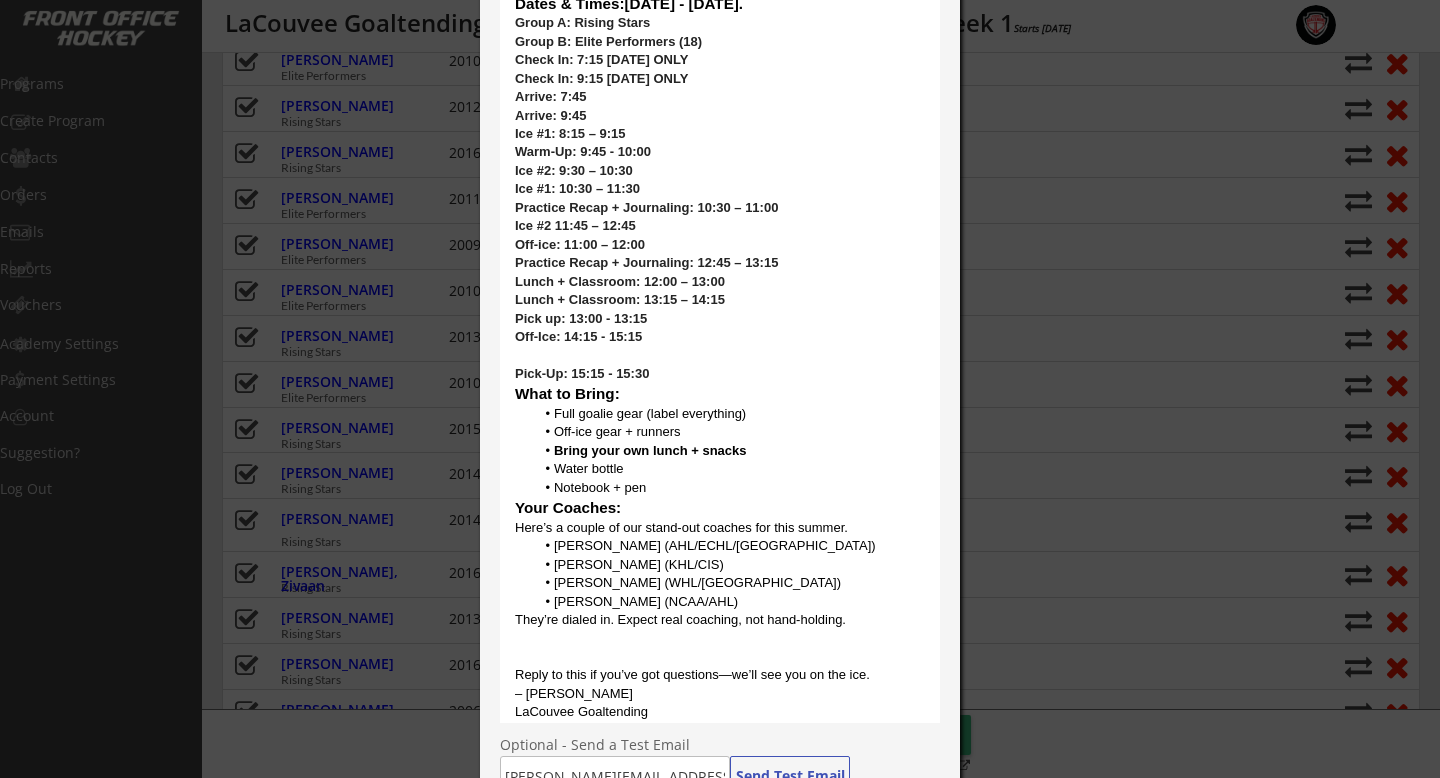 click at bounding box center (720, 355) 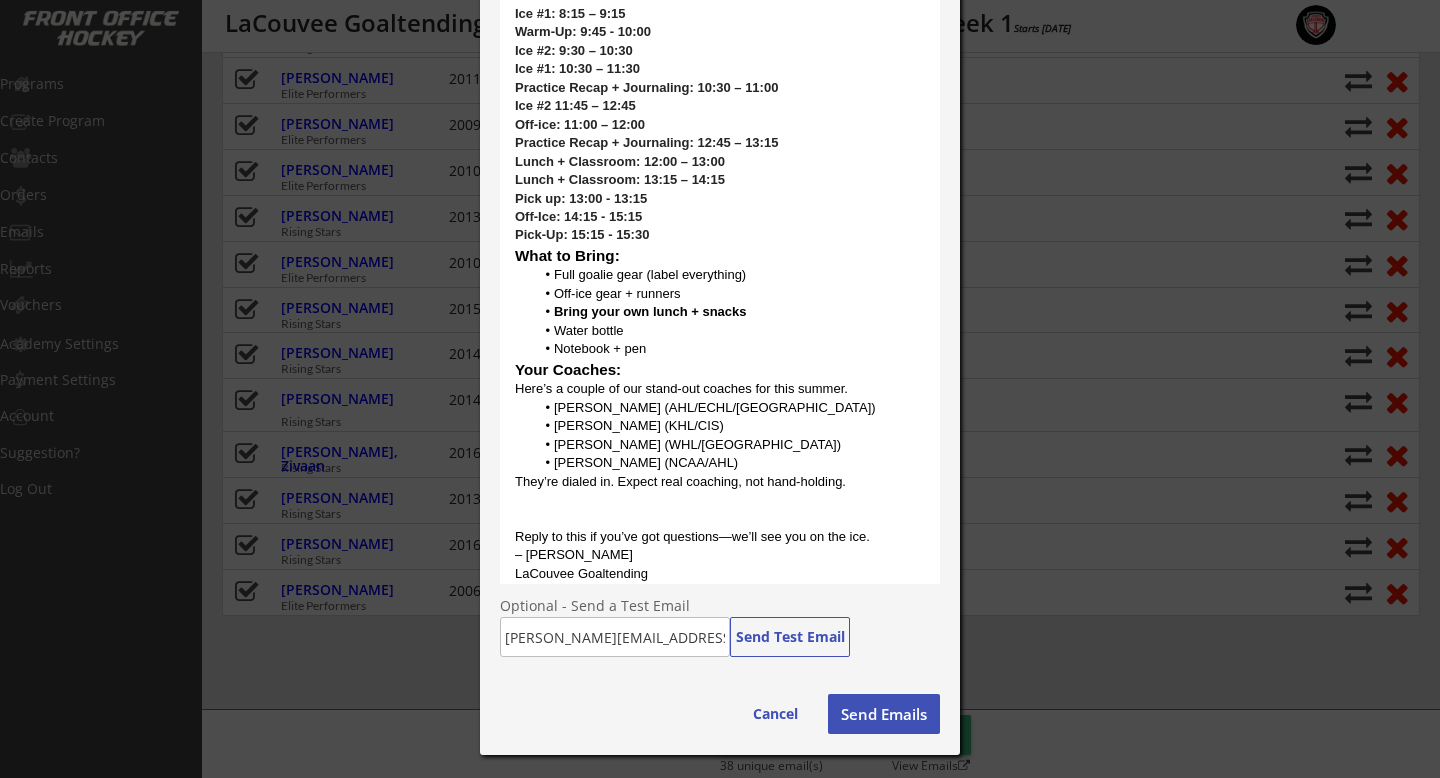 scroll, scrollTop: 661, scrollLeft: 0, axis: vertical 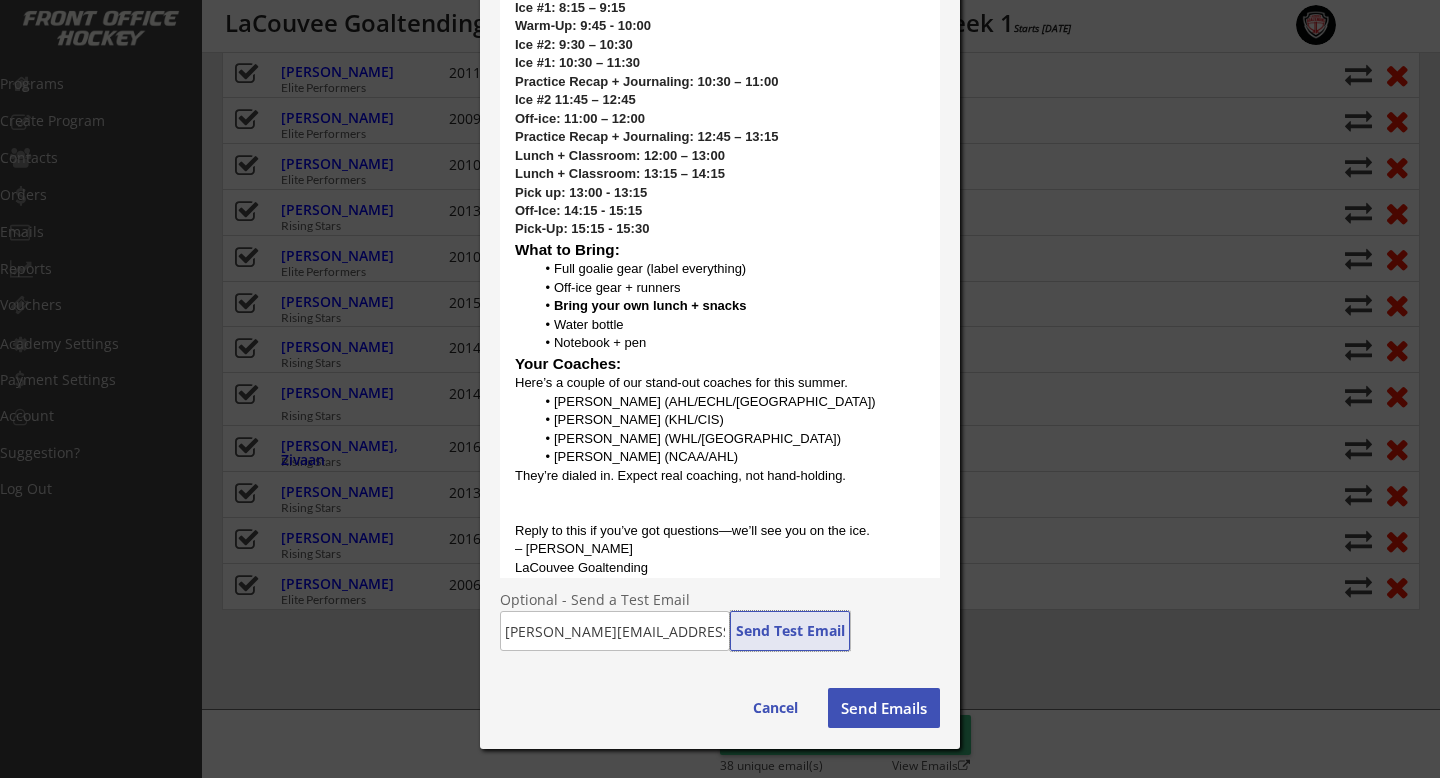 click on "Send Test Email" at bounding box center (790, 631) 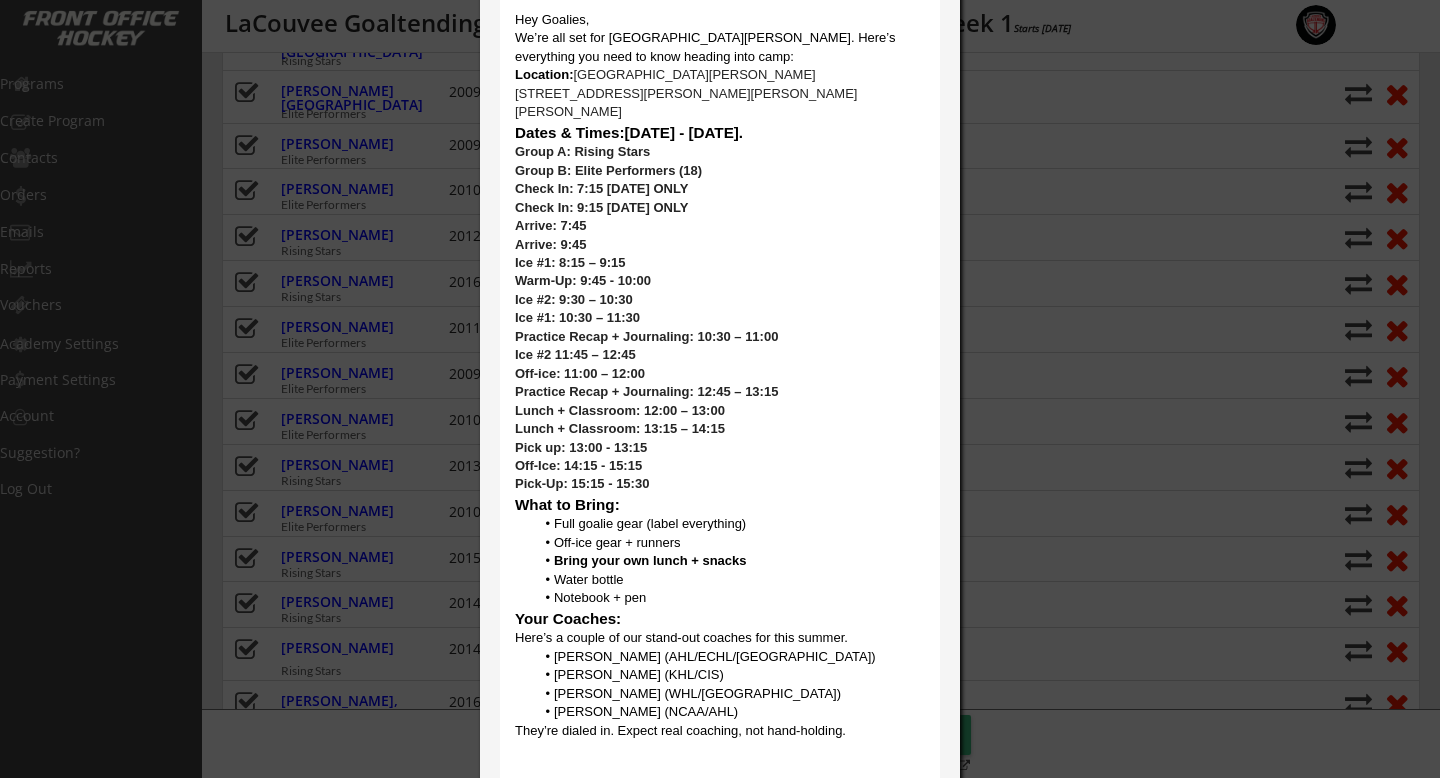 scroll, scrollTop: 405, scrollLeft: 0, axis: vertical 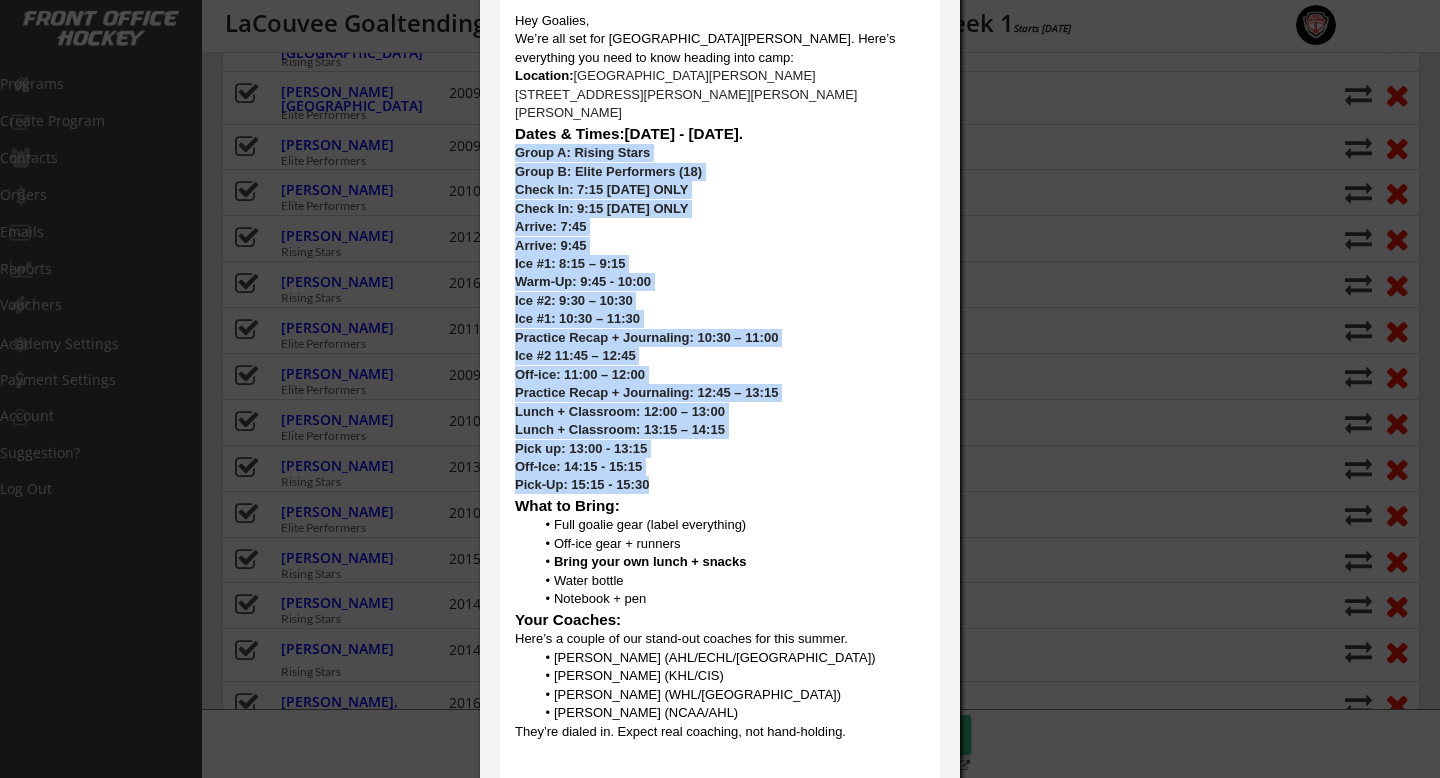 drag, startPoint x: 656, startPoint y: 470, endPoint x: 495, endPoint y: 134, distance: 372.58154 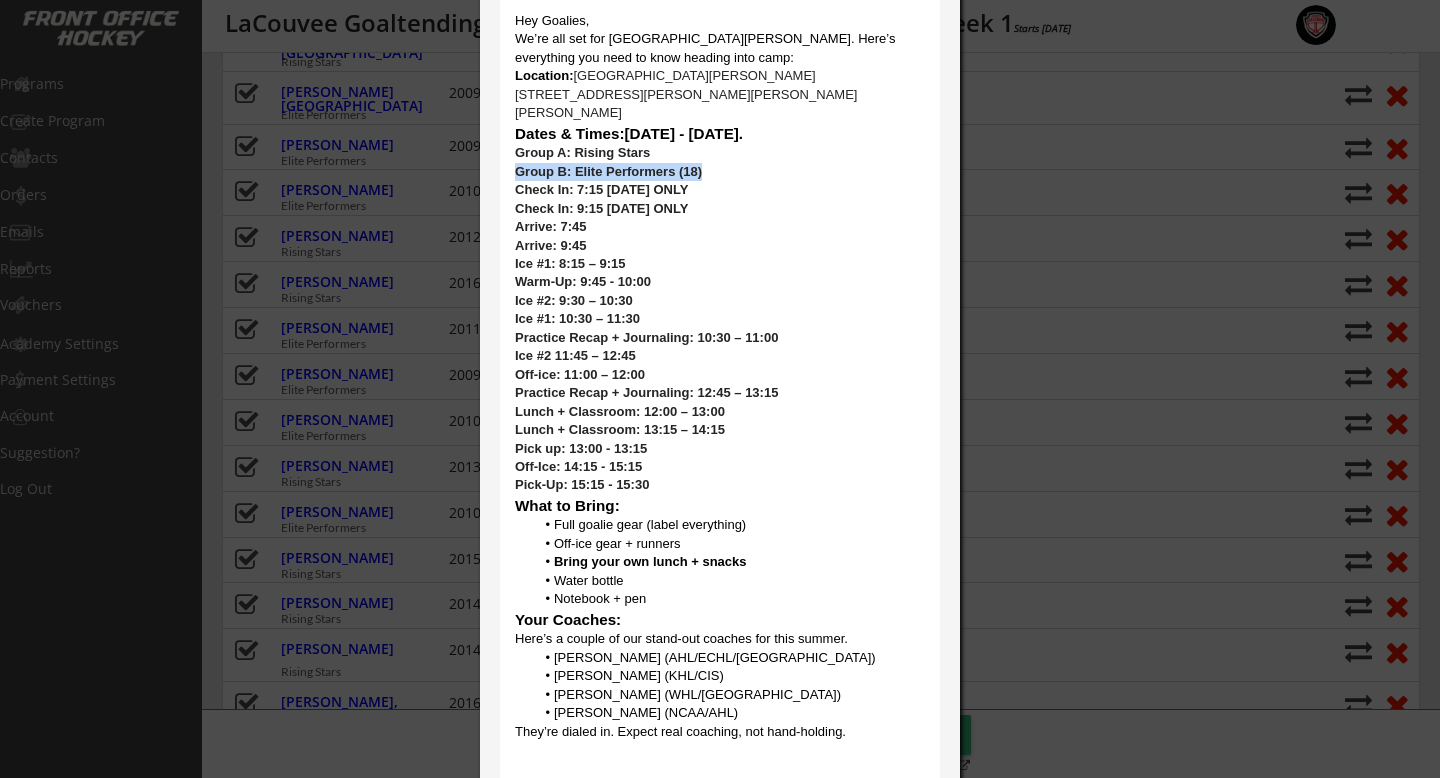 drag, startPoint x: 707, startPoint y: 153, endPoint x: 518, endPoint y: 153, distance: 189 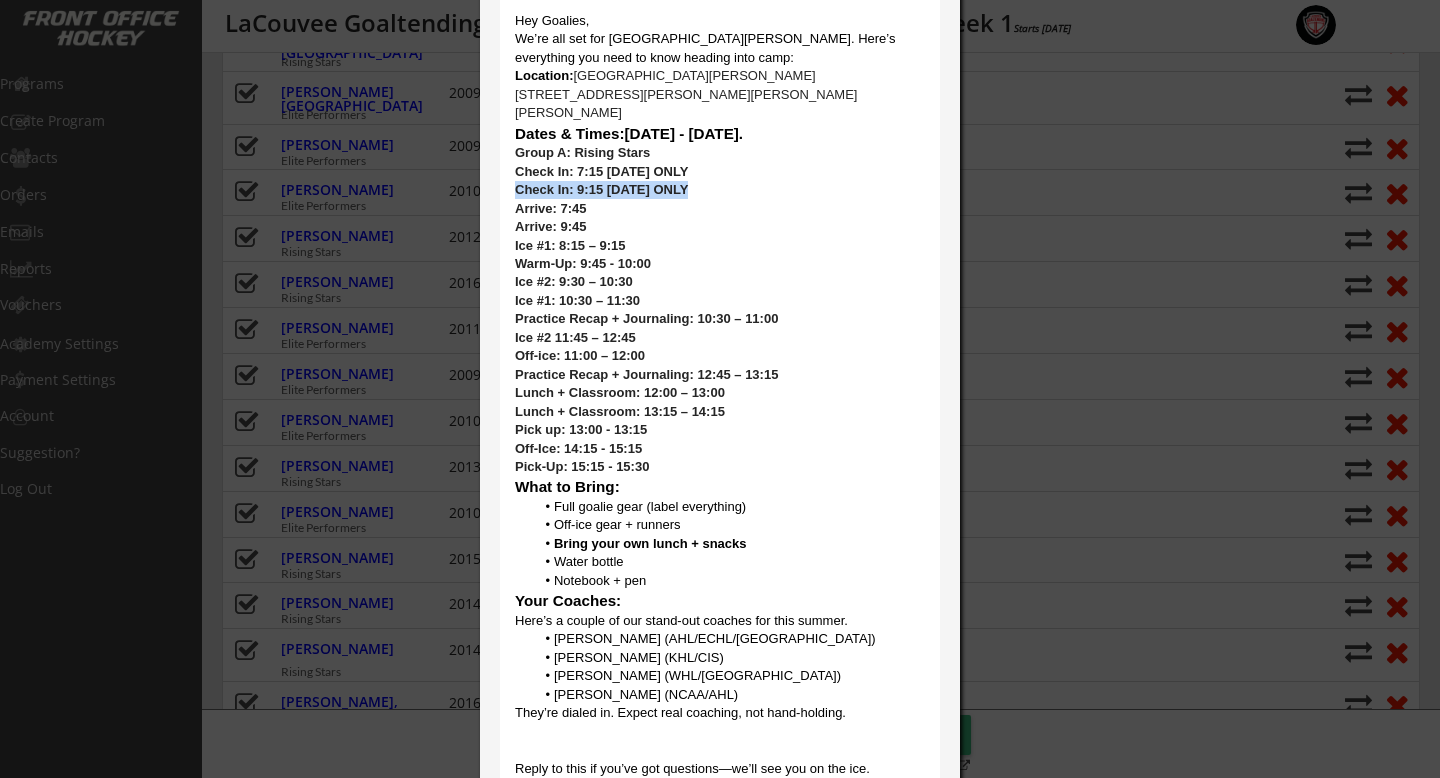 drag, startPoint x: 714, startPoint y: 175, endPoint x: 509, endPoint y: 177, distance: 205.00975 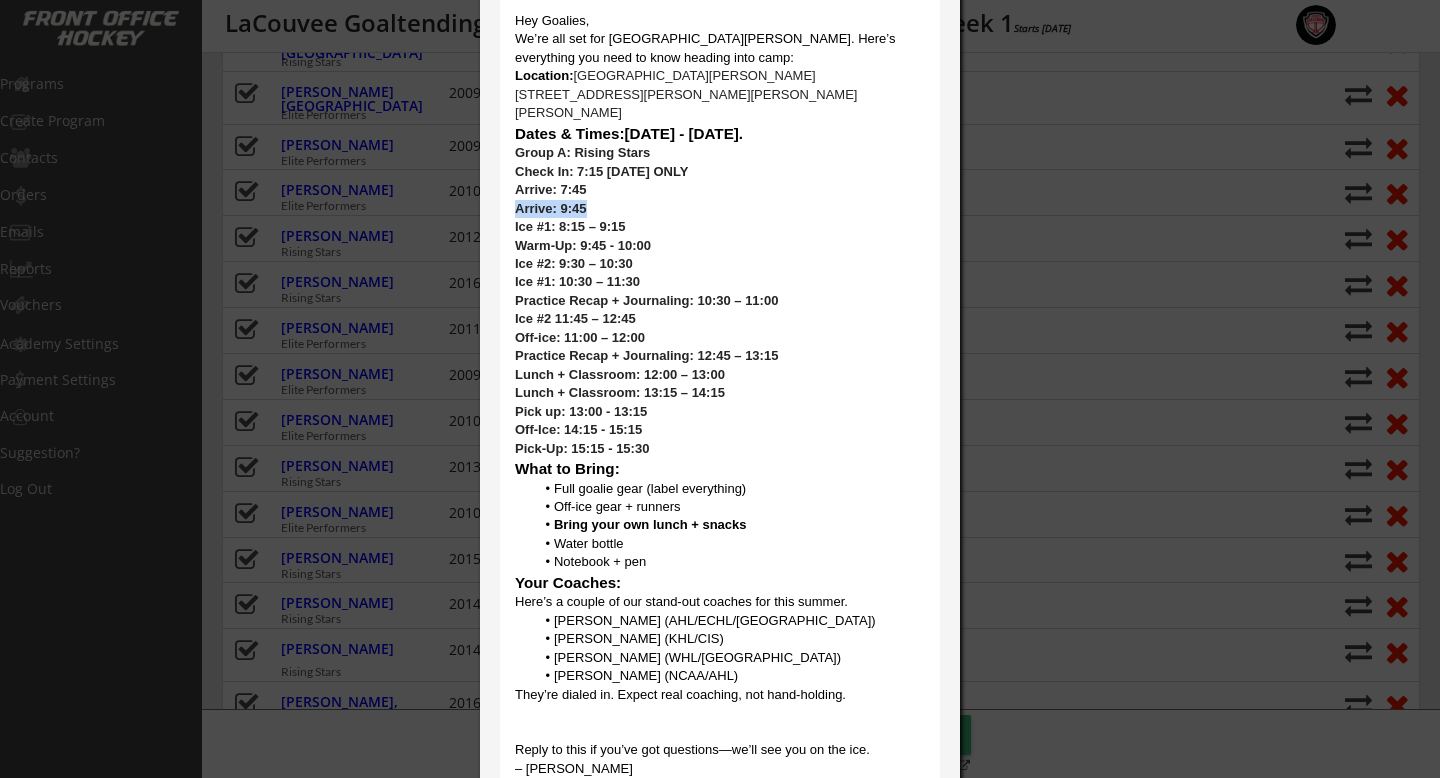 drag, startPoint x: 608, startPoint y: 189, endPoint x: 494, endPoint y: 192, distance: 114.03947 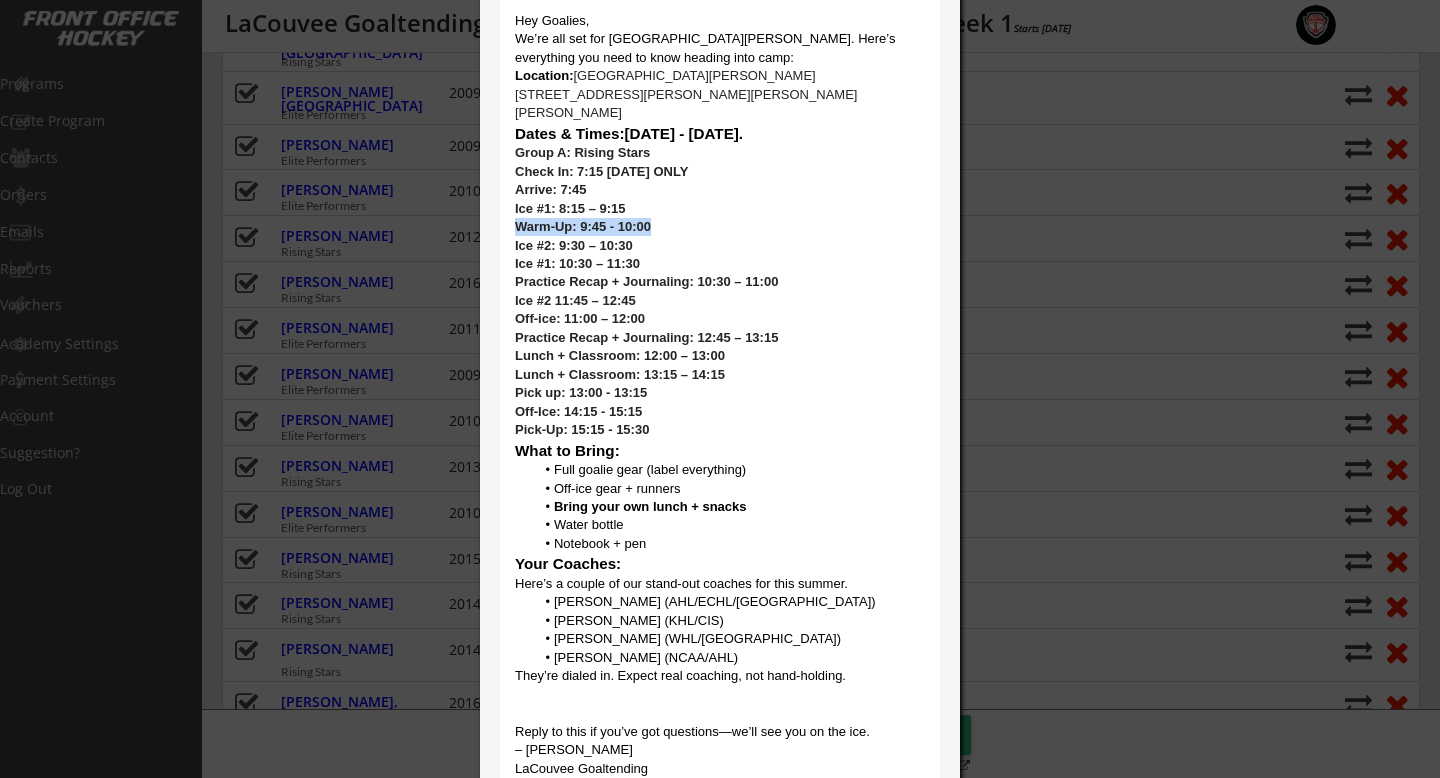 drag, startPoint x: 662, startPoint y: 205, endPoint x: 482, endPoint y: 203, distance: 180.01111 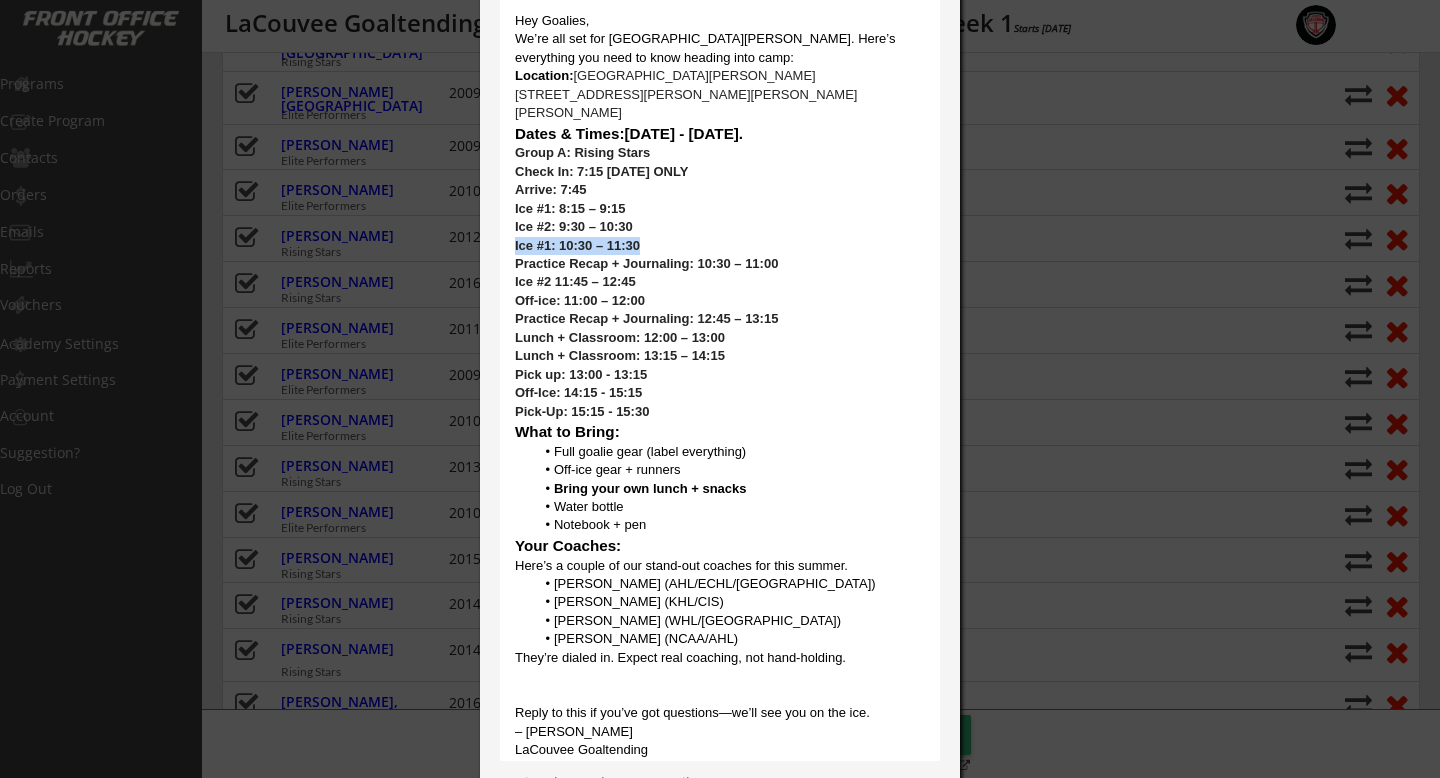 drag, startPoint x: 662, startPoint y: 223, endPoint x: 464, endPoint y: 223, distance: 198 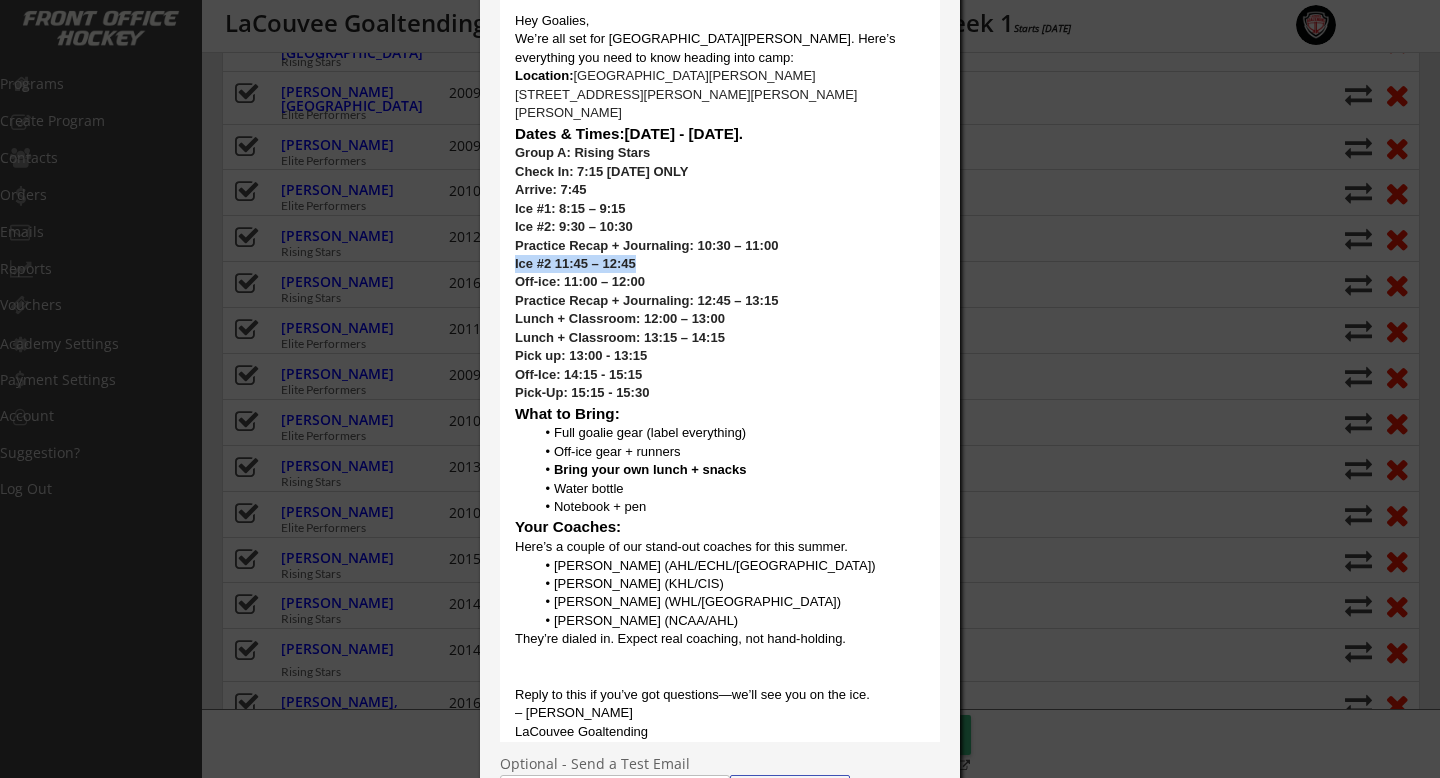 drag, startPoint x: 651, startPoint y: 249, endPoint x: 464, endPoint y: 249, distance: 187 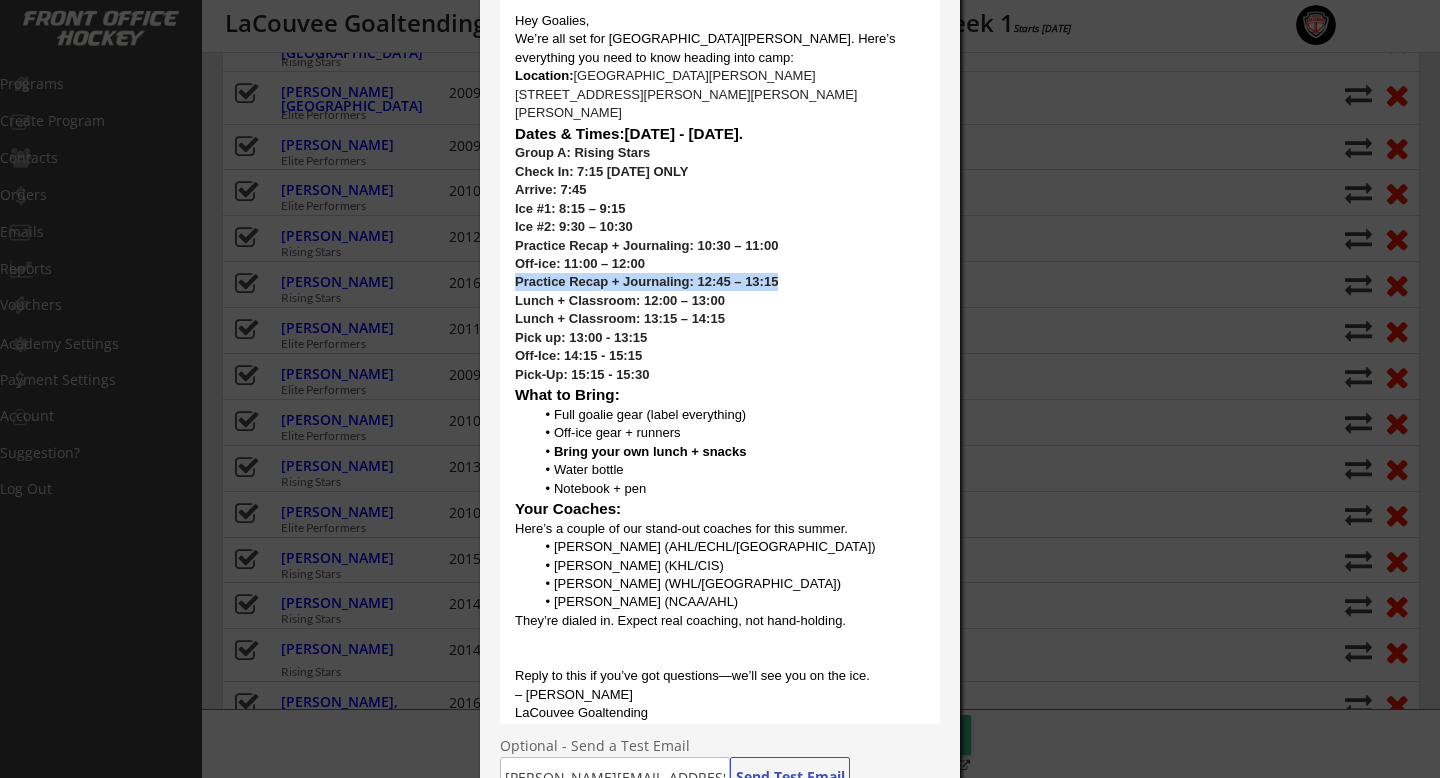 drag, startPoint x: 780, startPoint y: 265, endPoint x: 476, endPoint y: 261, distance: 304.0263 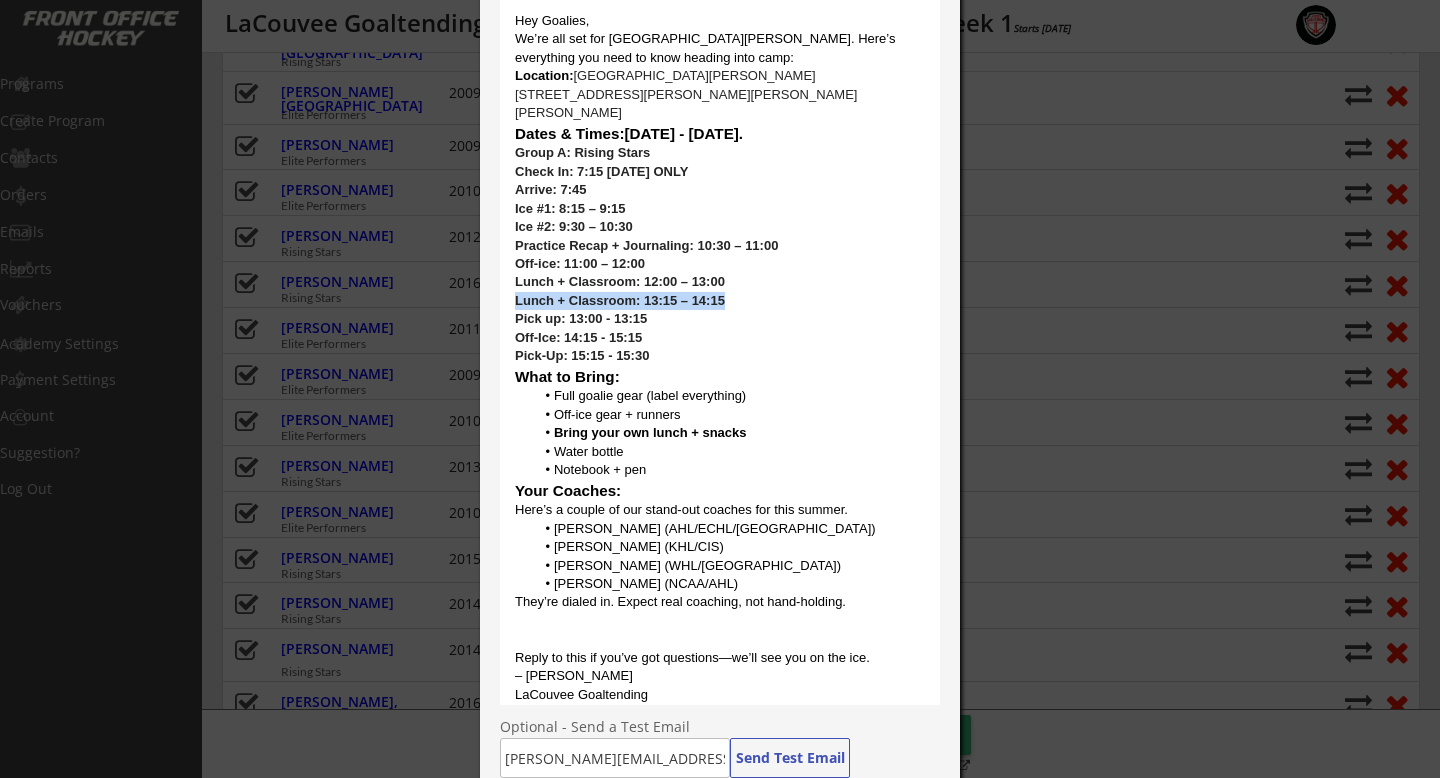 drag, startPoint x: 744, startPoint y: 282, endPoint x: 475, endPoint y: 282, distance: 269 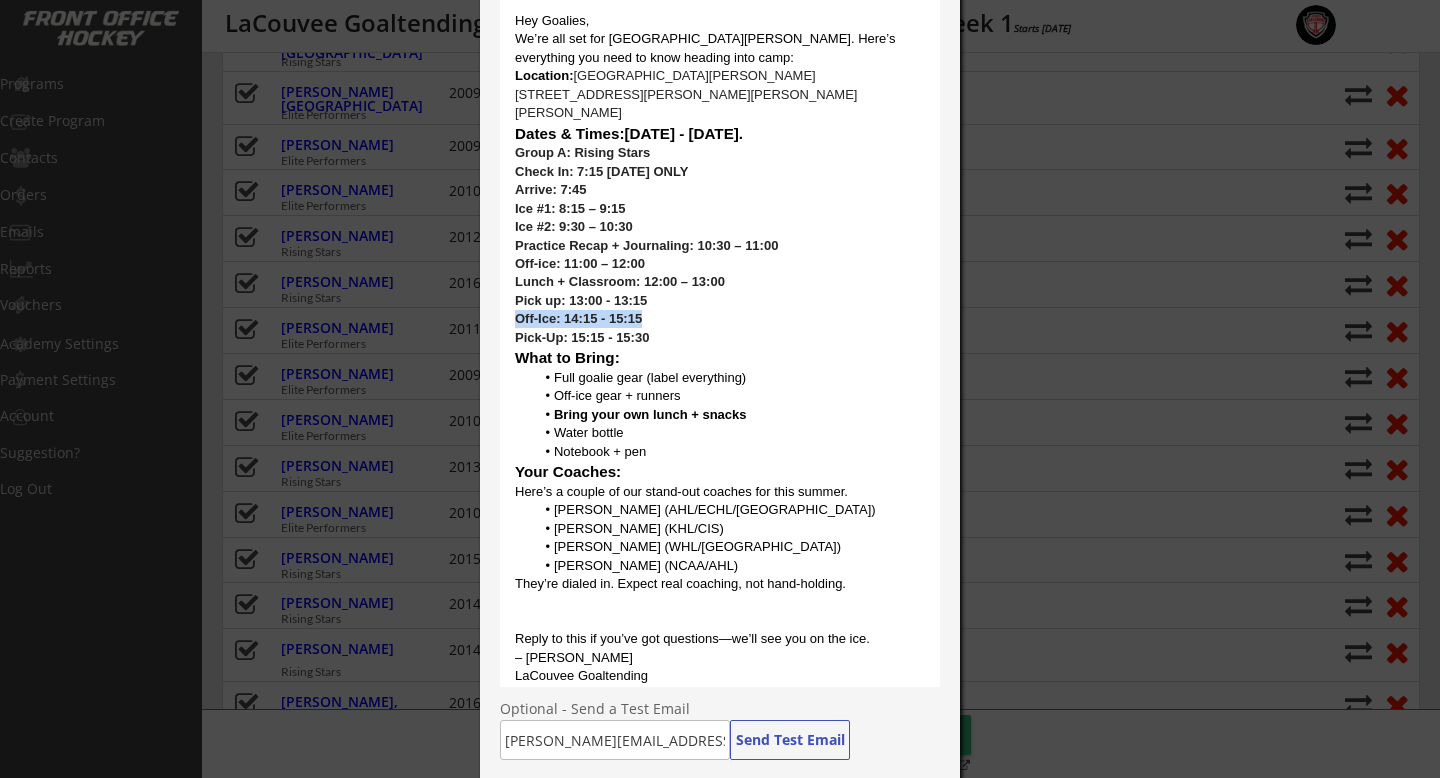 drag, startPoint x: 655, startPoint y: 307, endPoint x: 420, endPoint y: 305, distance: 235.00851 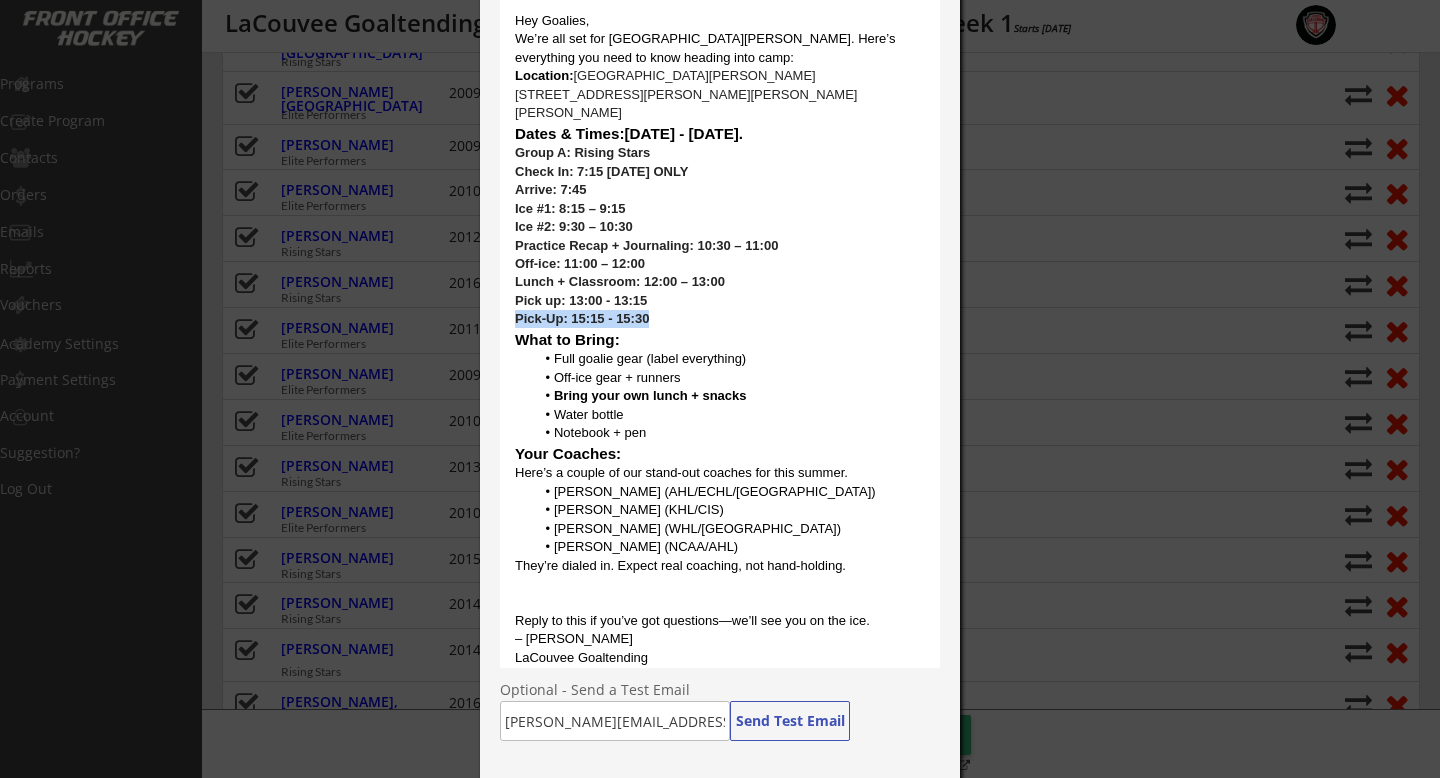 drag, startPoint x: 652, startPoint y: 302, endPoint x: 377, endPoint y: 302, distance: 275 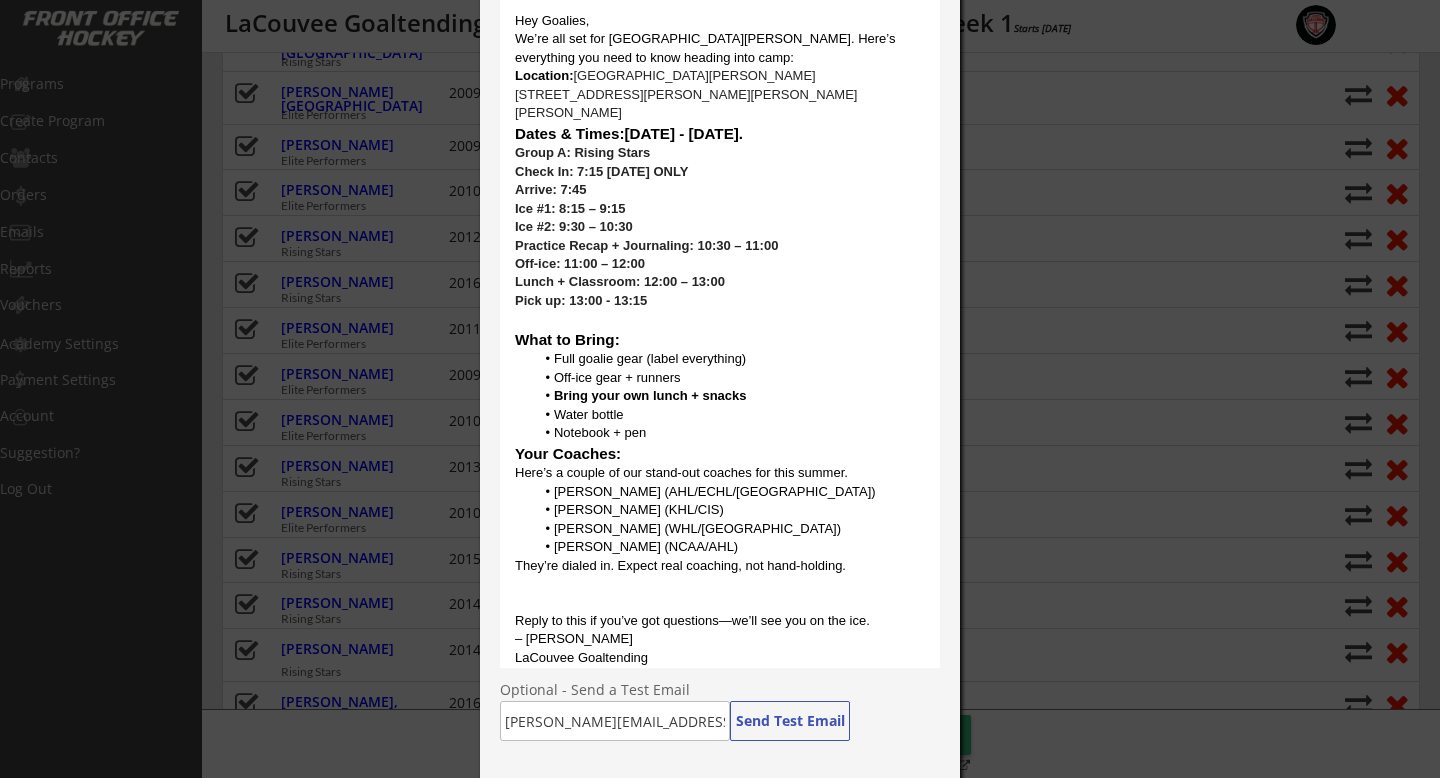scroll, scrollTop: 0, scrollLeft: 0, axis: both 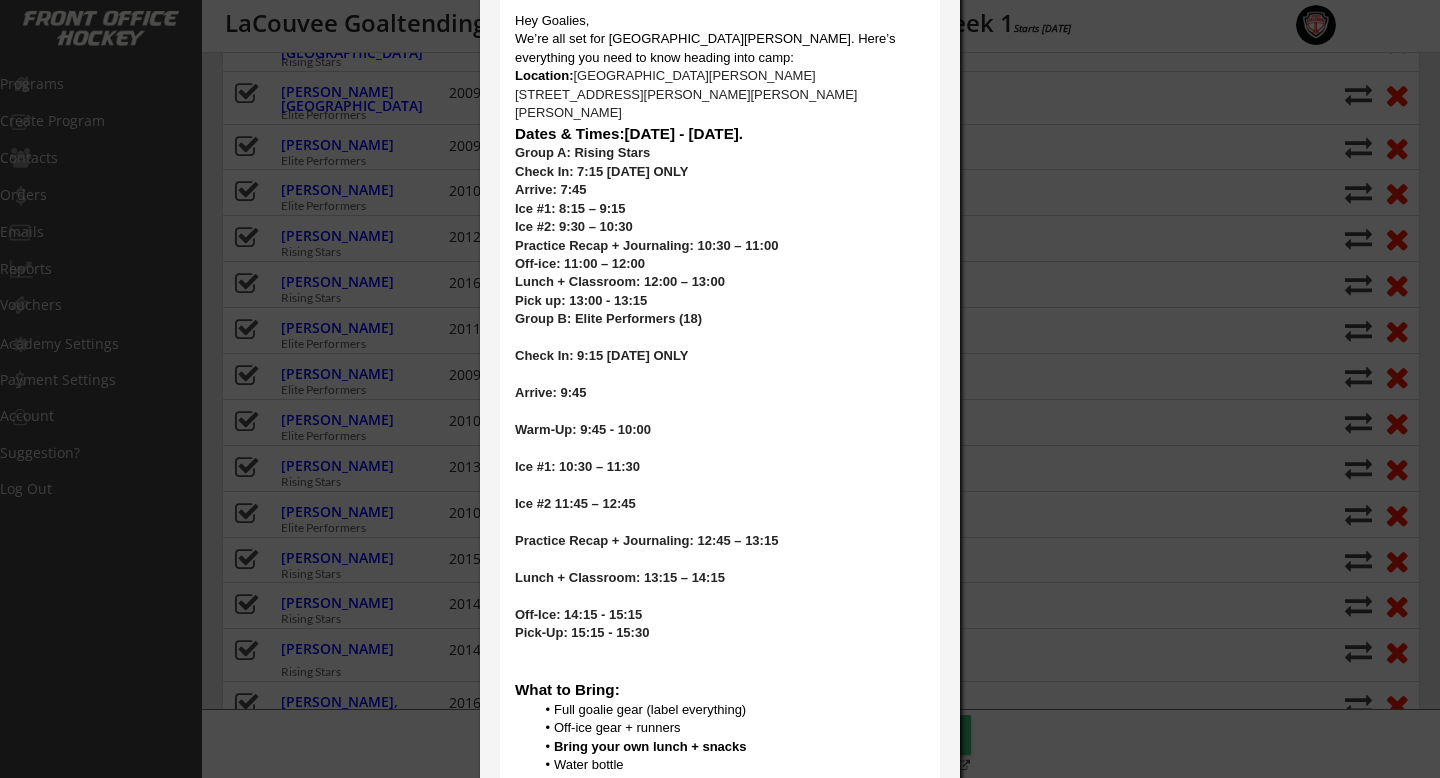 click at bounding box center [720, 596] 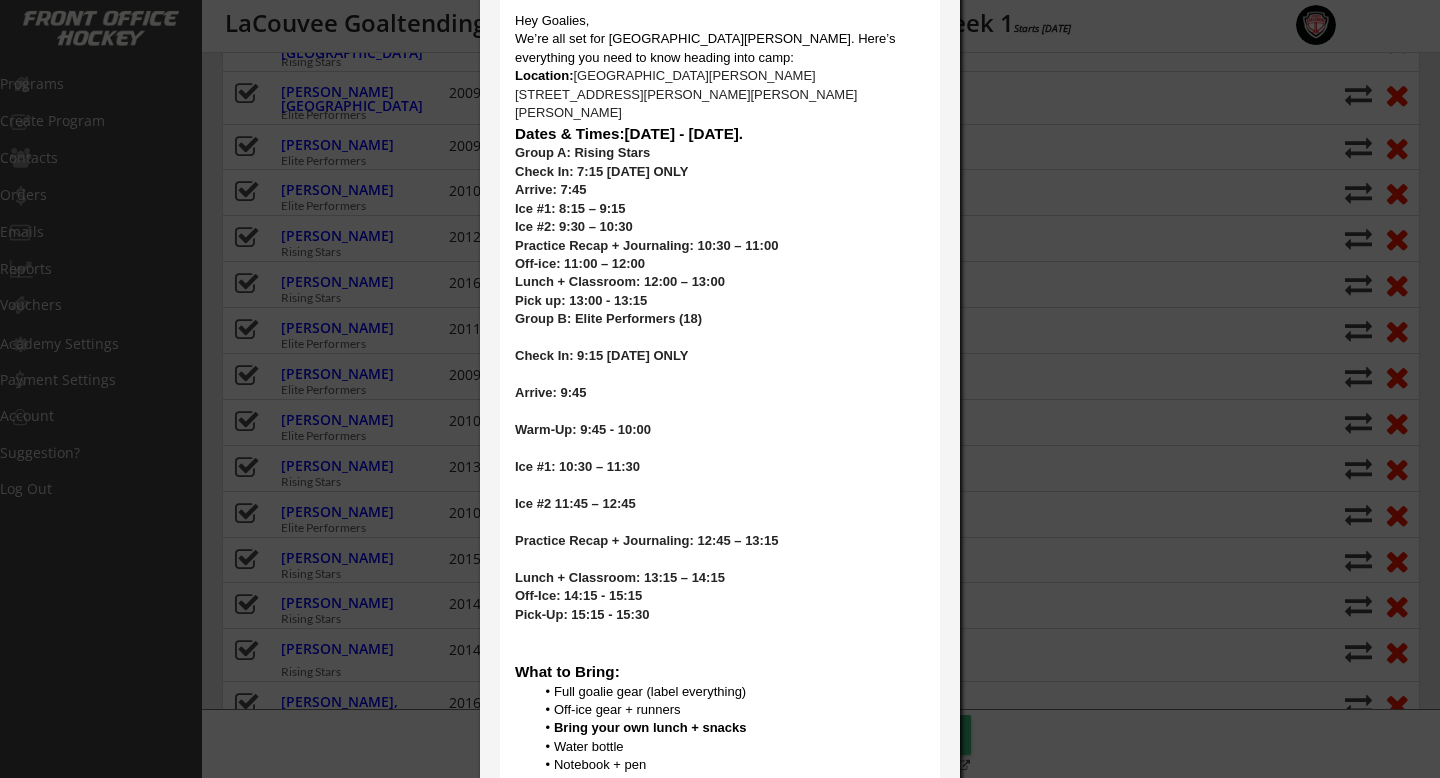 click at bounding box center [720, 559] 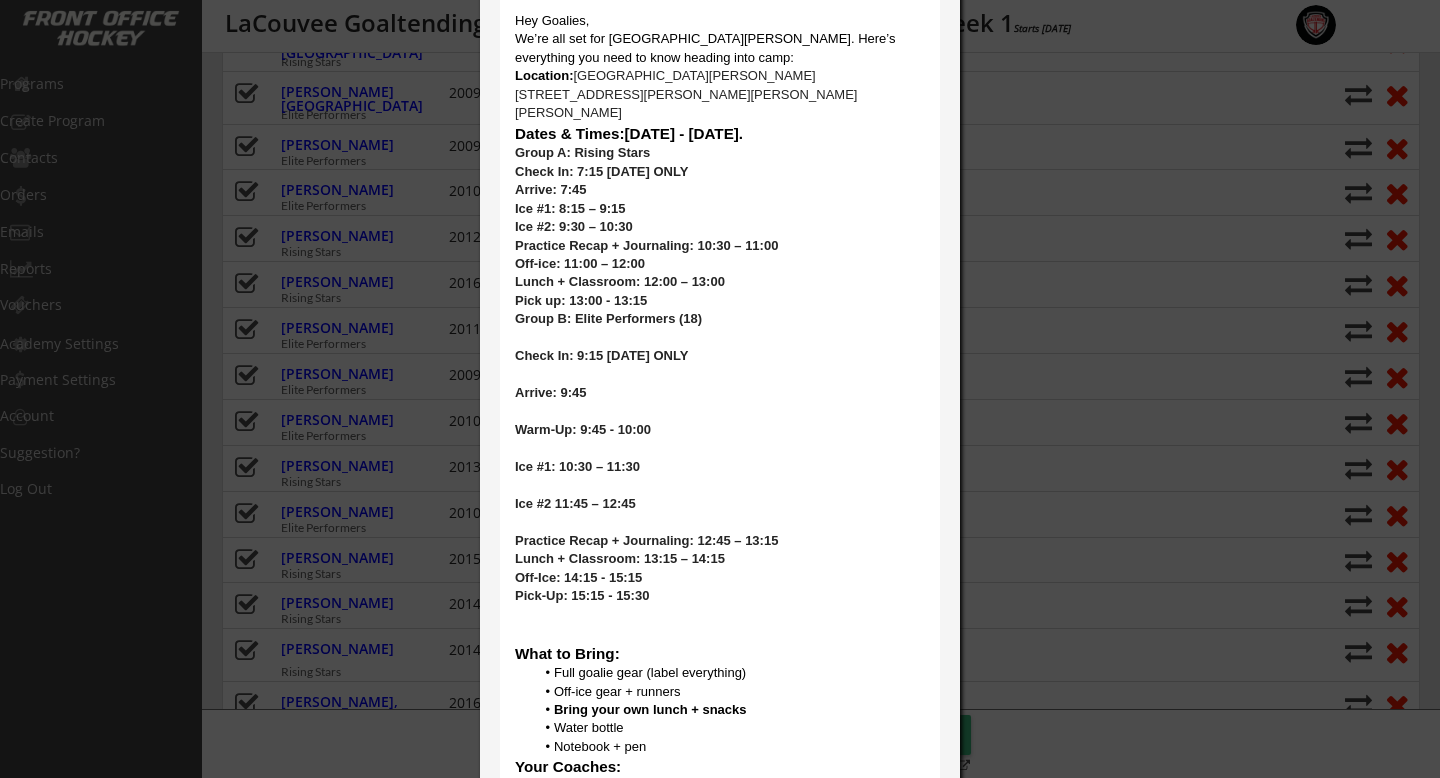 click at bounding box center (720, 522) 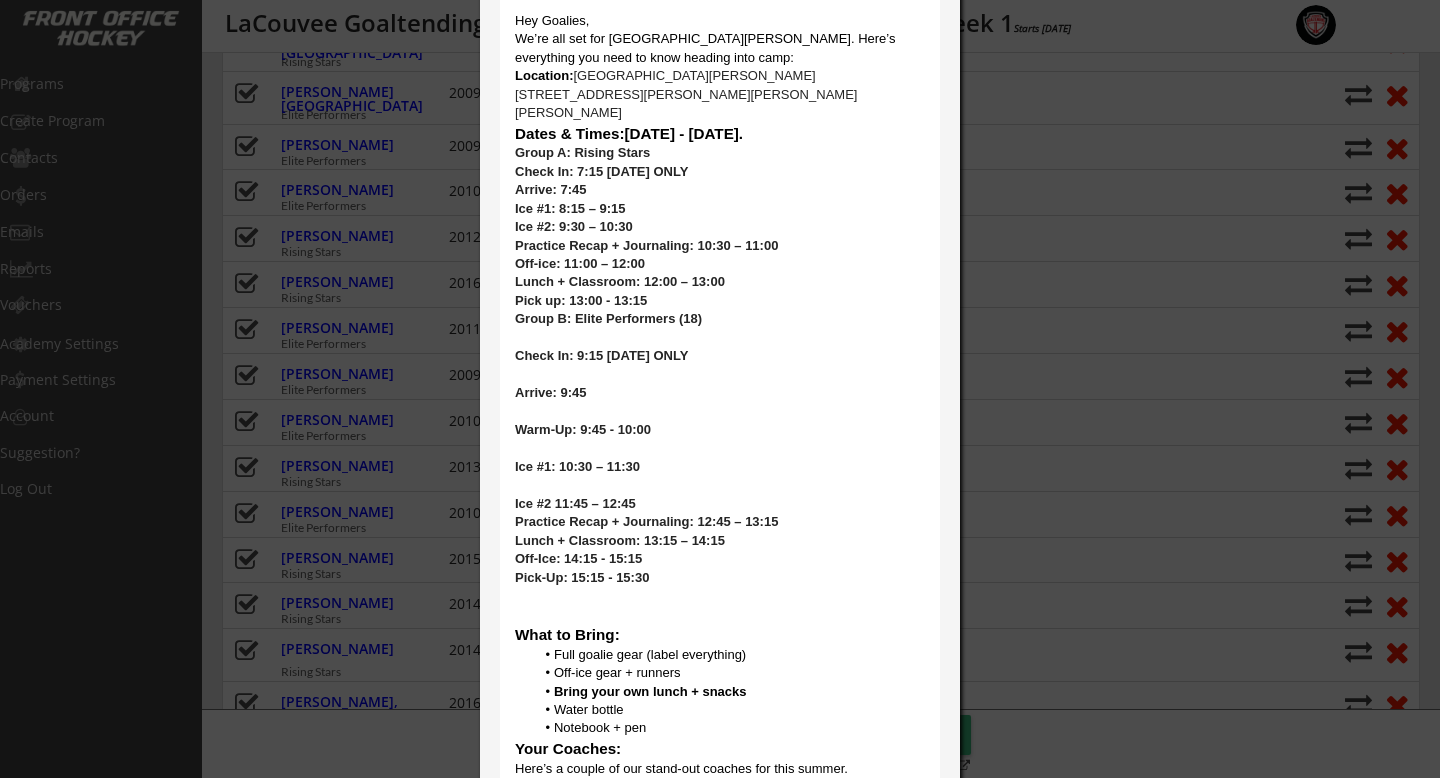 click at bounding box center [720, 485] 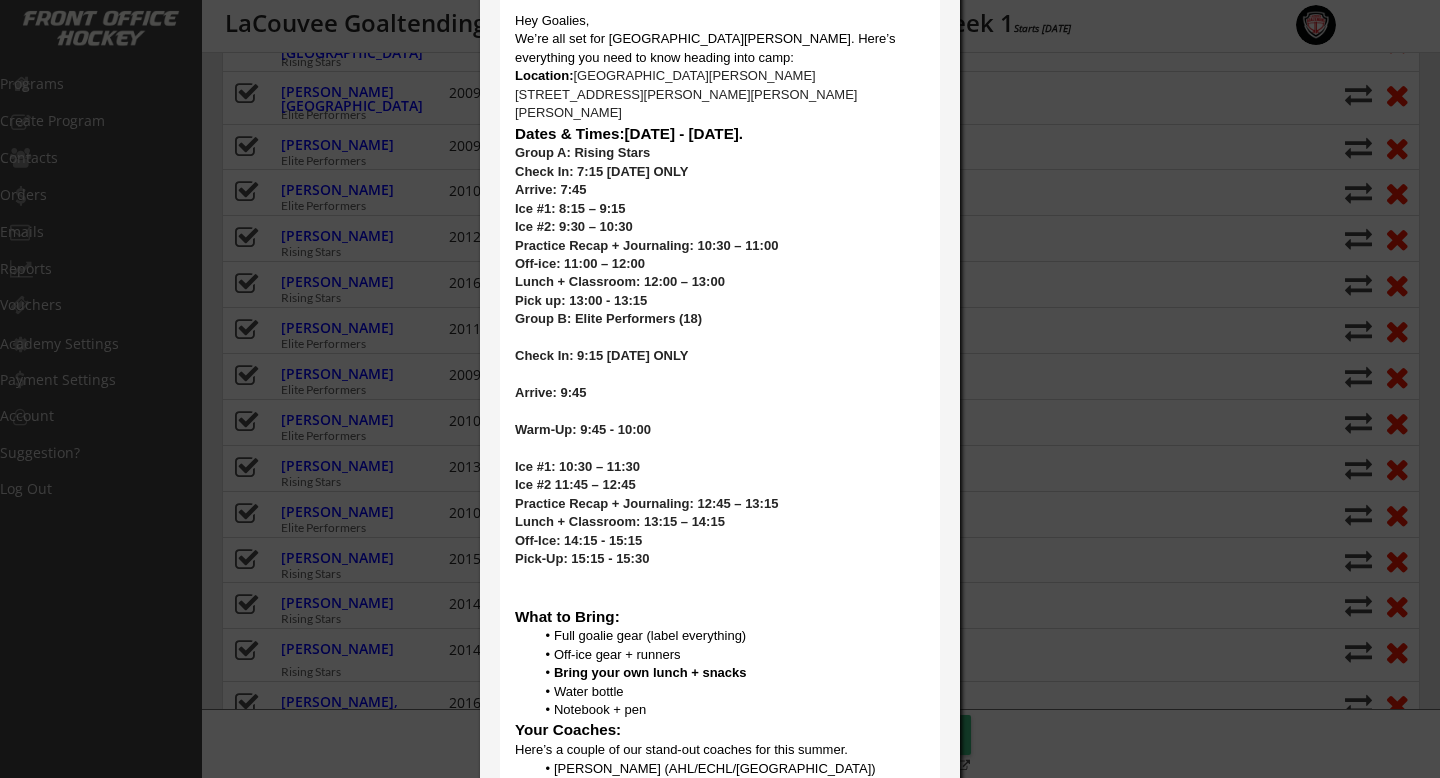 click at bounding box center [720, 449] 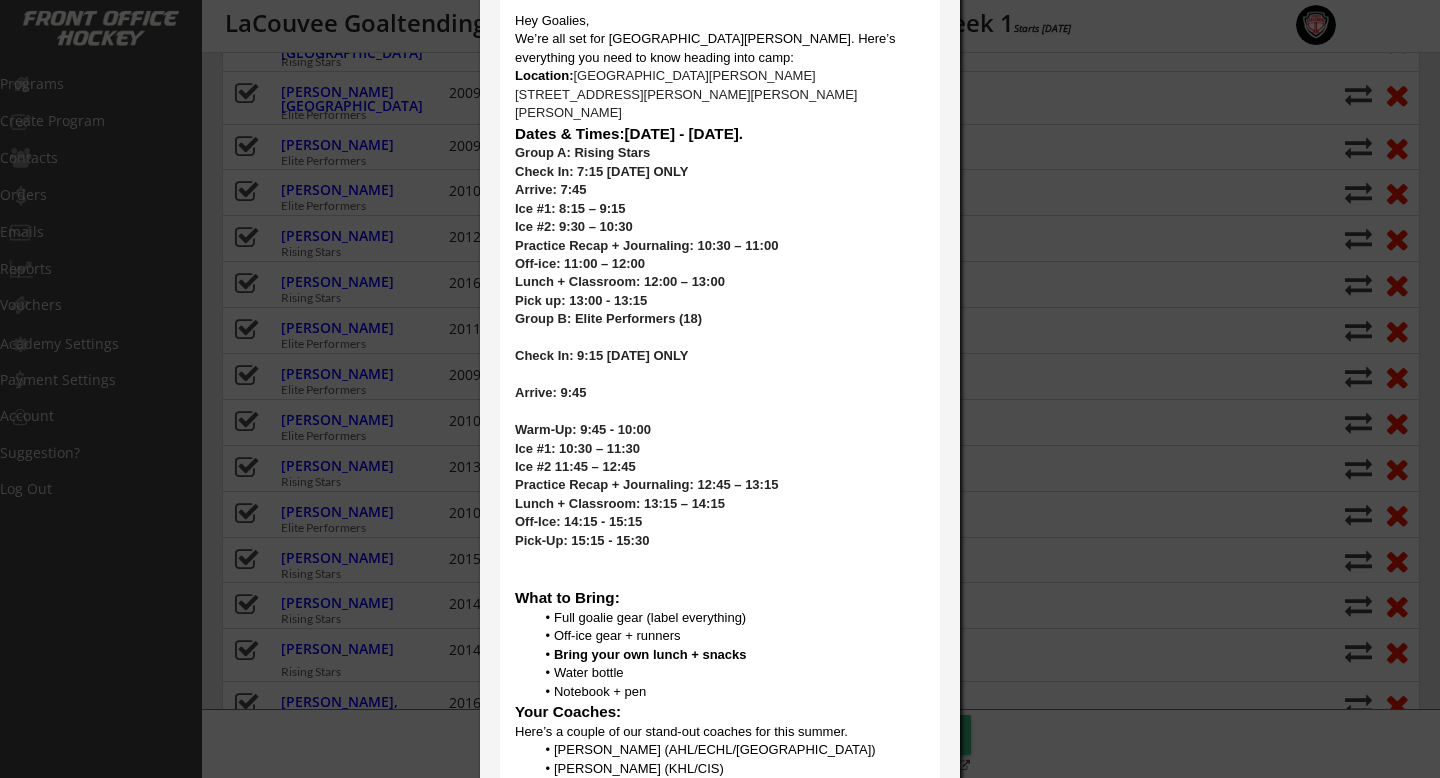 click on "Hey Goalies, We’re all set for Pitt Meadows. Here’s everything you need to know heading into camp:  Location: Pitt Meadows Arena Complex 11435 Bonson Rd, Pitt Meadows, BC V3Y 2S3, Canada Dates & Times:July 28th - Aug 1st. Group A: Rising Stars  Check In: 7:15 MONDAY ONLY Arrive: 7:45 Ice #1: 8:15 – 9:15 Ice #2: 9:30 – 10:30 Practice Recap + Journaling: 10:30 – 11:00 Off-ice: 11:00 – 12:00 Lunch + Classroom: 12:00 – 13:00 Pick up: 13:00 - 13:15 ﻿Group B: Elite Performers (18) Check In: 9:15 MONDAY ONLY Arrive: 9:45 Warm-Up: 9:45 - 10:00 Ice #1: 10:30 – 11:30 Ice #2 11:45 – 12:45 Practice Recap + Journaling: 12:45 – 13:15 Lunch + Classroom: 13:15 – 14:15 Off-Ice: 14:15 - 15:15 Pick-Up: 15:15 - 15:30 What to Bring: Full goalie gear (label everything) Off-ice gear + runners Bring your own lunch + snacks Water bottle Notebook + pen Your Coaches: Here’s a couple of our stand-out coaches for this summer. Connor LaCouvee (AHL/ECHL/Europe) Paris O’Brien (KHL/CIS) Jeff Battah (WHL/Europe)" at bounding box center [720, 463] 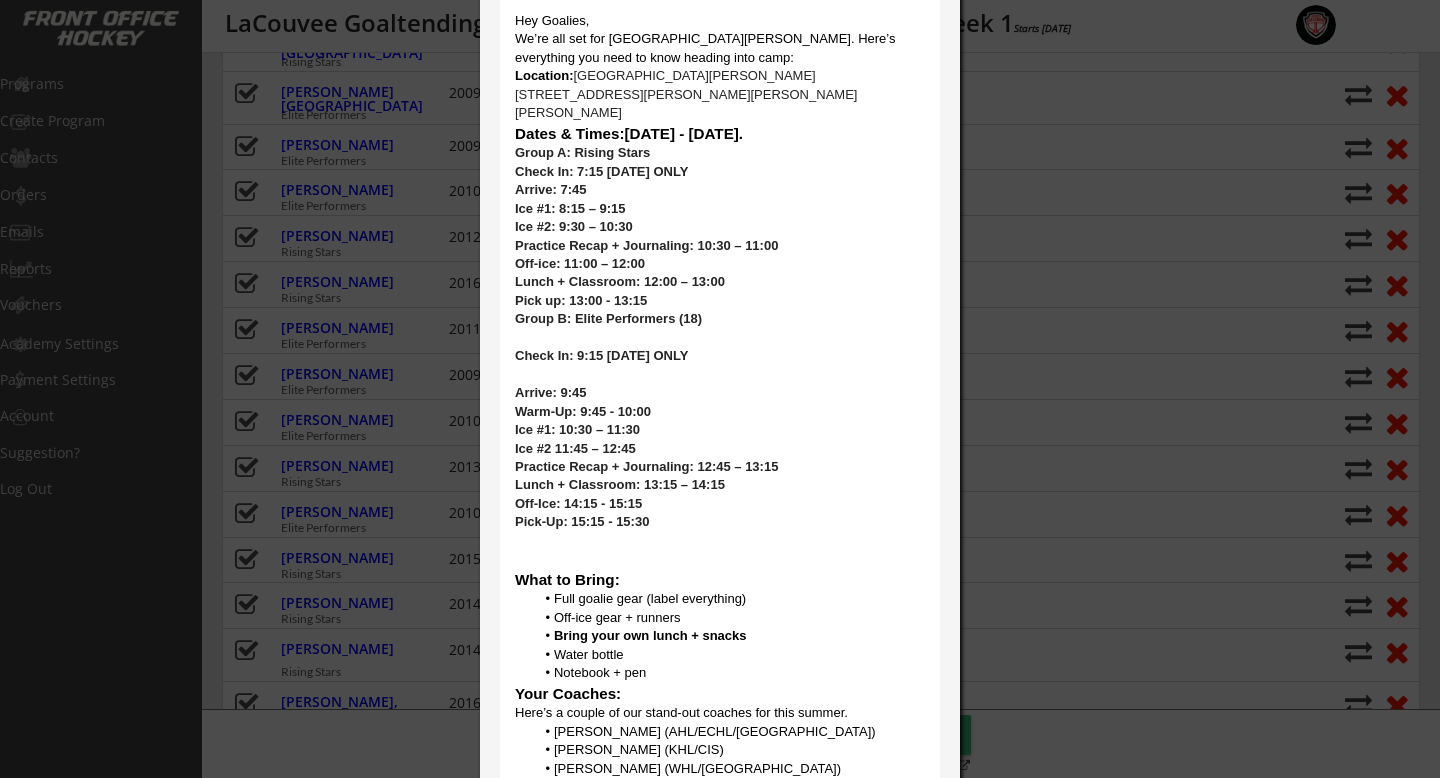 click at bounding box center (720, 375) 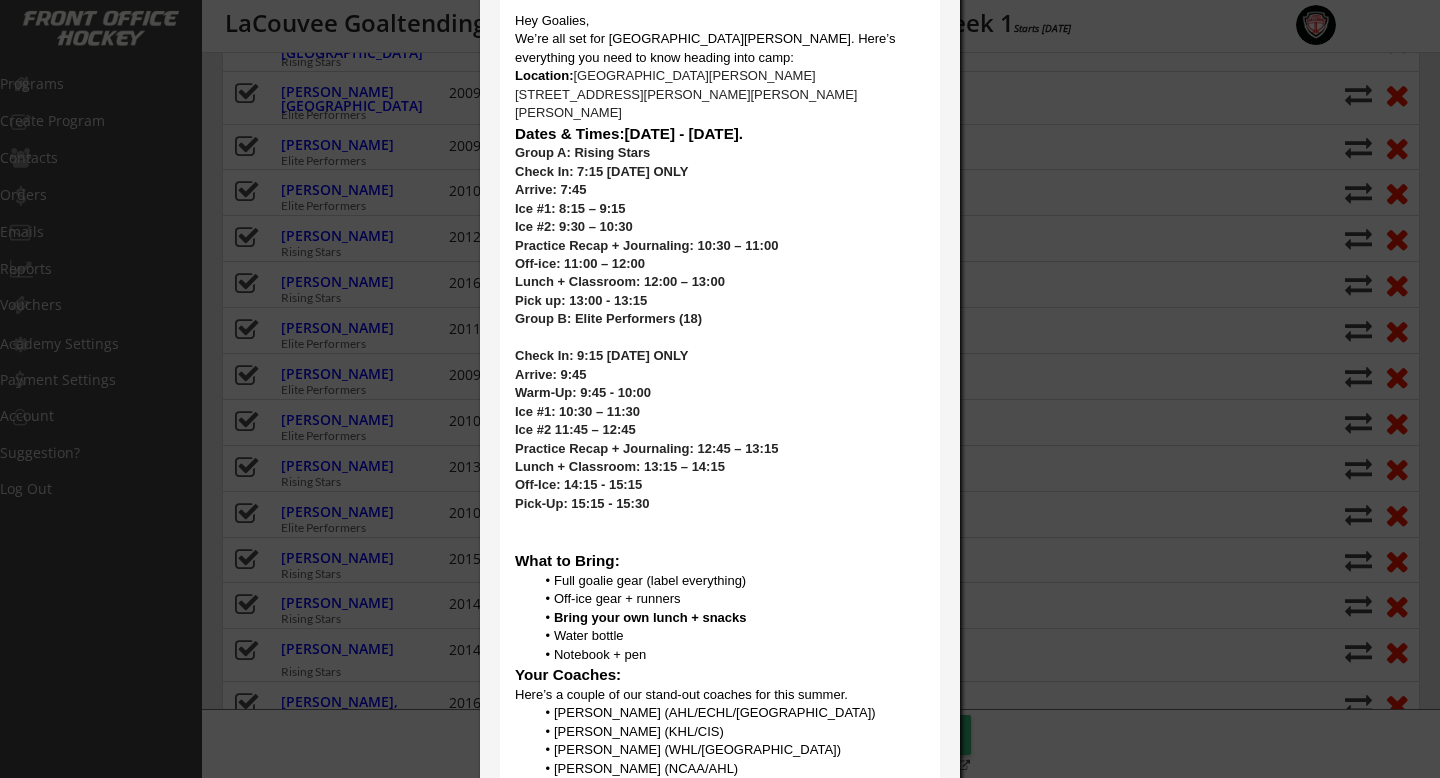 click at bounding box center (720, 338) 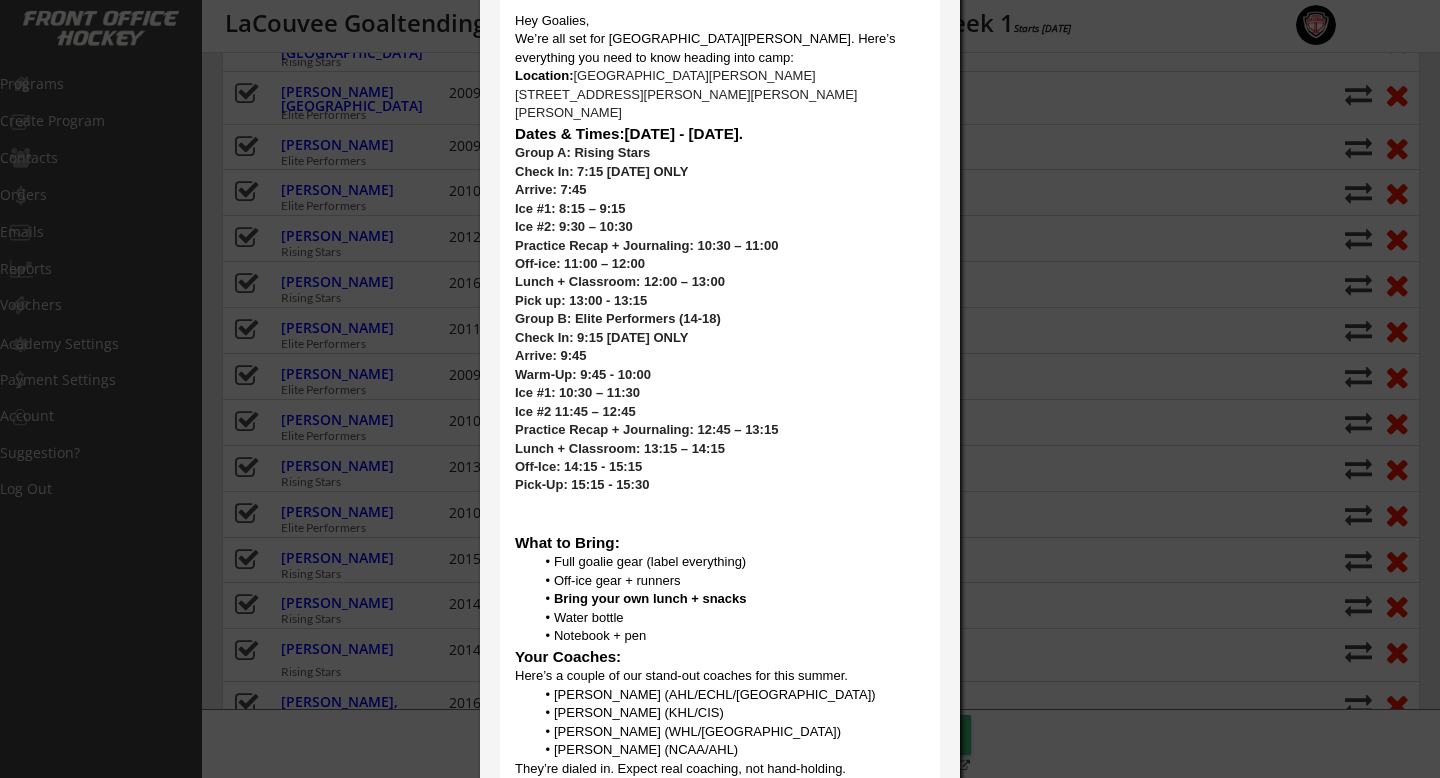 click on "Group A: Rising Stars" at bounding box center (720, 153) 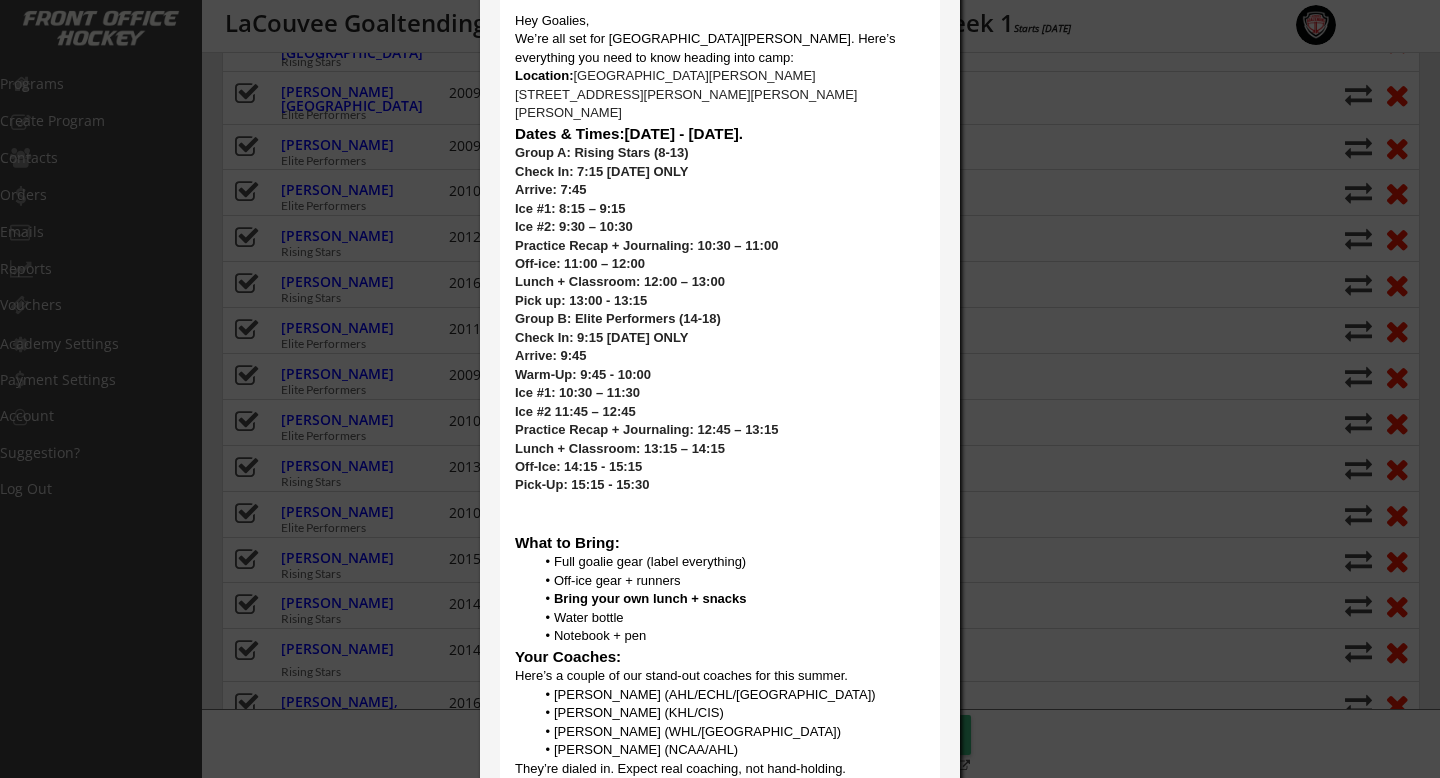 click on "Pick up: 13:00 - 13:15" at bounding box center [720, 301] 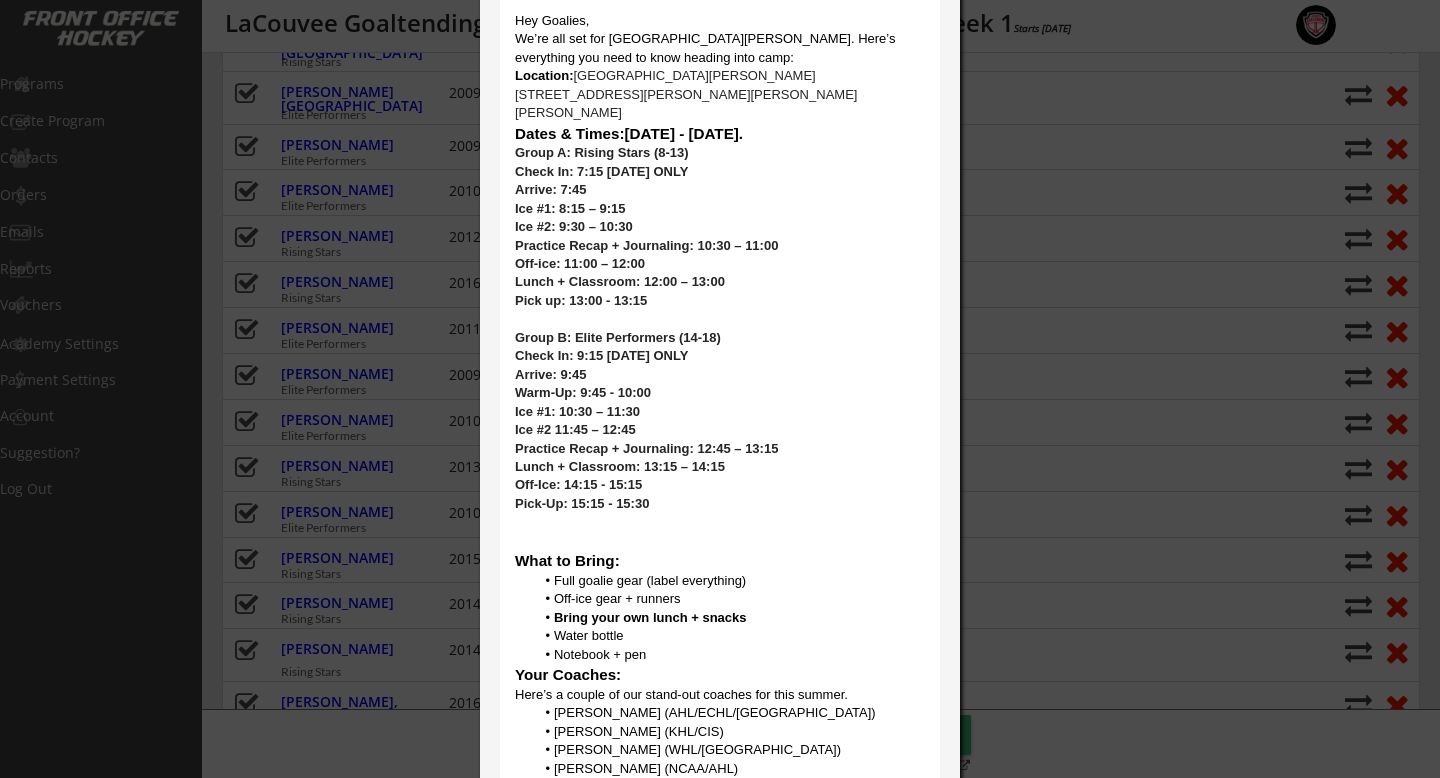 click at bounding box center (720, 522) 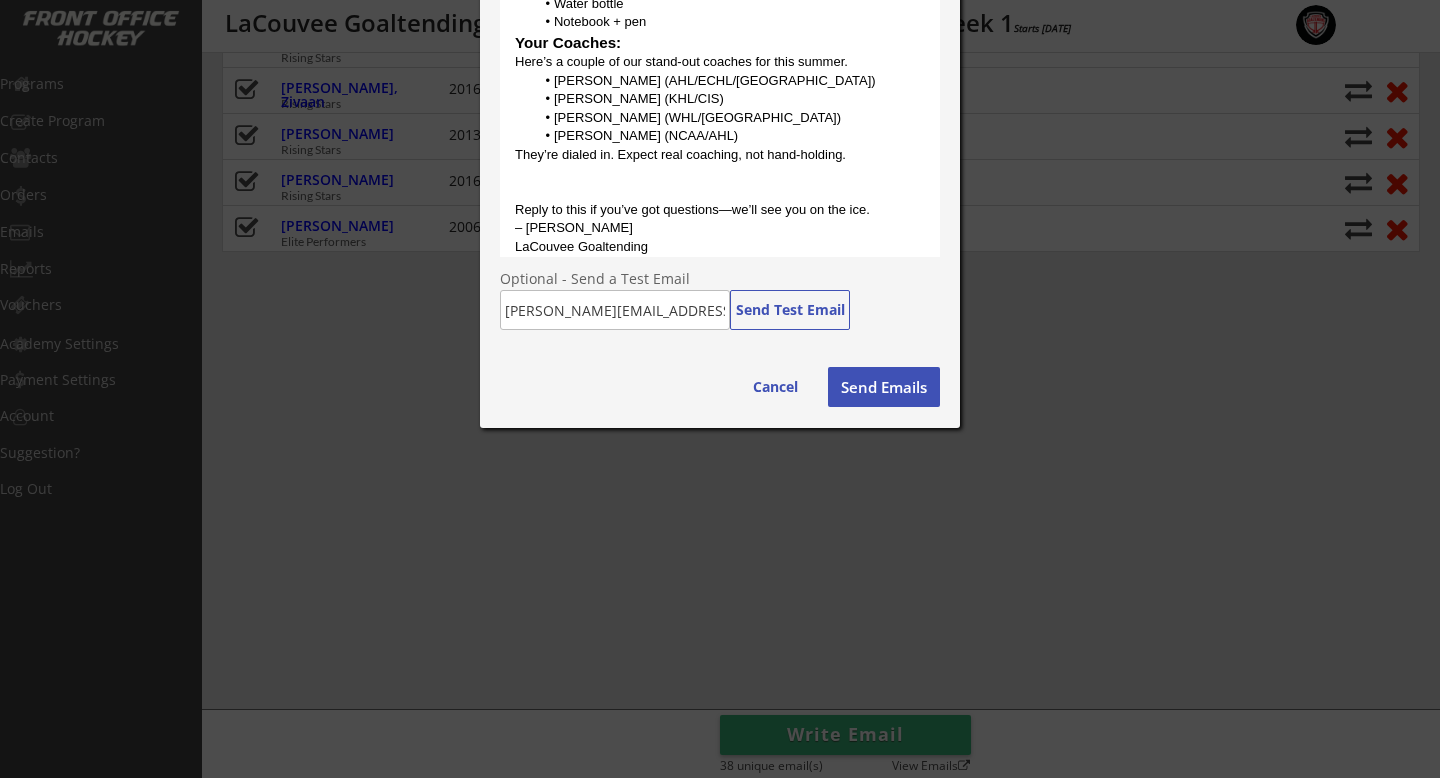 scroll, scrollTop: 1018, scrollLeft: 0, axis: vertical 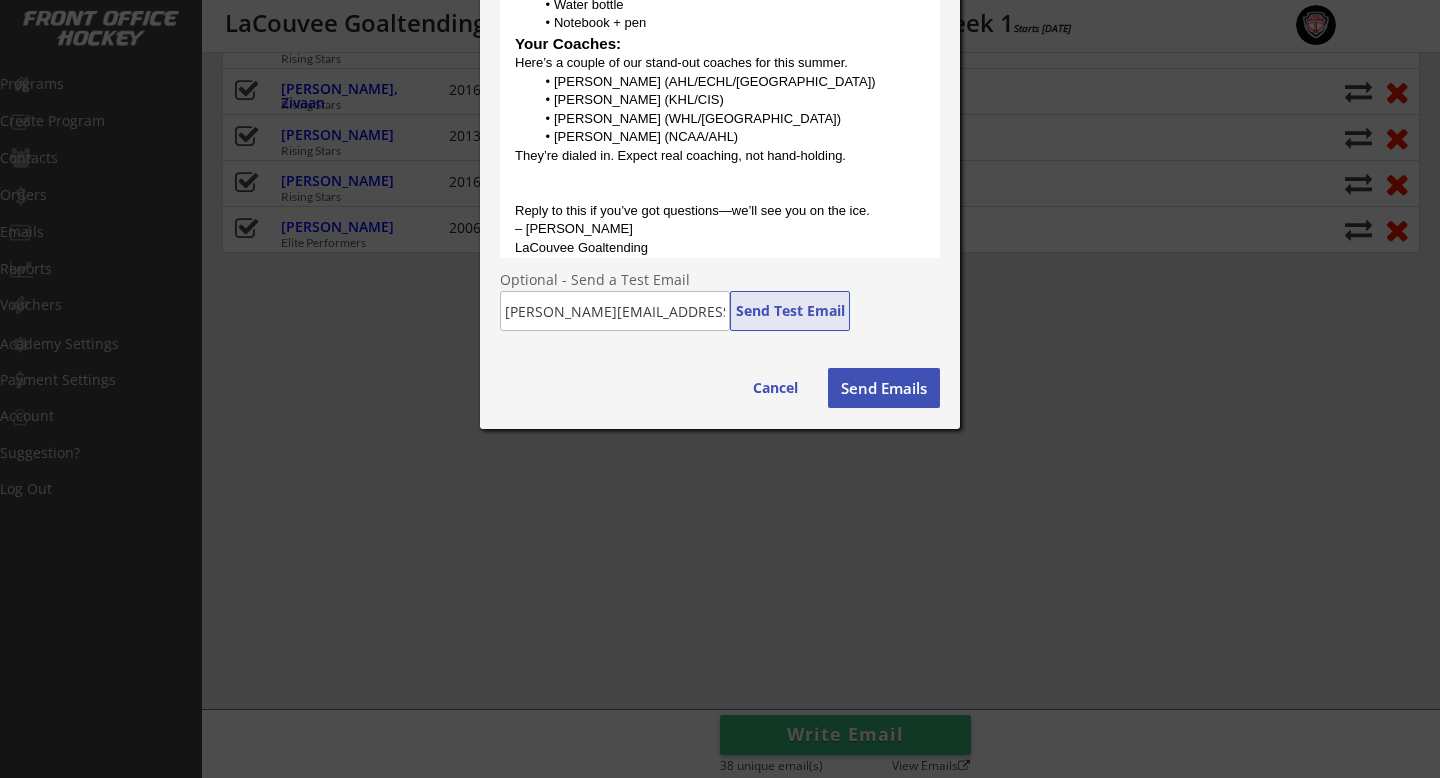click on "Send Test Email" at bounding box center (790, 311) 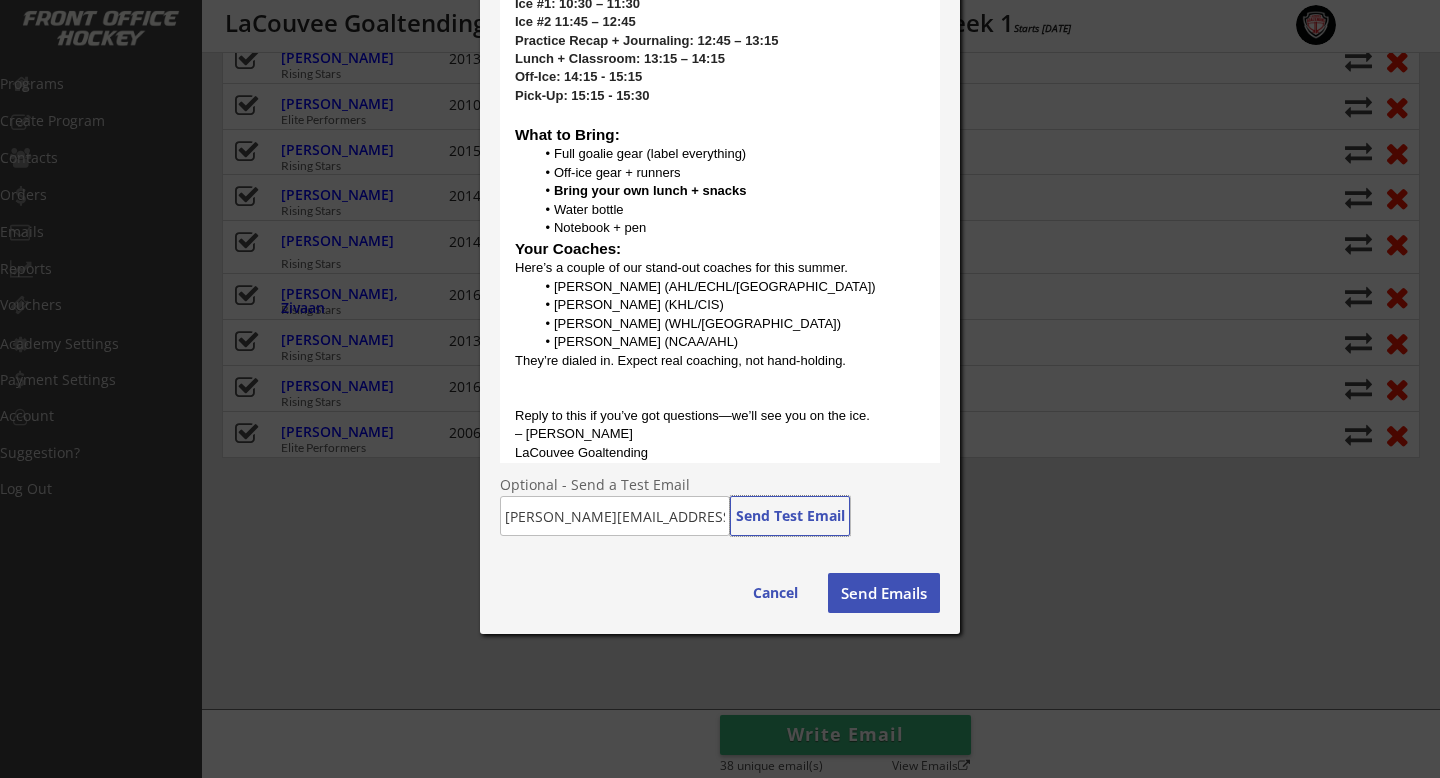 scroll, scrollTop: 808, scrollLeft: 0, axis: vertical 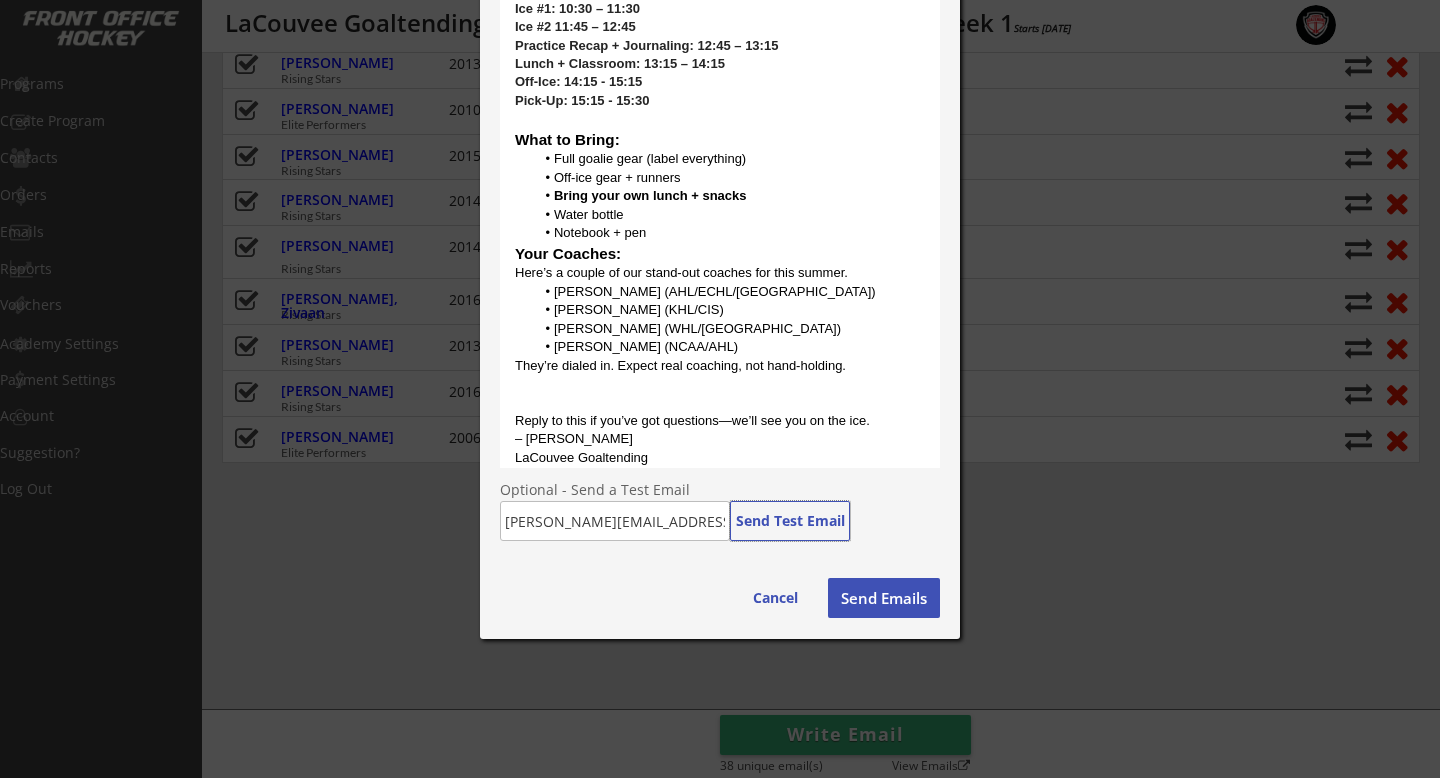 click at bounding box center [720, 402] 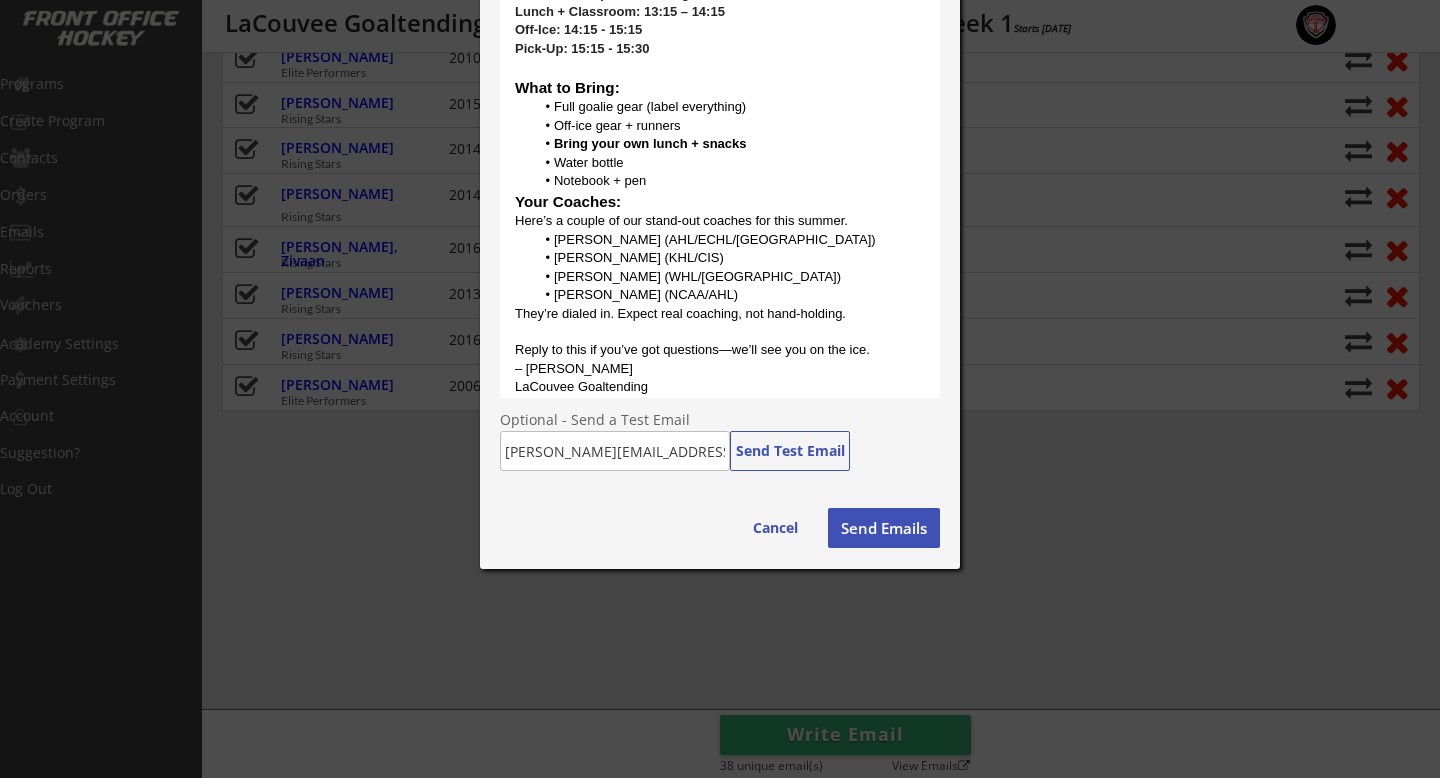 scroll, scrollTop: 939, scrollLeft: 0, axis: vertical 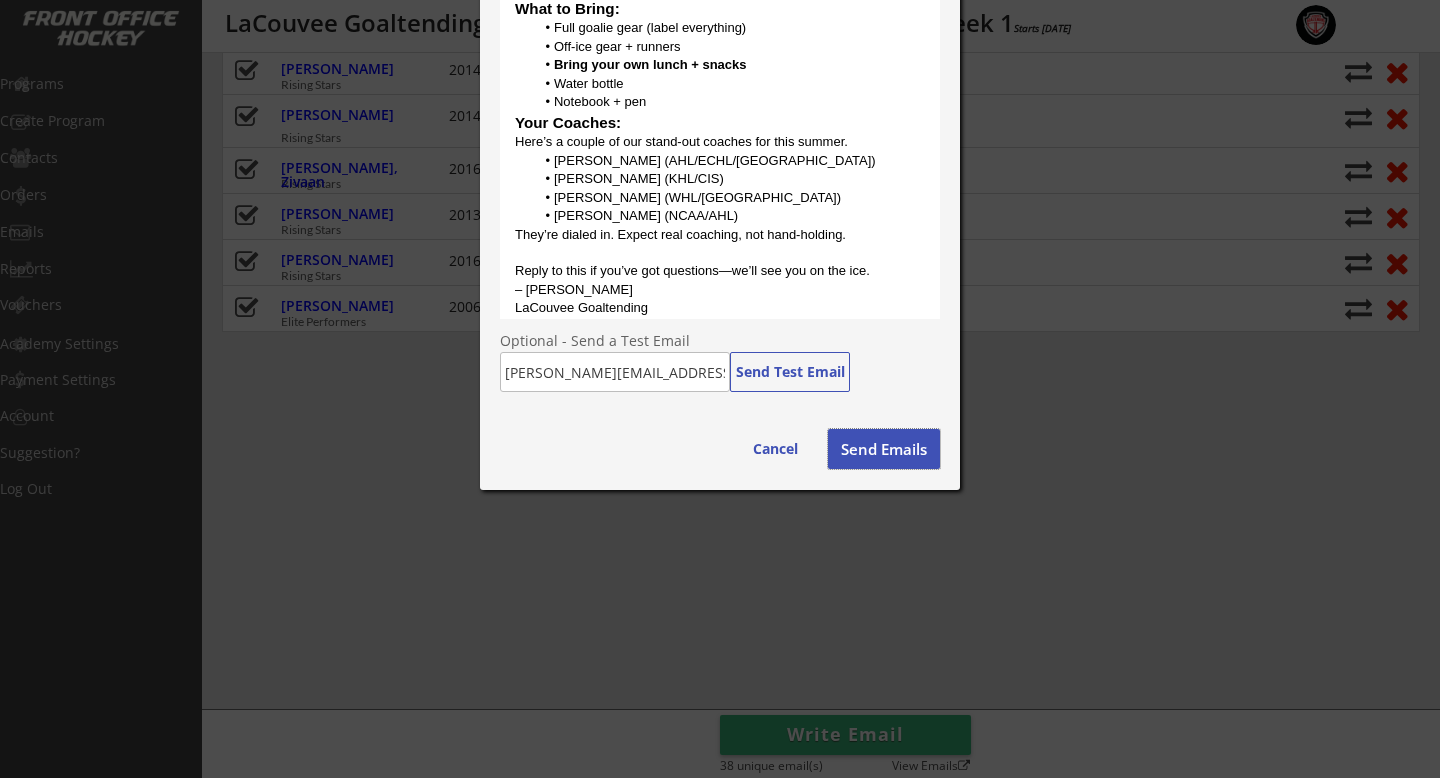 click on "Send Emails" at bounding box center [884, 449] 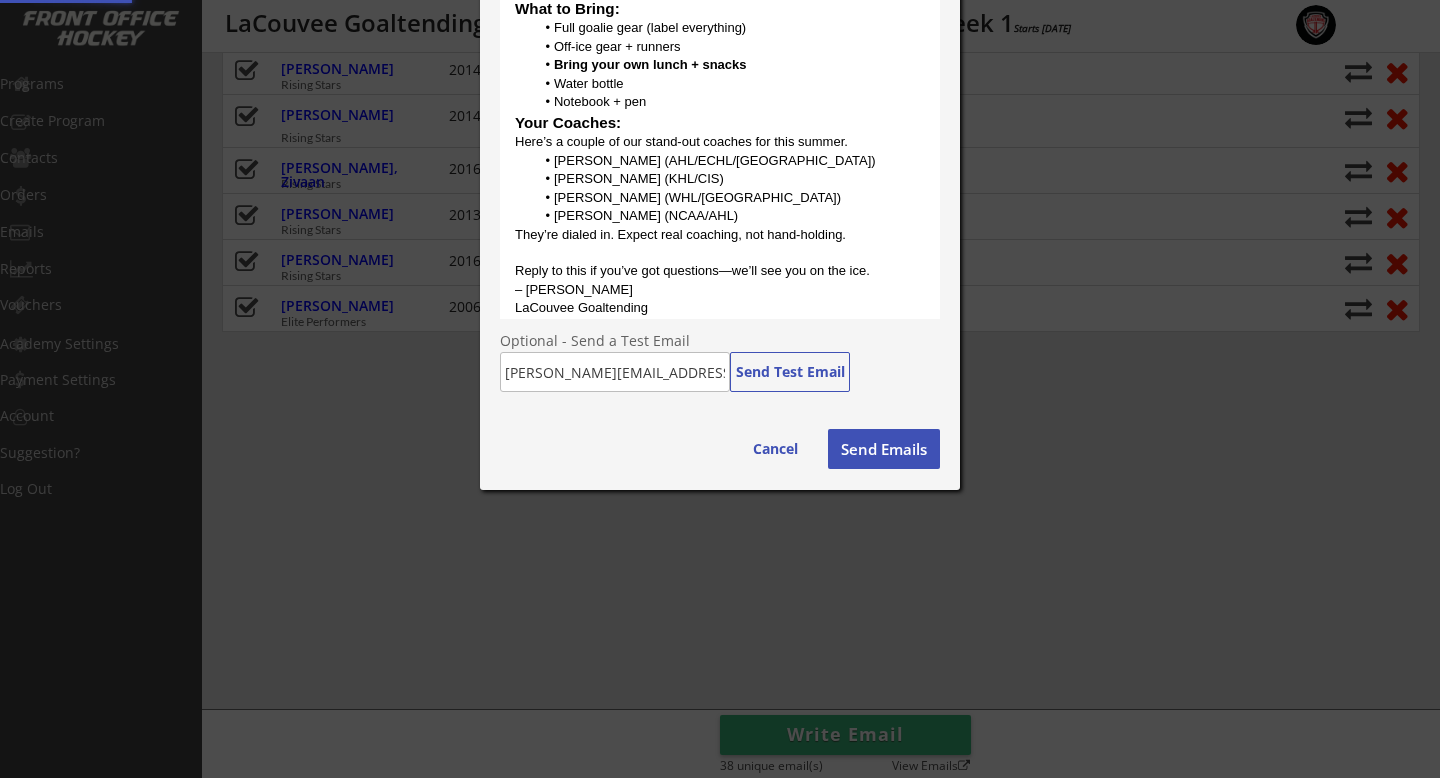 type 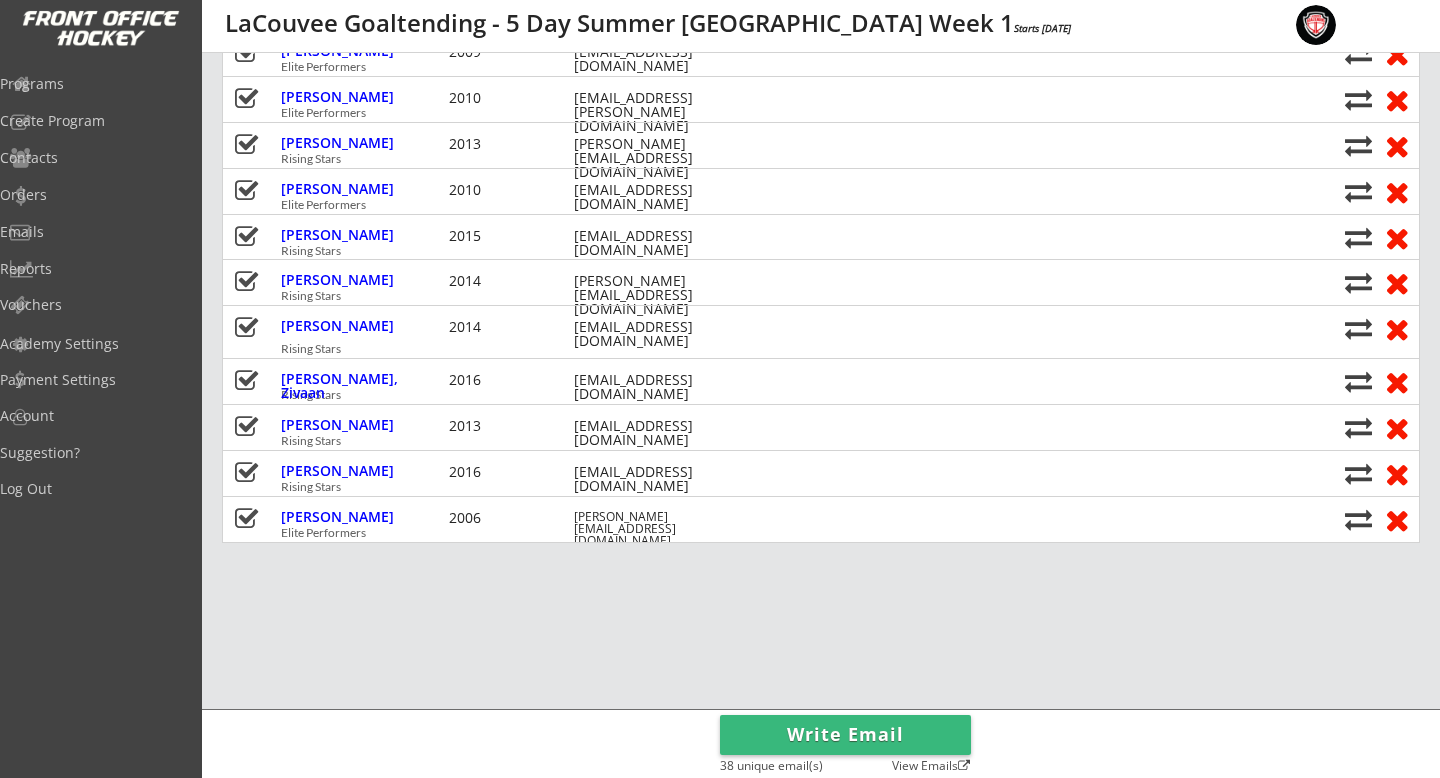 scroll, scrollTop: 724, scrollLeft: 0, axis: vertical 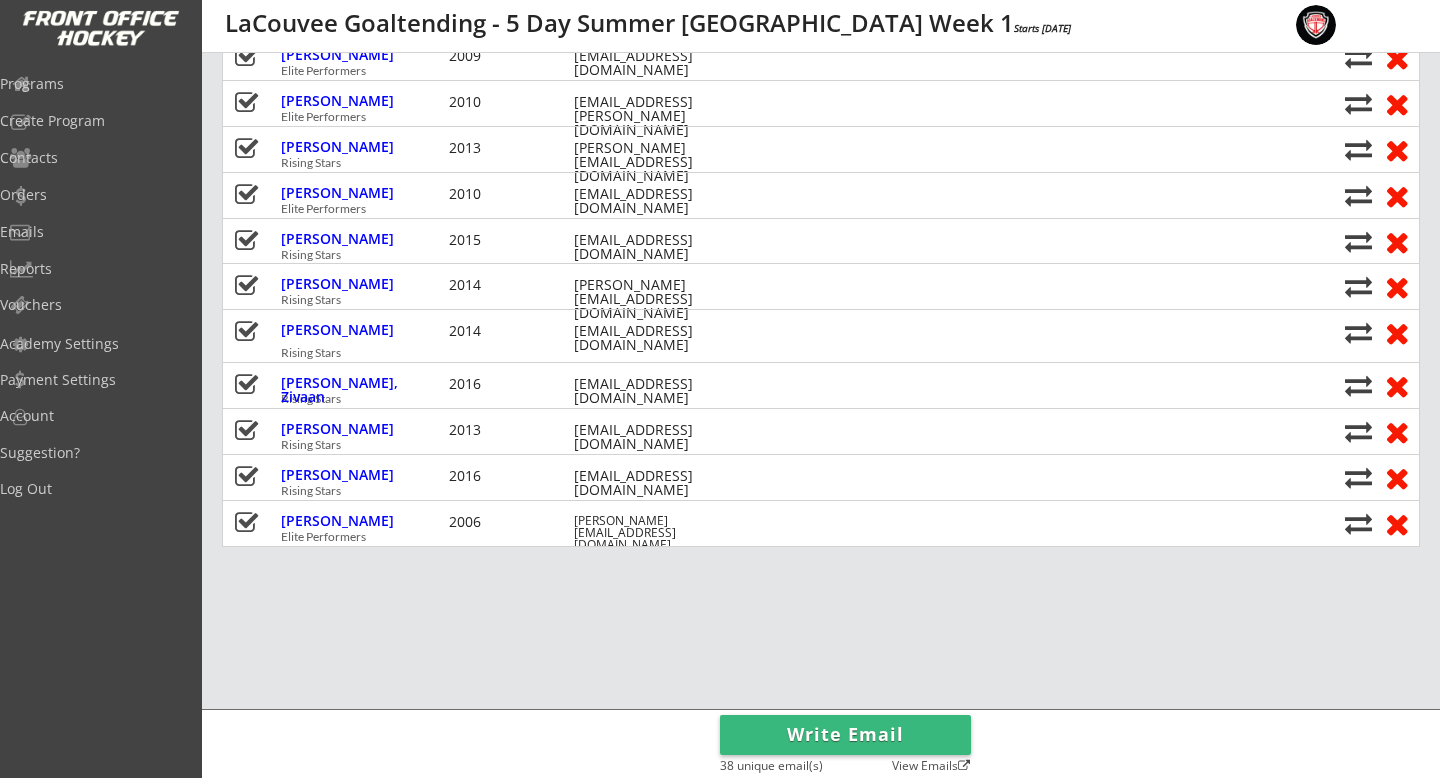 click on "Write Email" at bounding box center (845, 735) 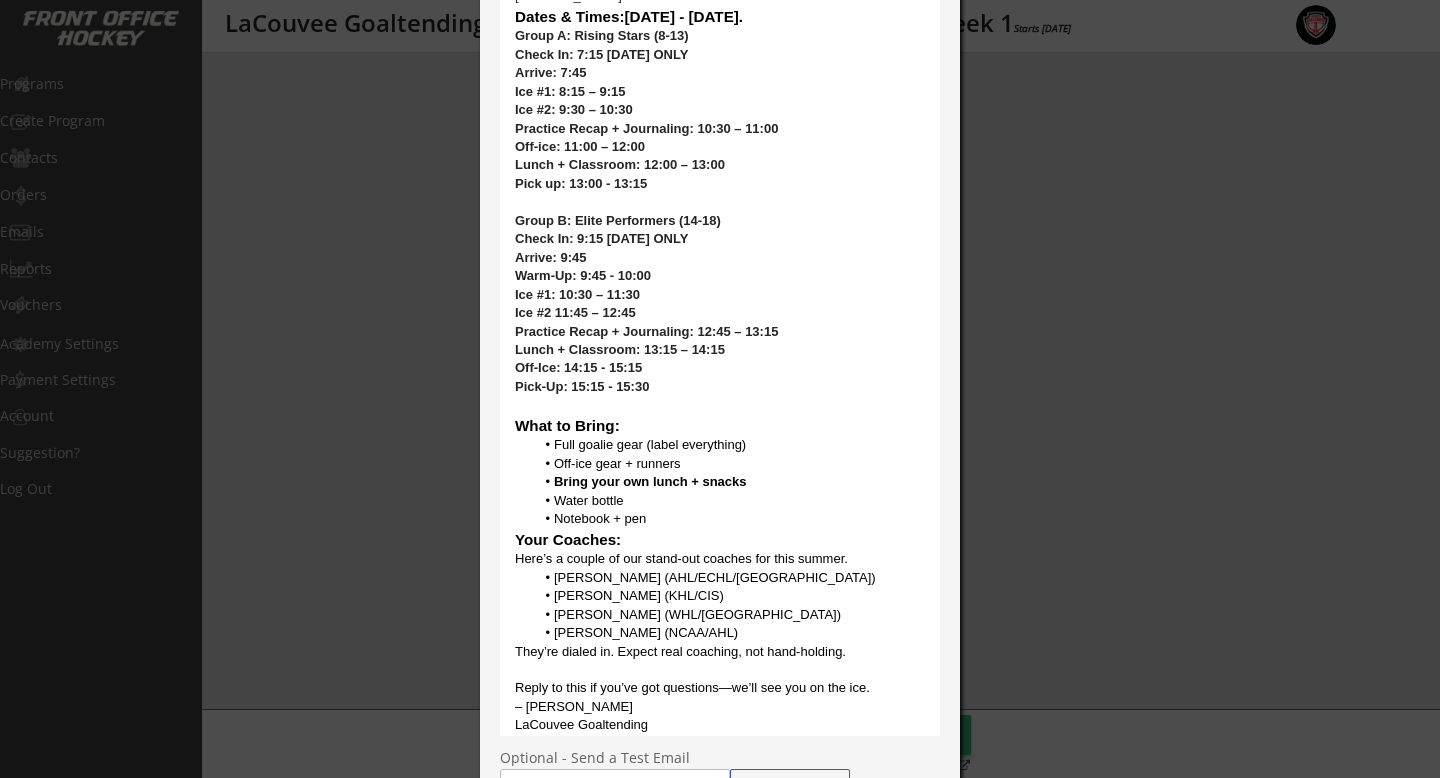 scroll, scrollTop: 1283, scrollLeft: 0, axis: vertical 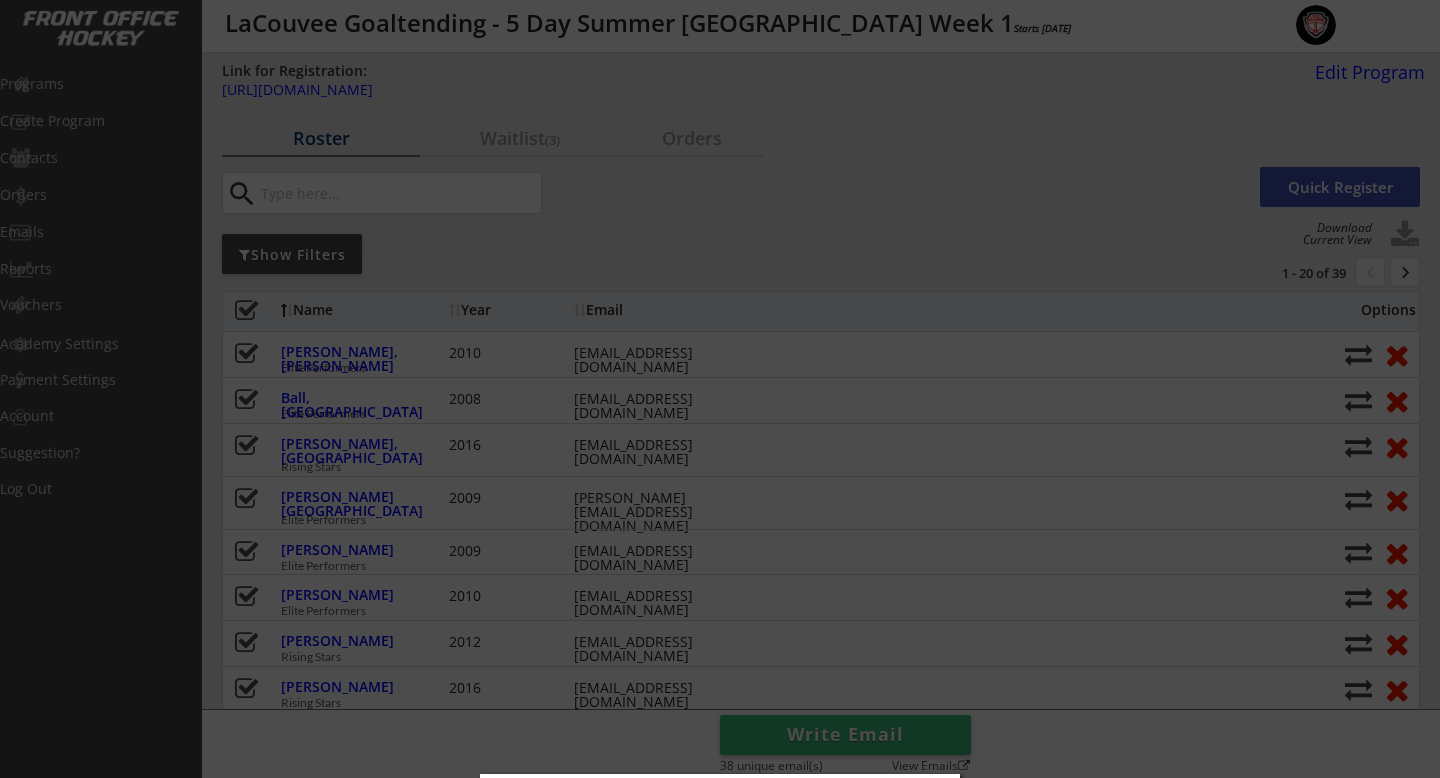 drag, startPoint x: 680, startPoint y: 663, endPoint x: 612, endPoint y: -28, distance: 694.3378 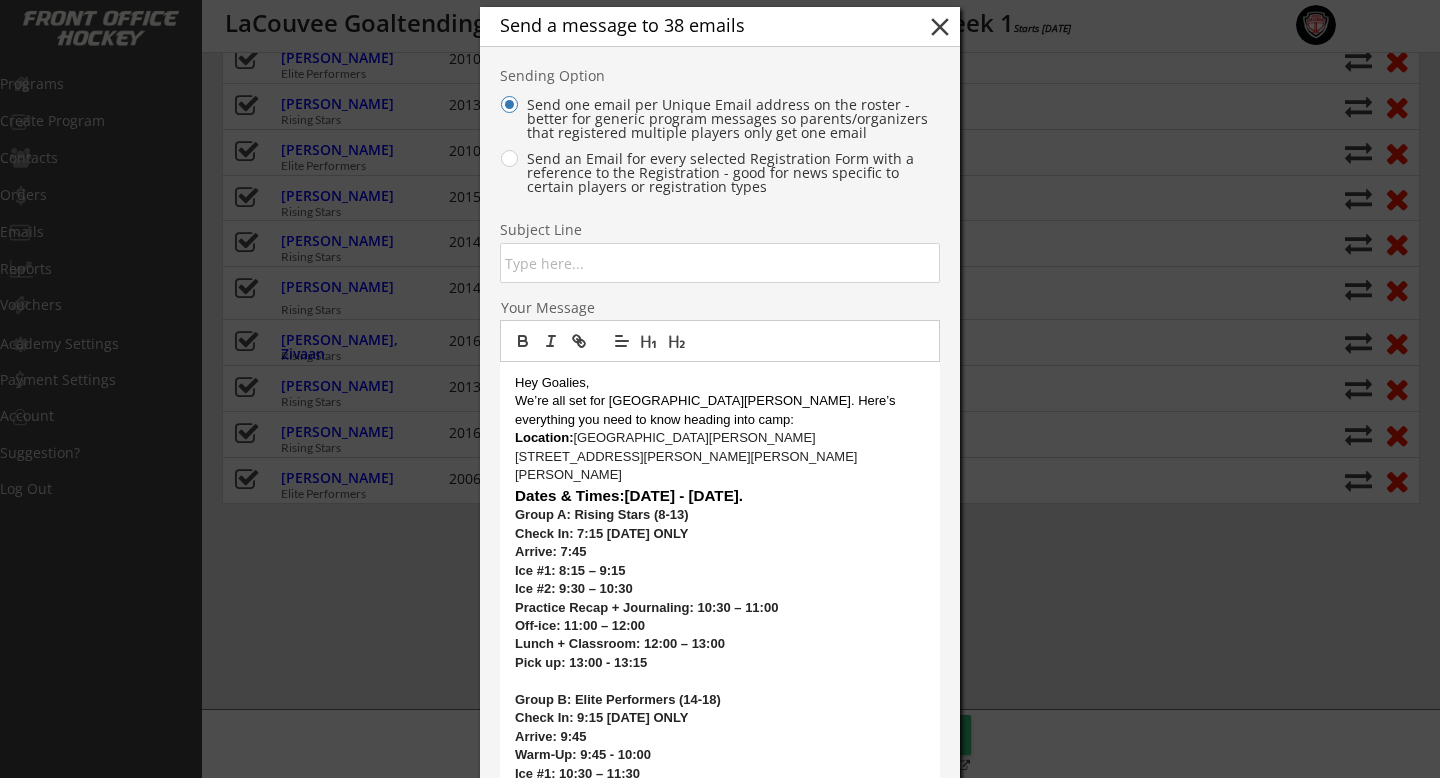 scroll, scrollTop: 766, scrollLeft: 0, axis: vertical 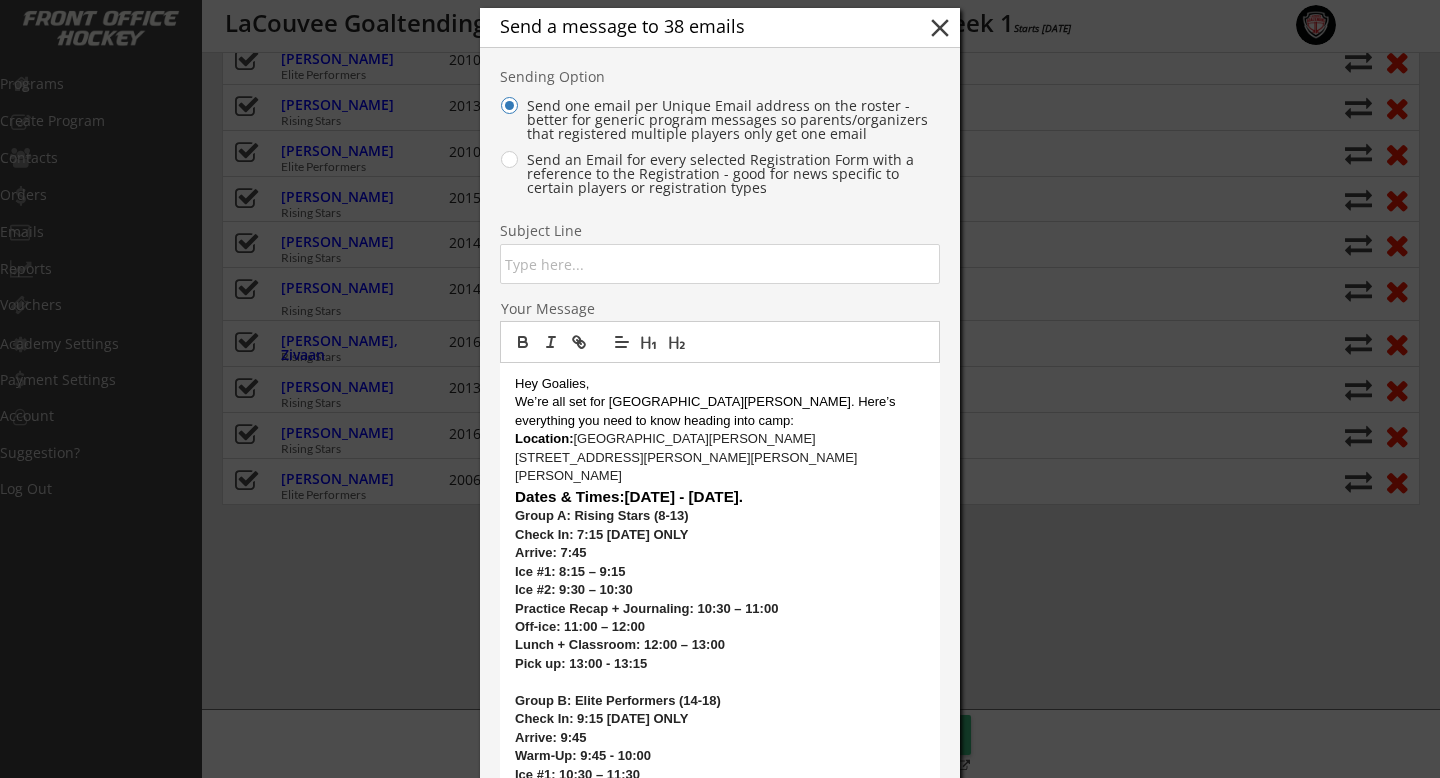 click on "close" at bounding box center (940, 28) 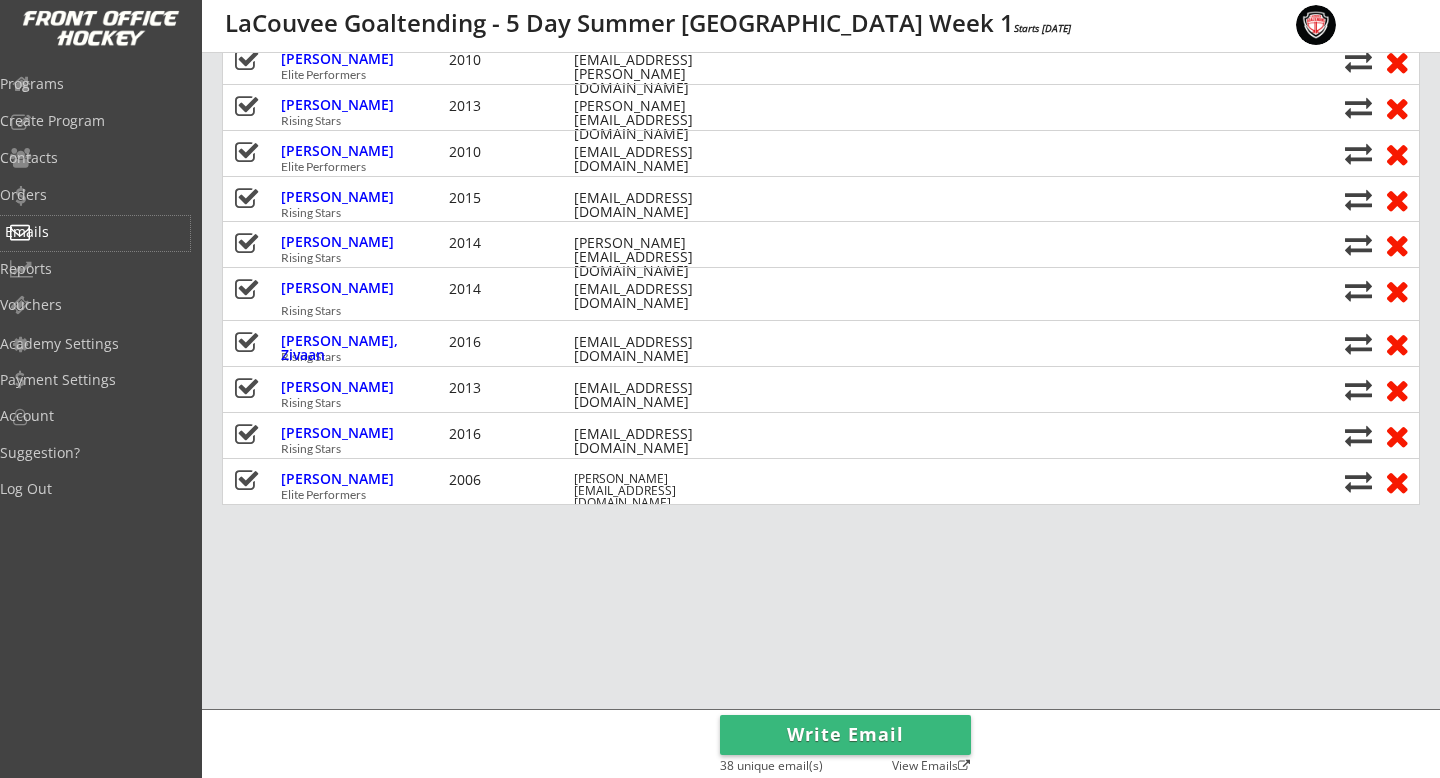 click on "Emails" at bounding box center [95, 233] 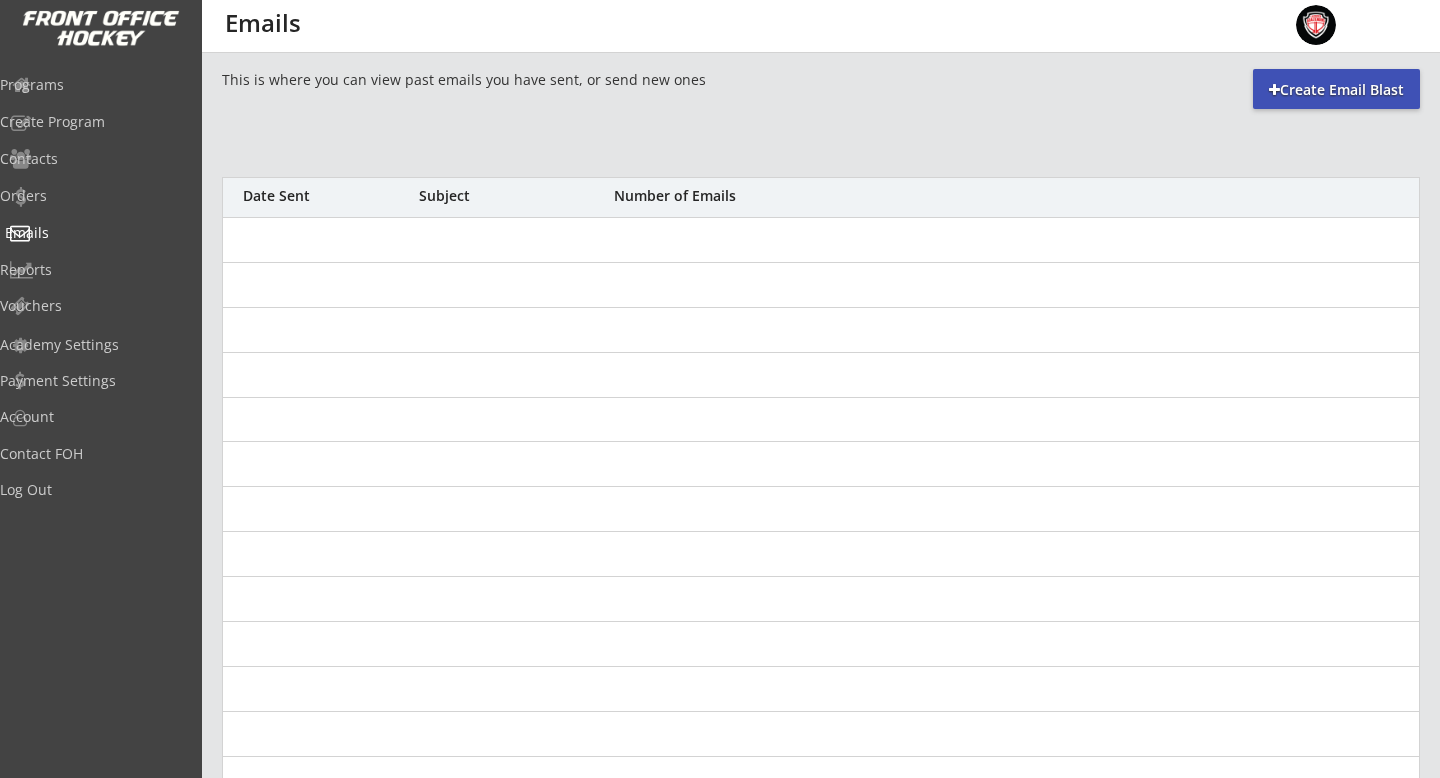 scroll, scrollTop: 0, scrollLeft: 0, axis: both 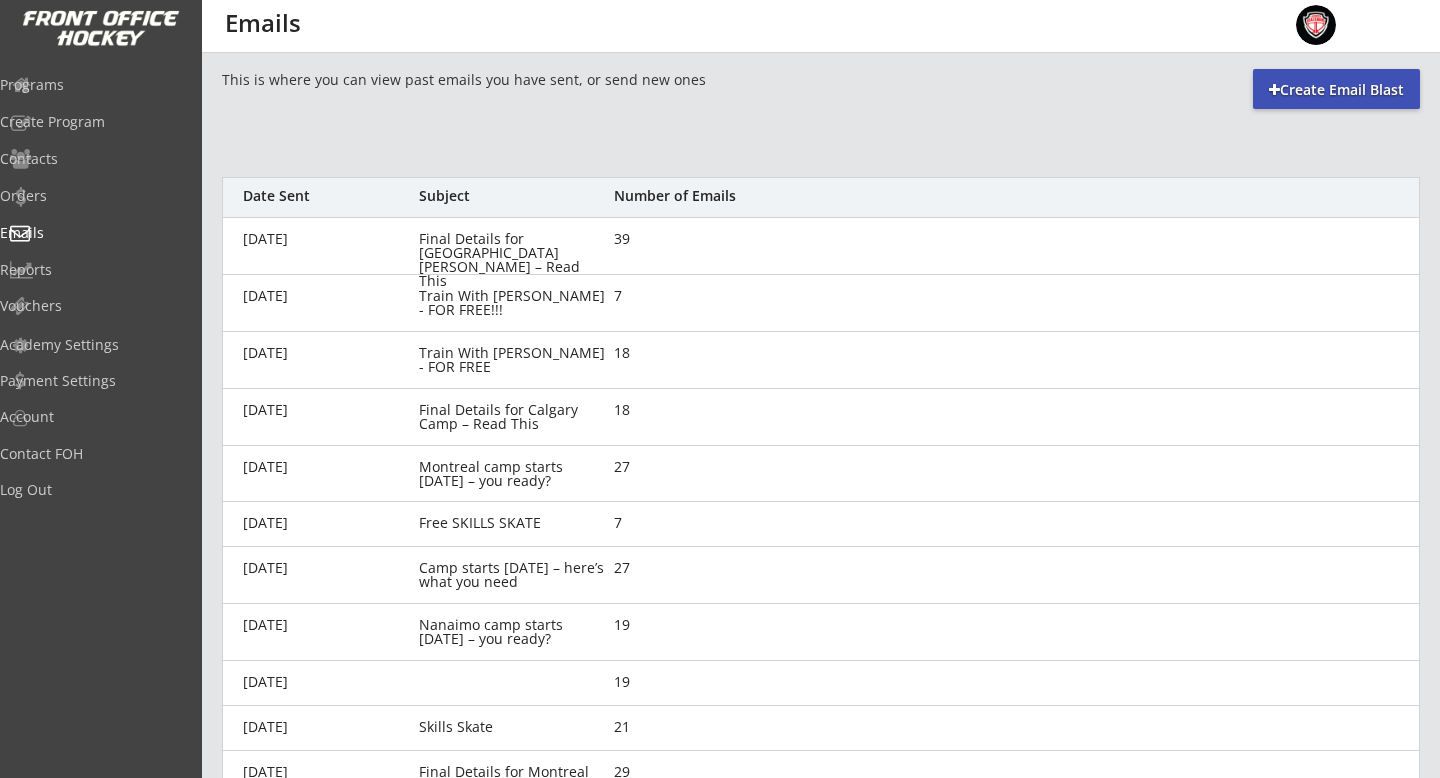 click on "[DATE]" at bounding box center [325, 239] 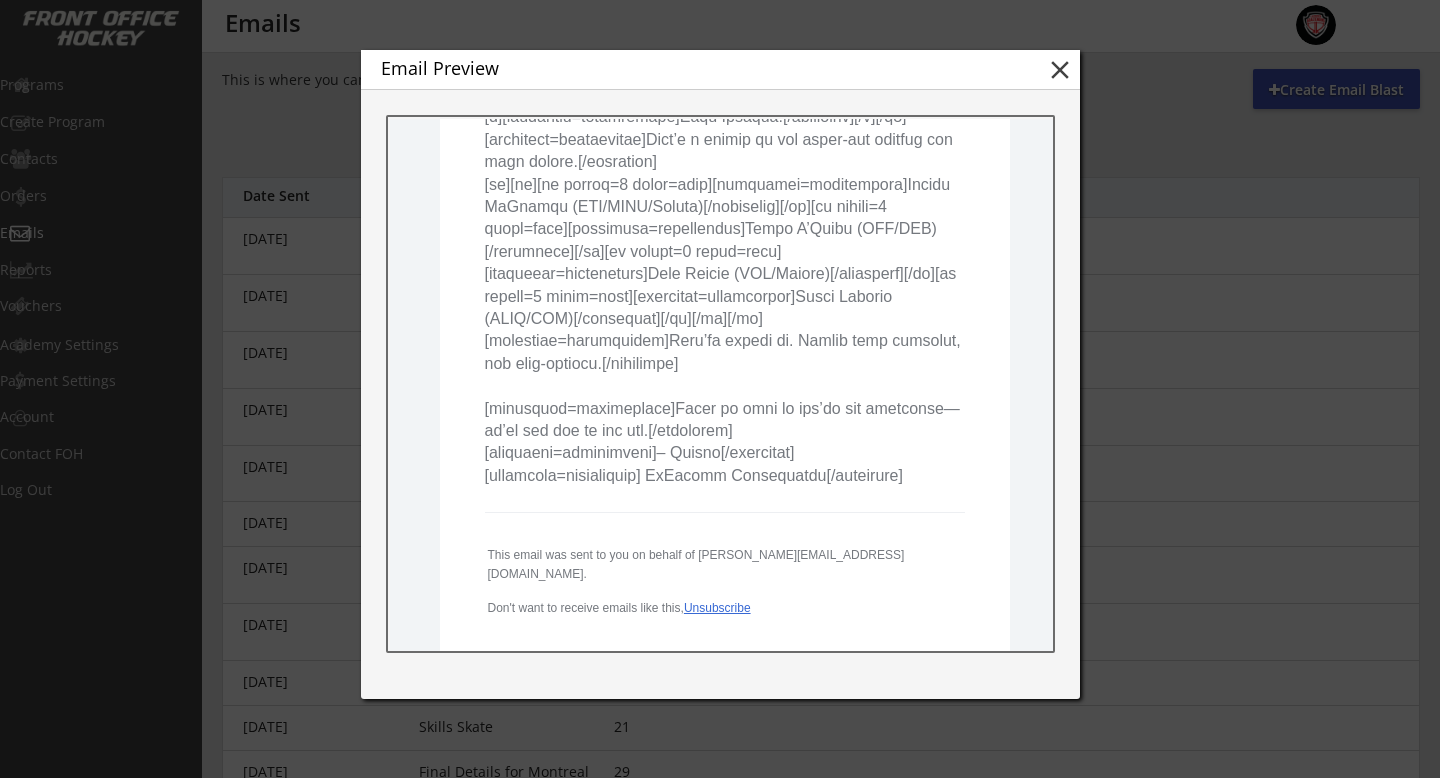 scroll, scrollTop: 1611, scrollLeft: 0, axis: vertical 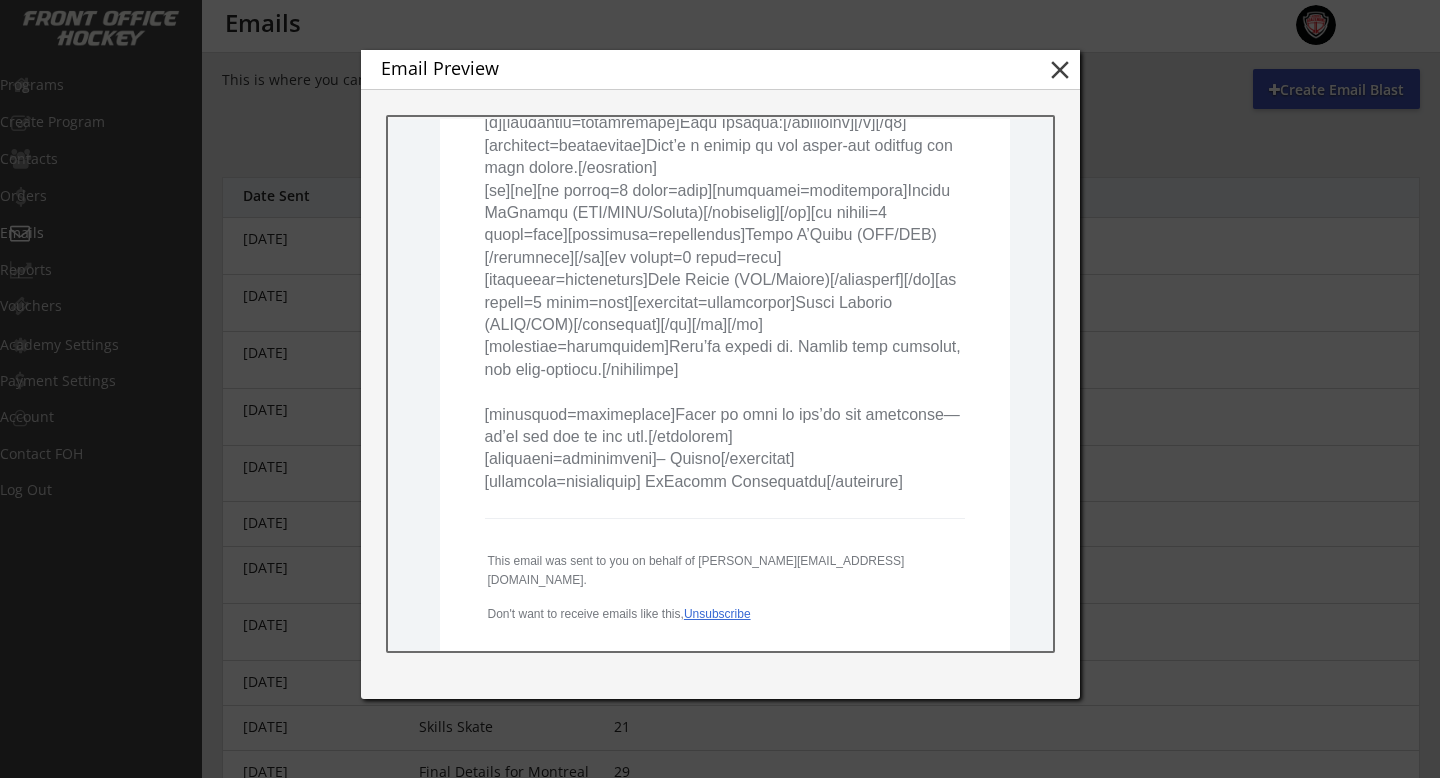 click on "close" at bounding box center [1060, 70] 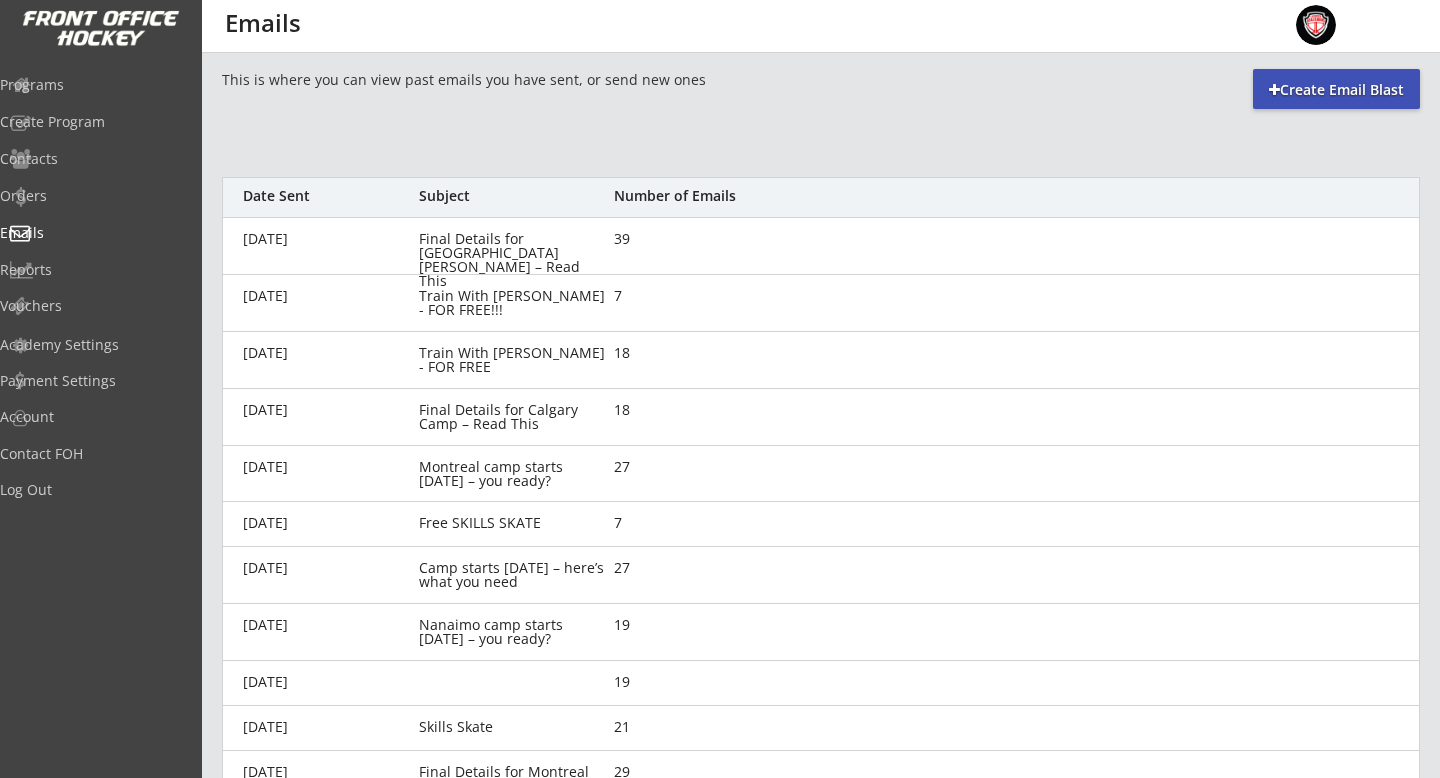 scroll, scrollTop: 0, scrollLeft: 0, axis: both 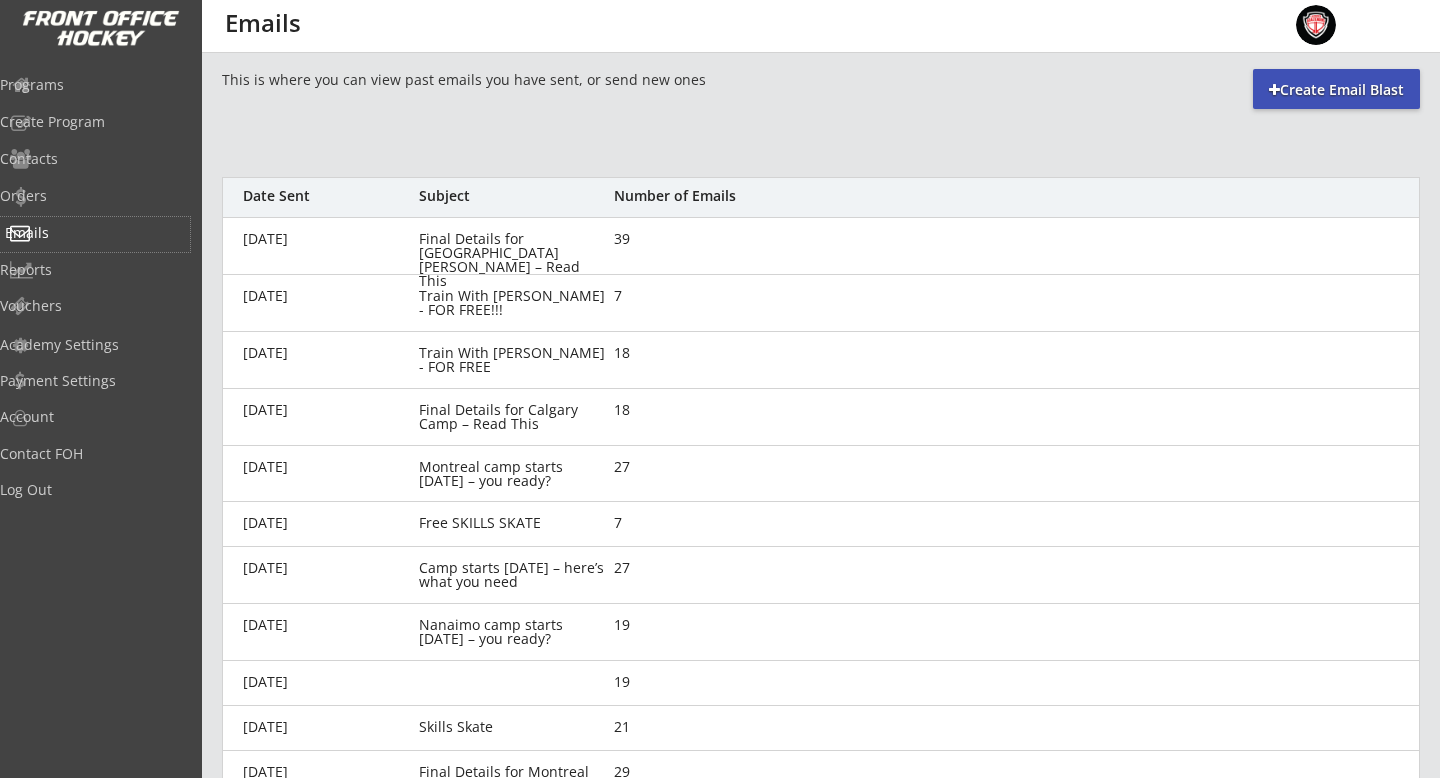click on "Emails" at bounding box center (95, 234) 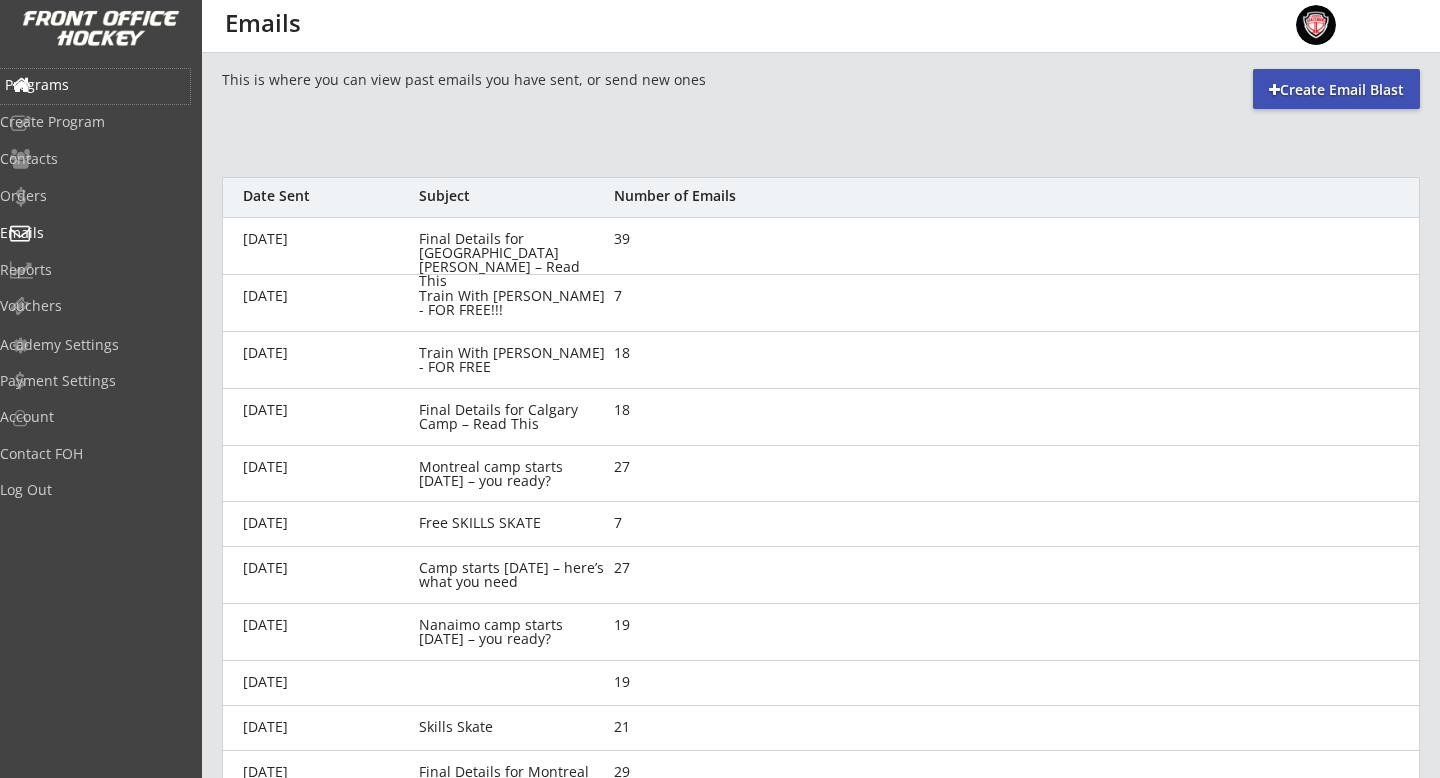 click on "Programs" at bounding box center [95, 85] 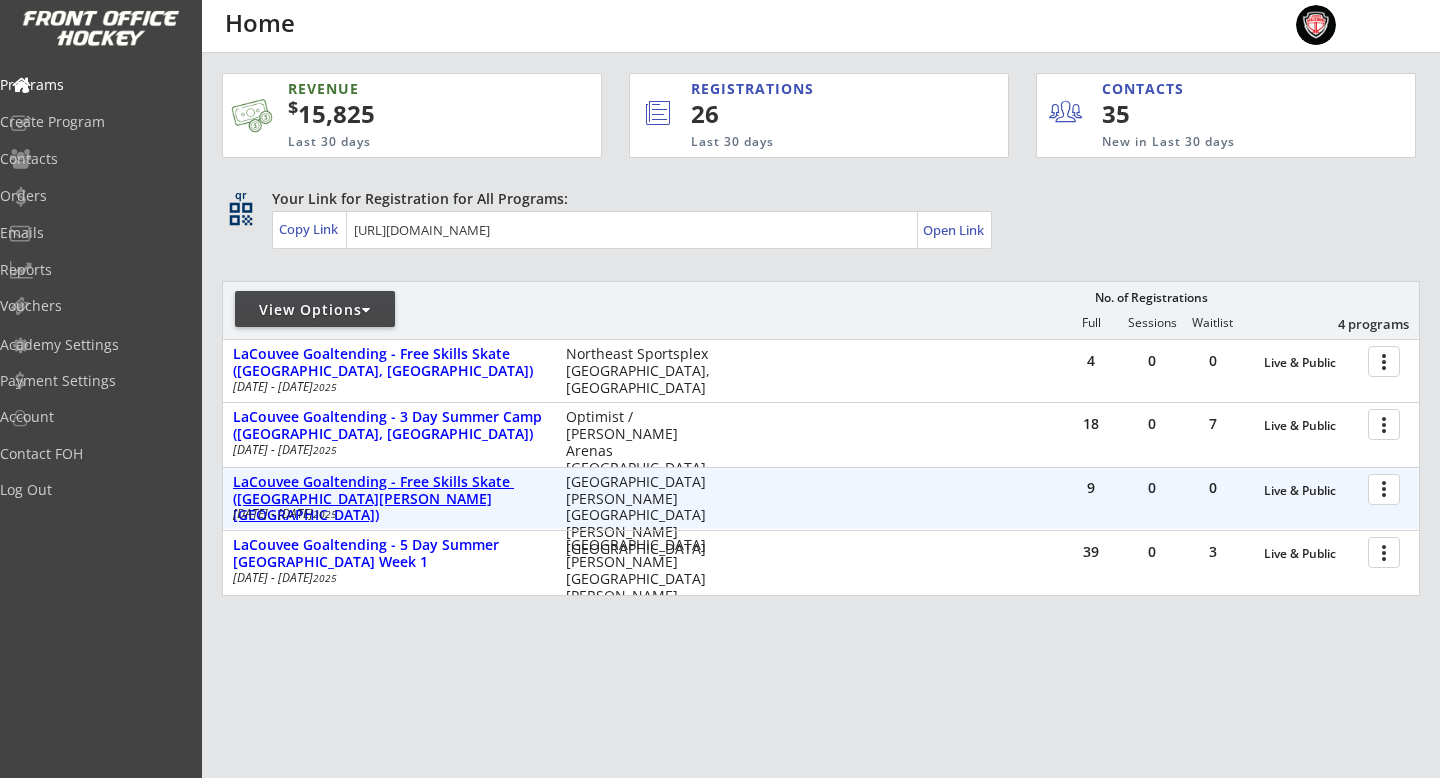 click on "LaCouvee Goaltending - Free Skills Skate ([GEOGRAPHIC_DATA][PERSON_NAME][GEOGRAPHIC_DATA])" at bounding box center [389, 499] 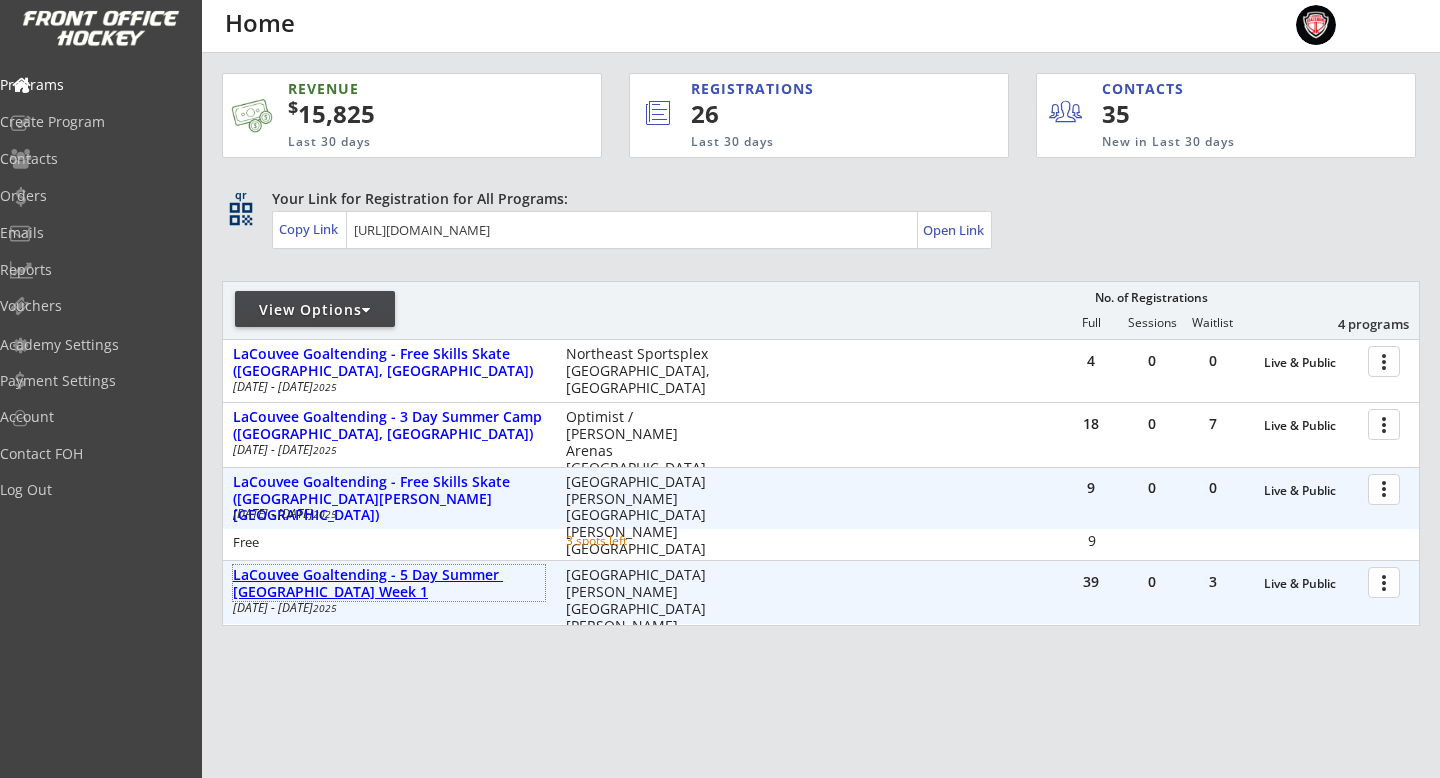 click on "LaCouvee Goaltending - 5 Day Summer [GEOGRAPHIC_DATA] Week 1" at bounding box center (389, 584) 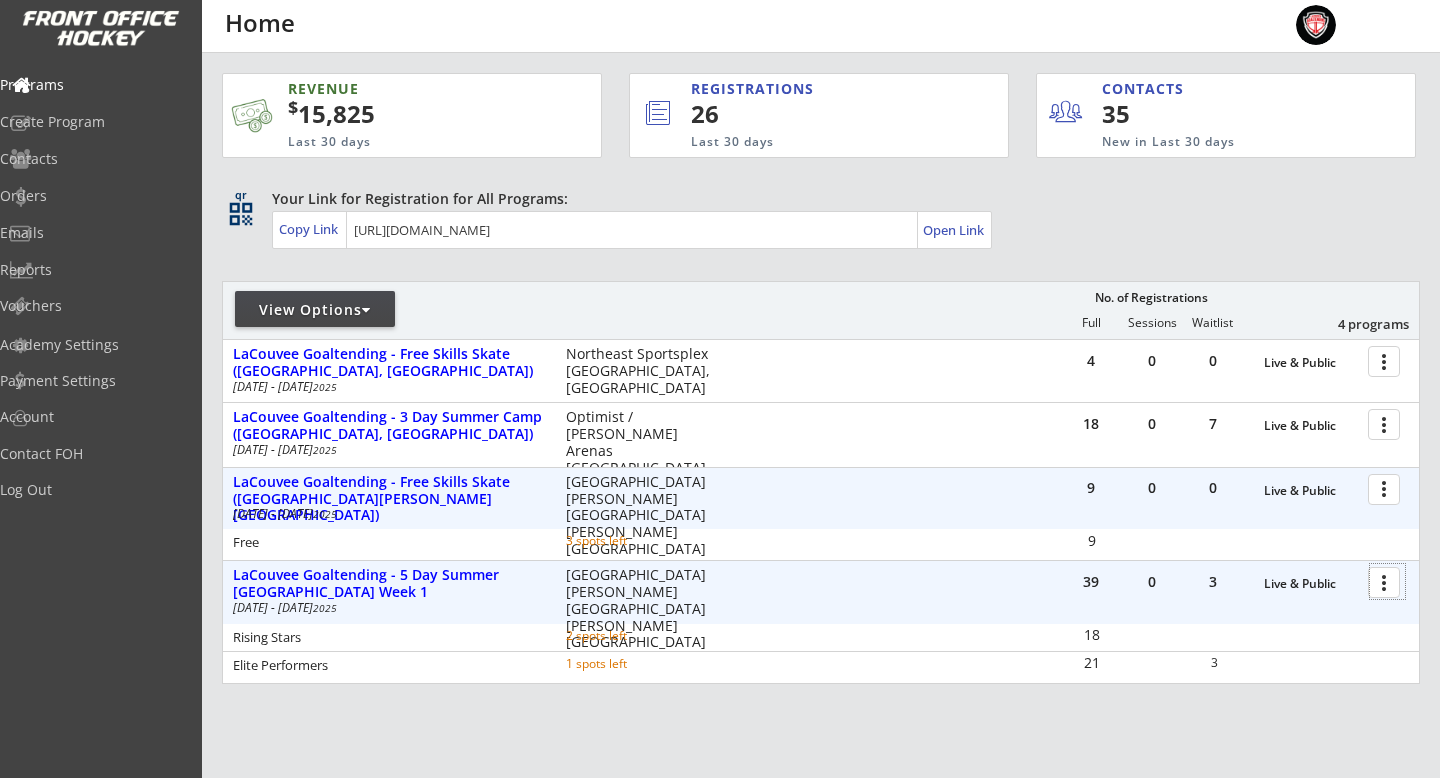 click at bounding box center [1387, 581] 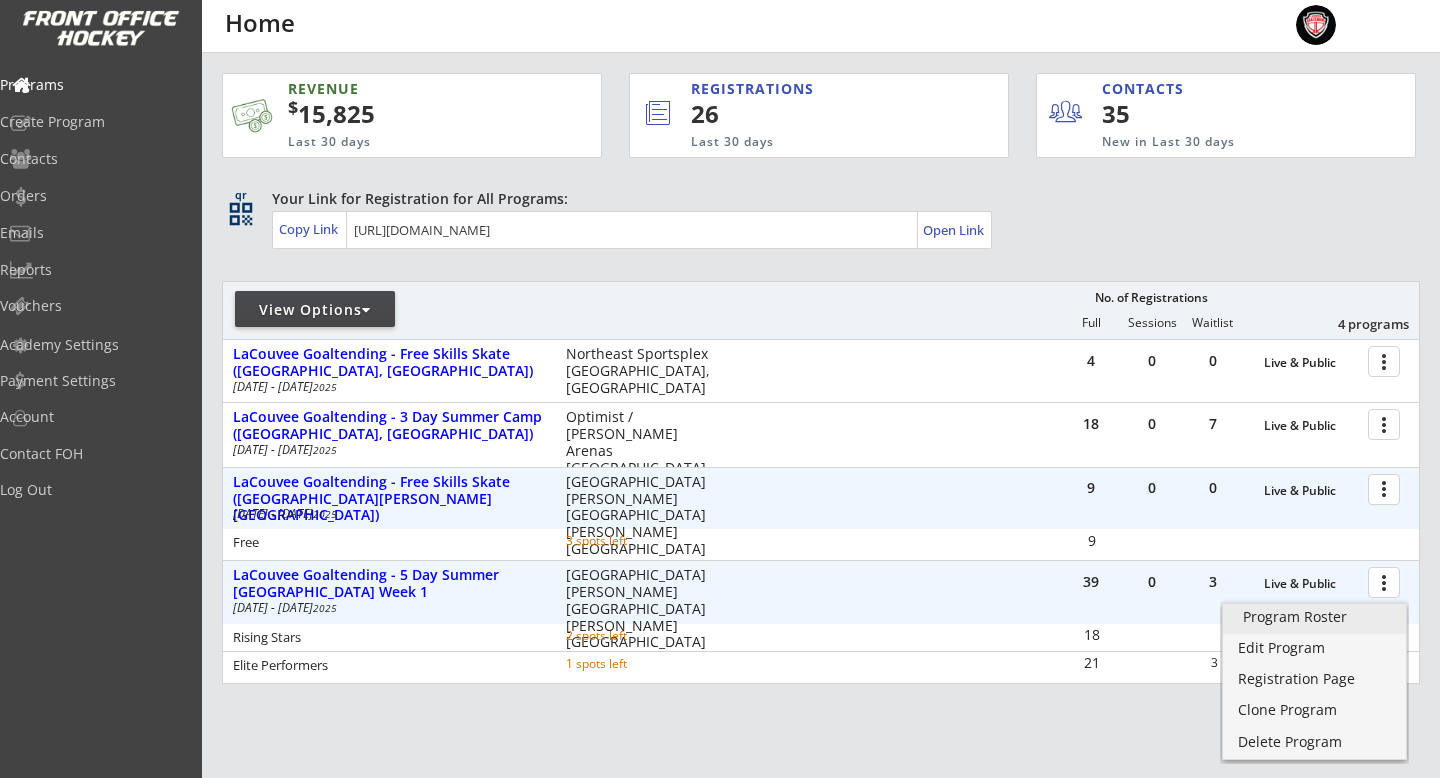 click on "Program Roster" at bounding box center (1314, 617) 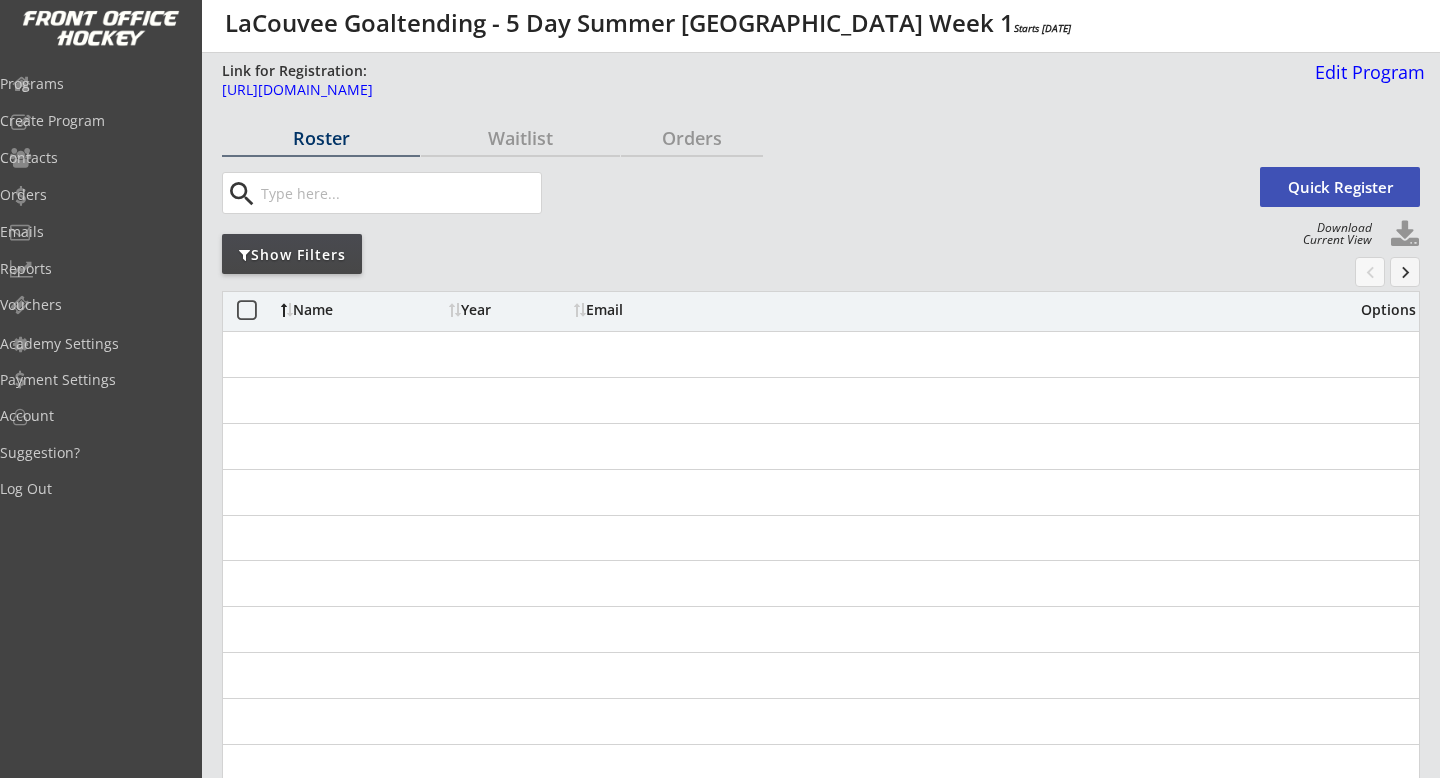 scroll, scrollTop: 0, scrollLeft: 0, axis: both 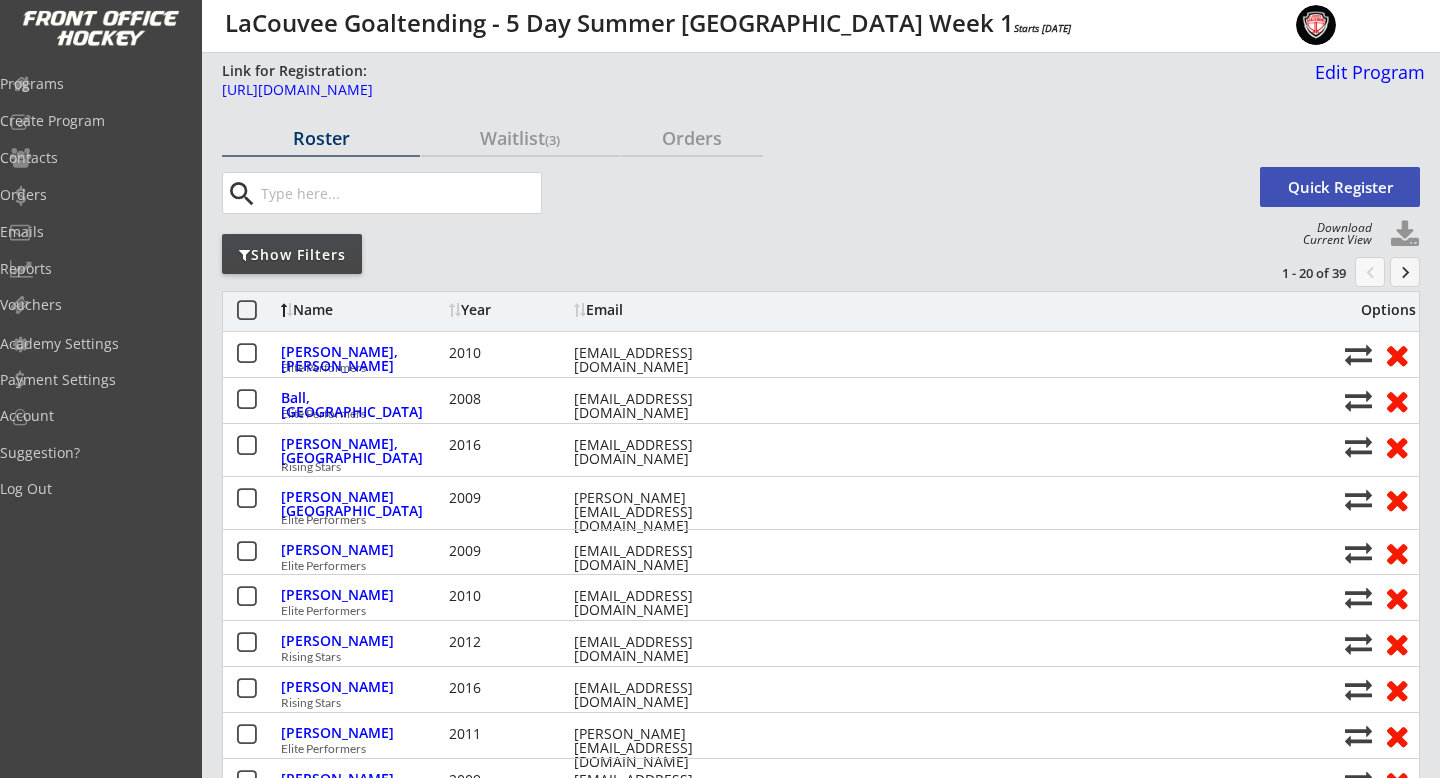 click at bounding box center (246, 311) 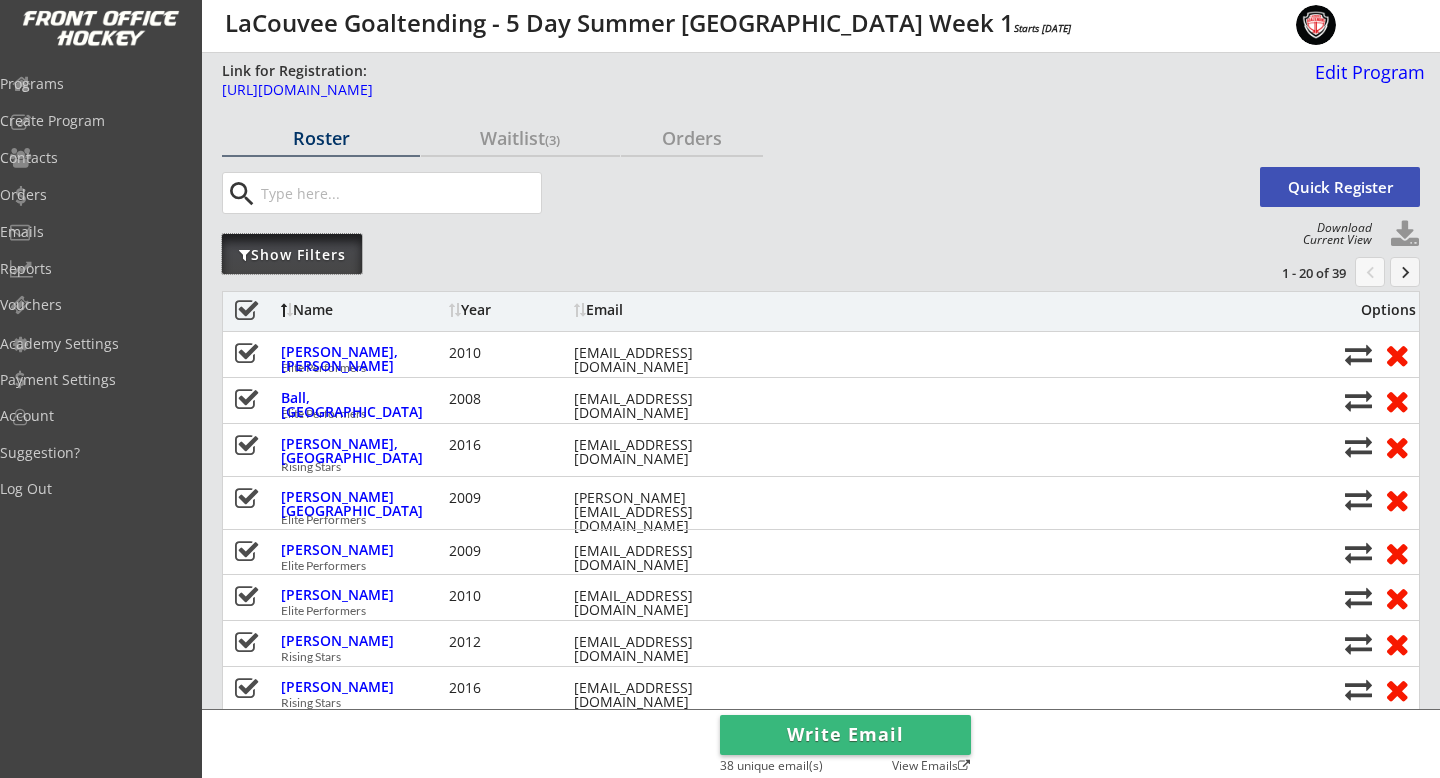click on "Show Filters" at bounding box center [292, 254] 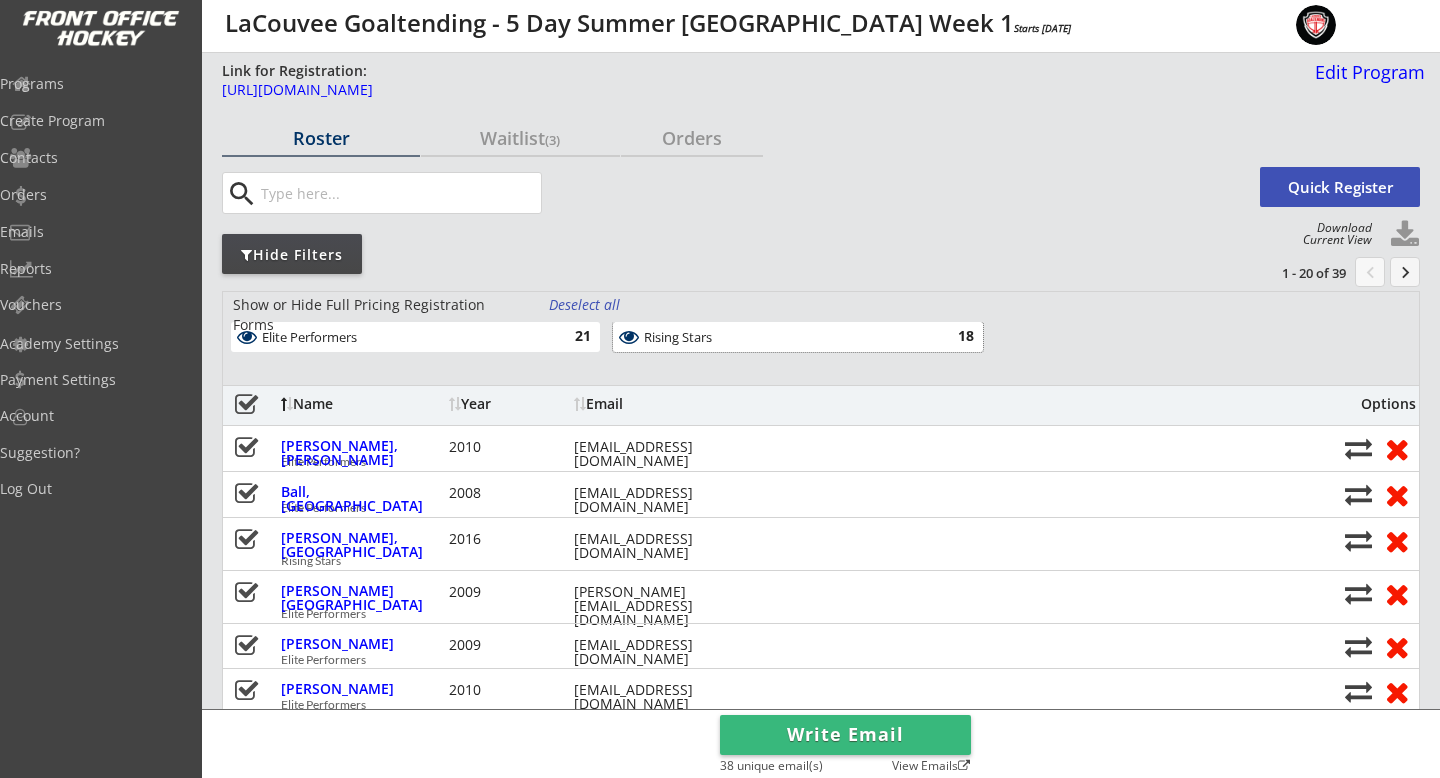 click on "Rising Stars" at bounding box center (786, 338) 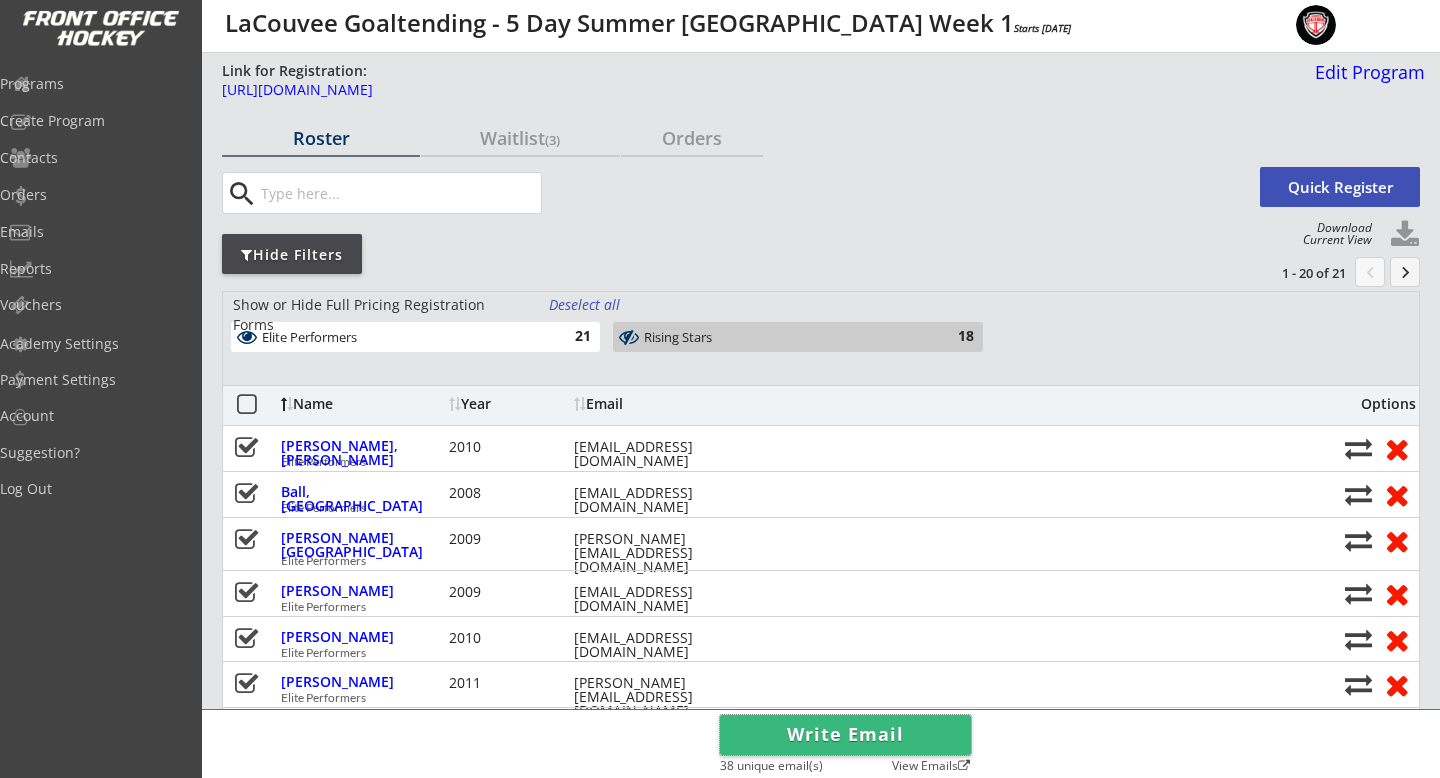 click on "Write Email" at bounding box center [845, 735] 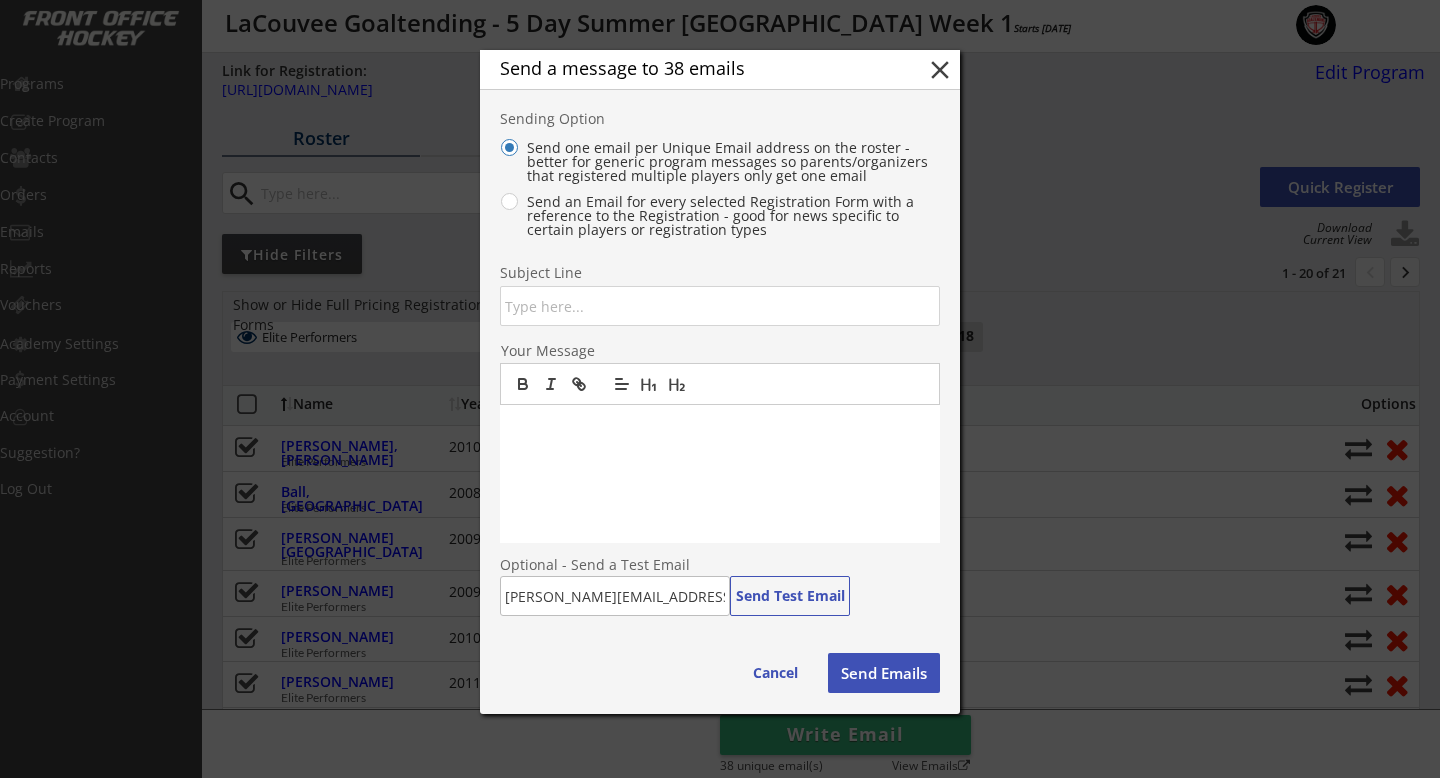 click at bounding box center (720, 306) 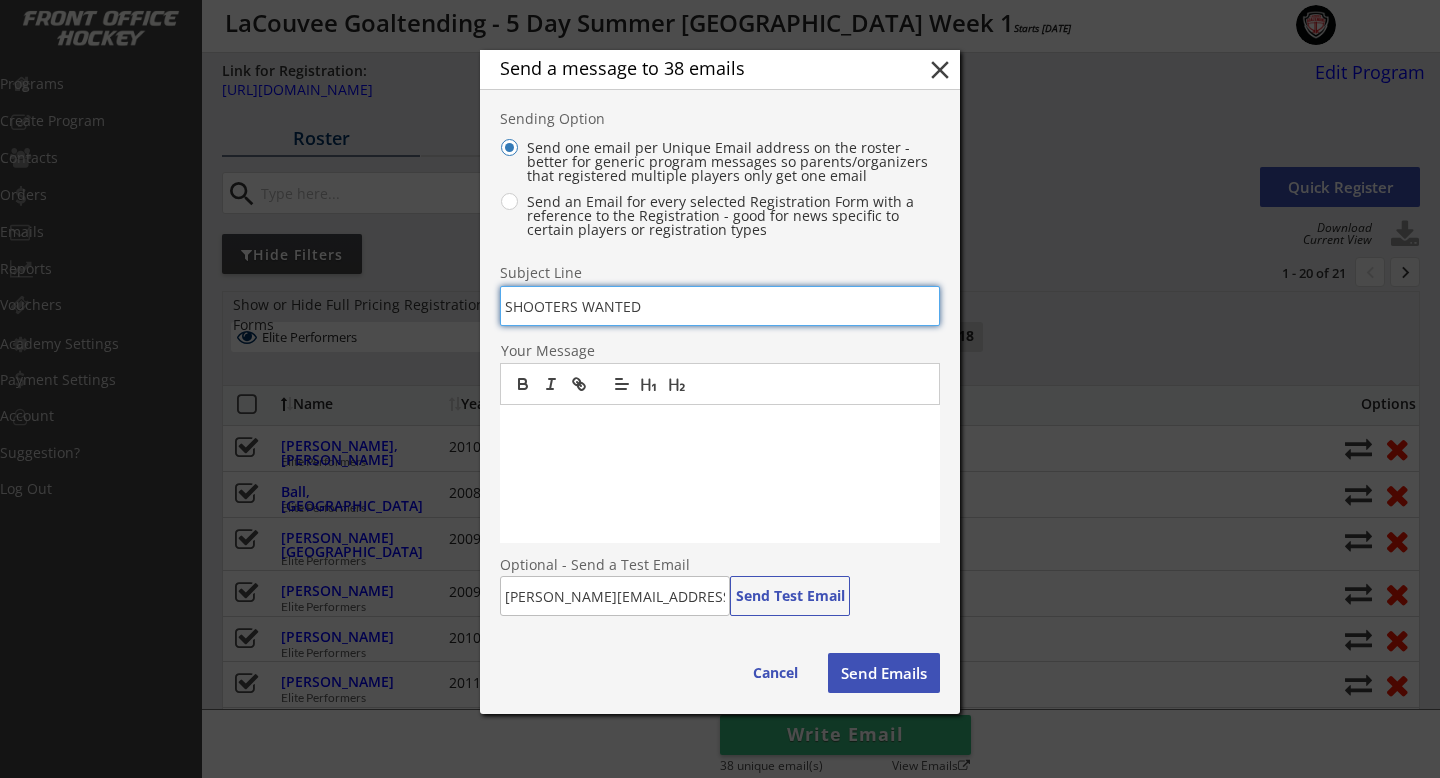 type on "SHOOTERS WANTED" 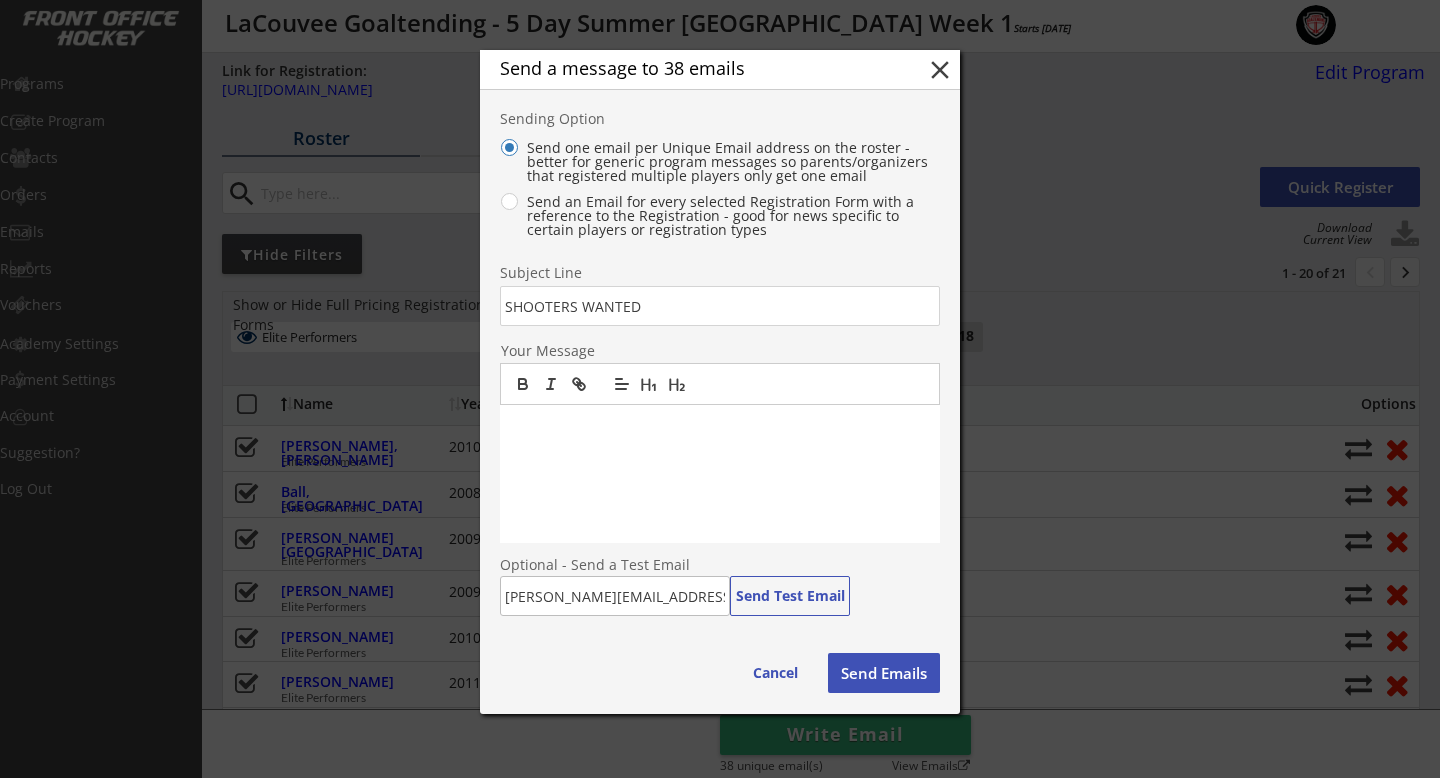 type 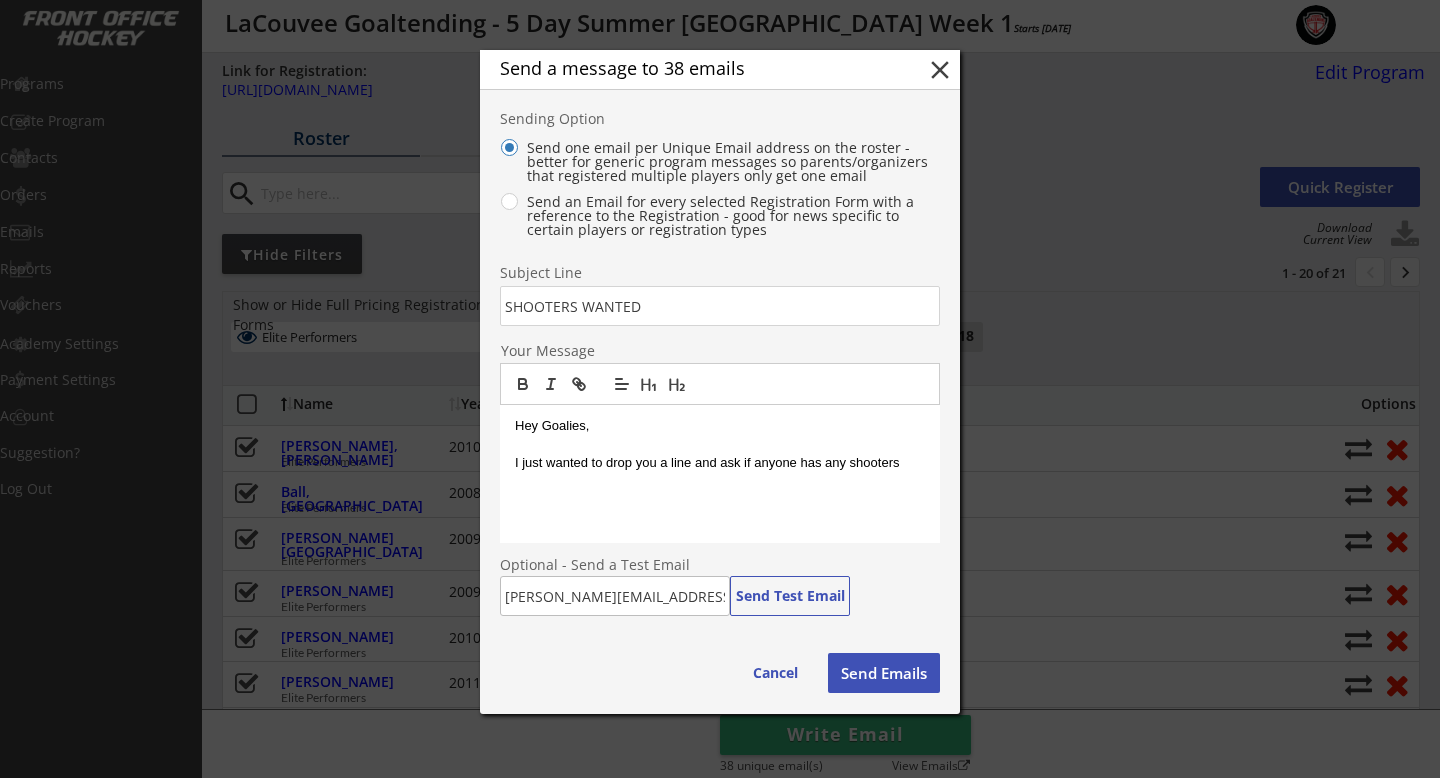 drag, startPoint x: 904, startPoint y: 460, endPoint x: 514, endPoint y: 461, distance: 390.00128 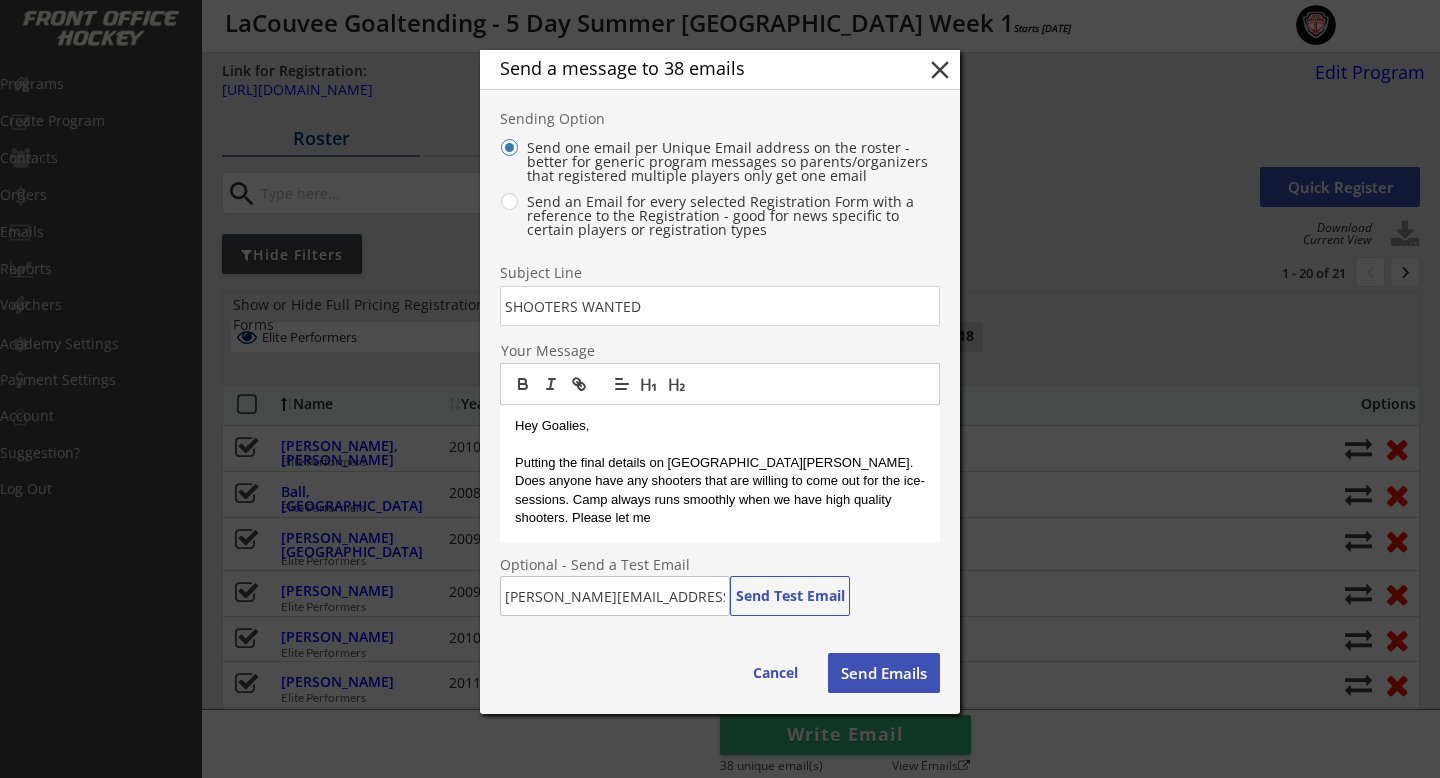 click on "Putting the final details on [GEOGRAPHIC_DATA][PERSON_NAME]." at bounding box center [720, 463] 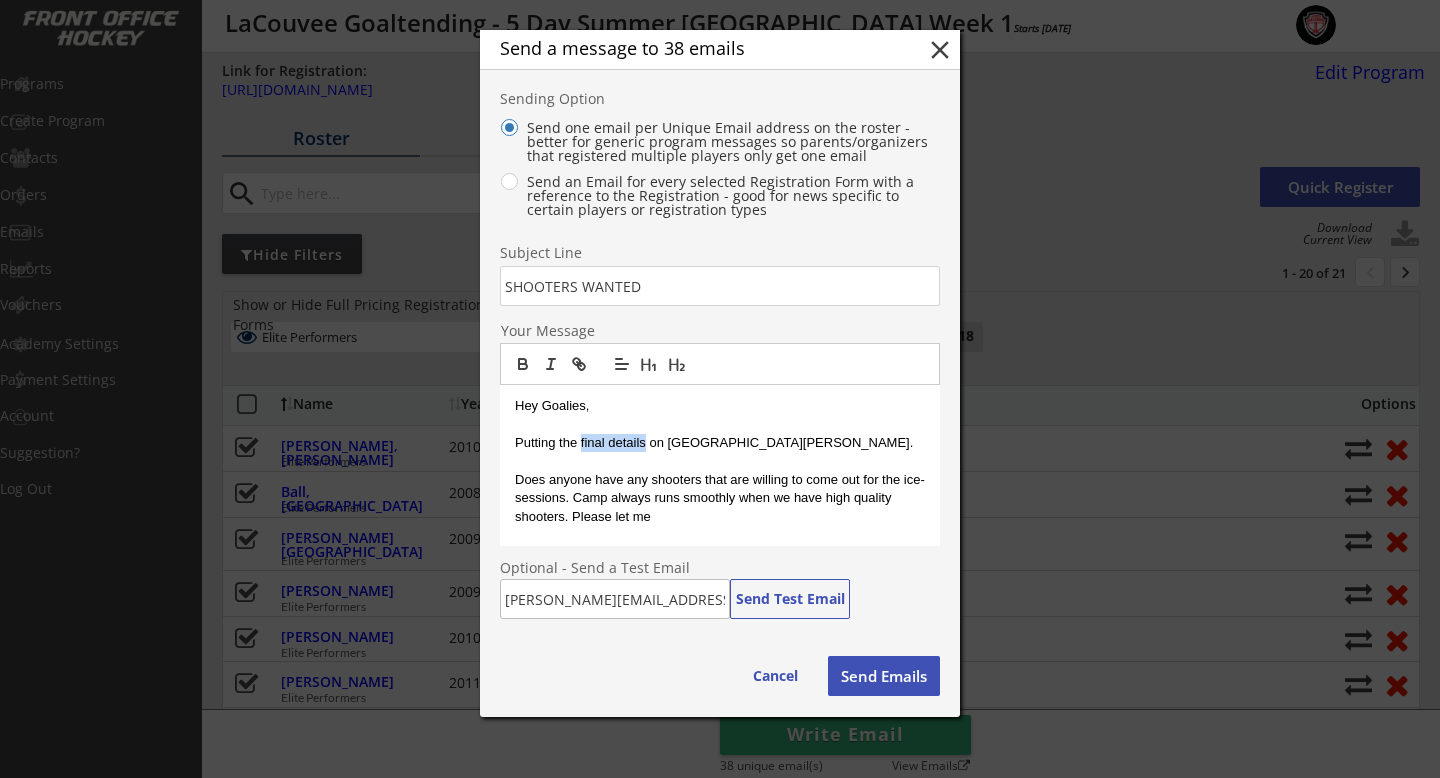 drag, startPoint x: 644, startPoint y: 444, endPoint x: 580, endPoint y: 448, distance: 64.12488 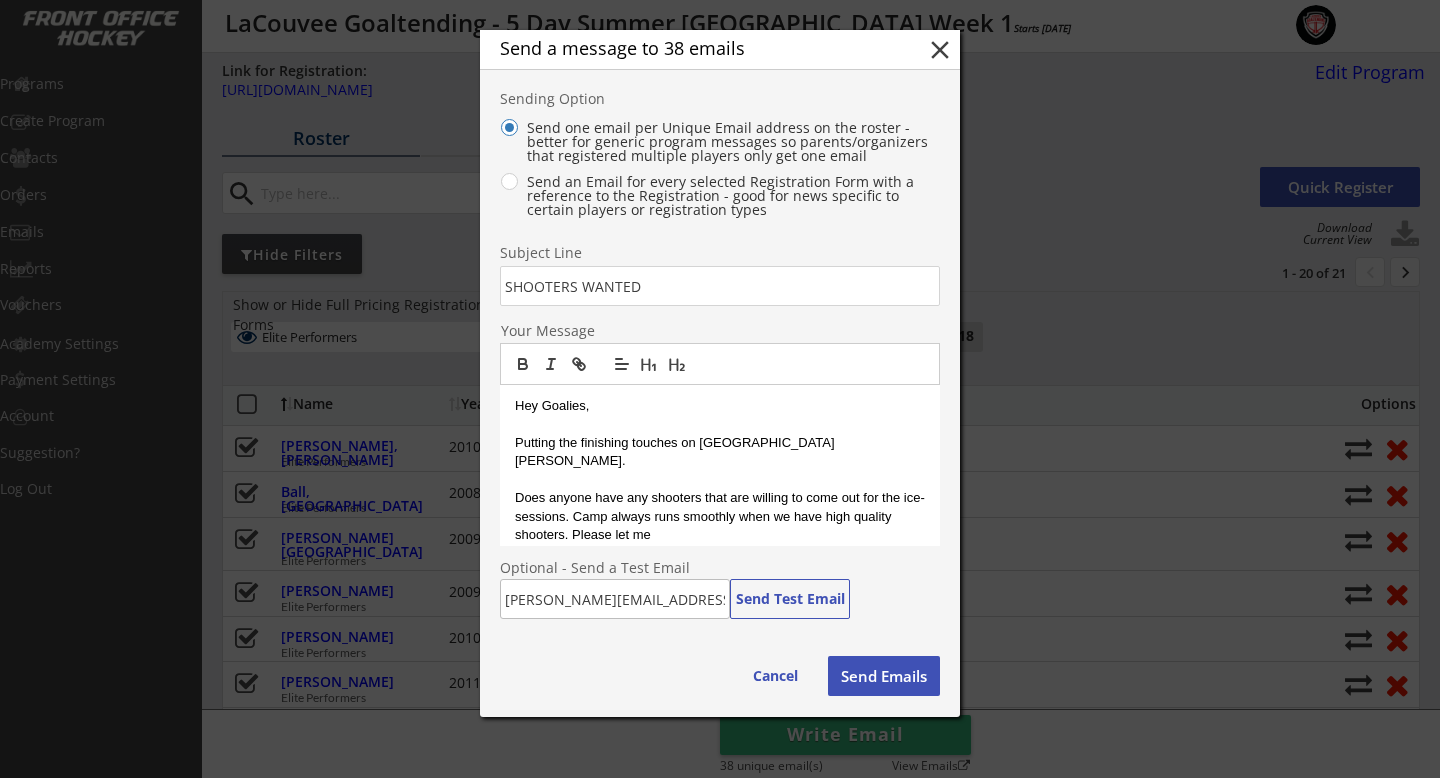 click on "Putting the finishing touches on [GEOGRAPHIC_DATA][PERSON_NAME]." at bounding box center (720, 452) 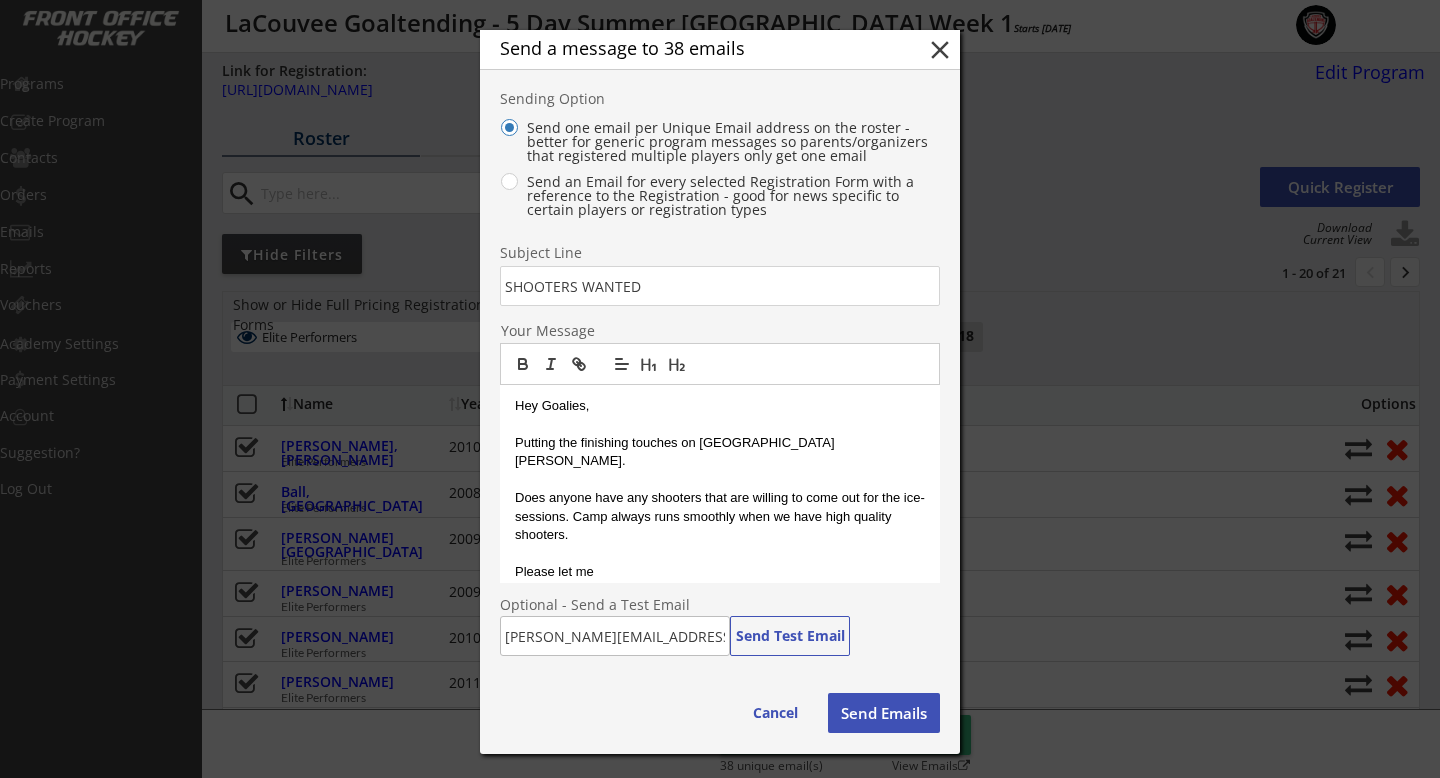 click on "Does anyone have any shooters that are willing to come out for the ice-sessions. Camp always runs smoothly when we have high quality shooters." at bounding box center [720, 516] 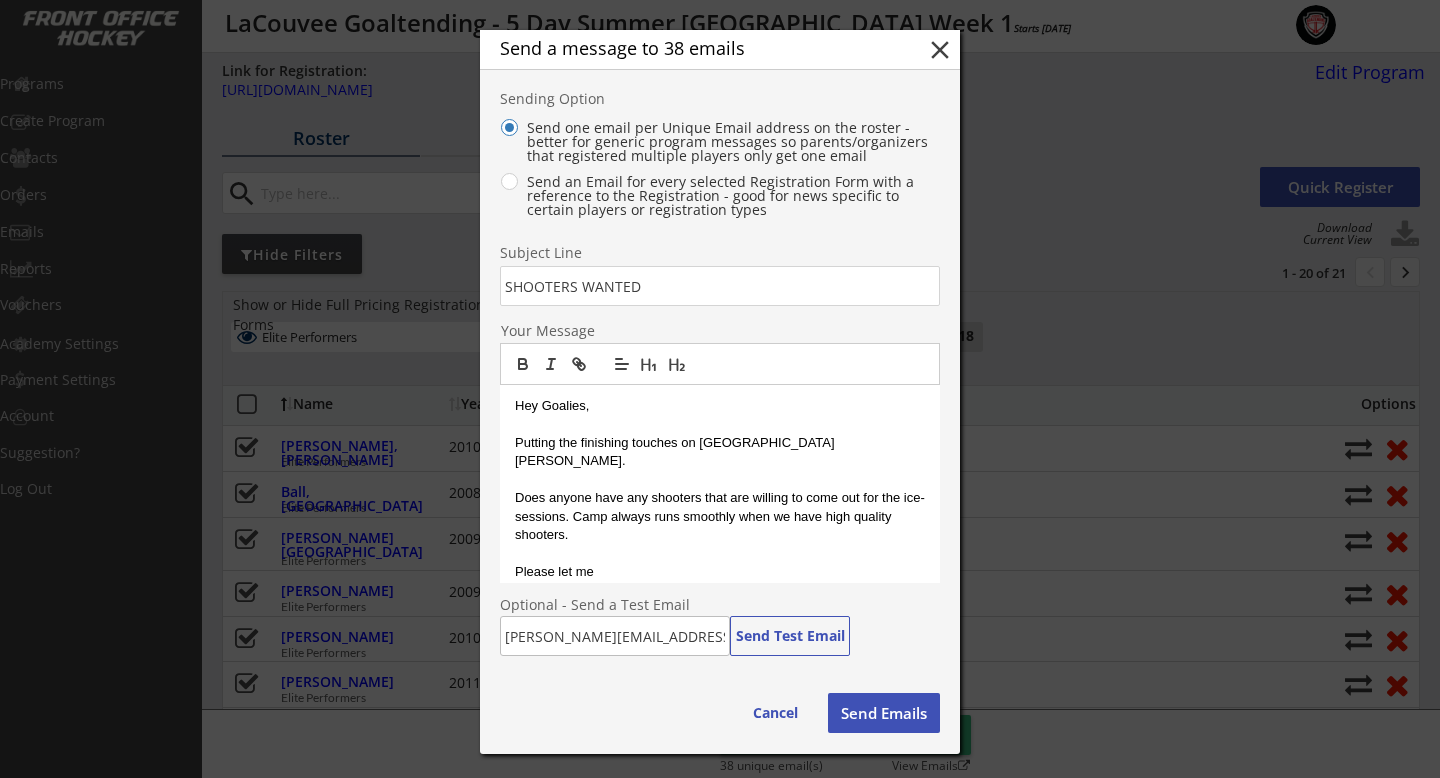 copy on "Hey Goalies, Putting the finishing touches on [GEOGRAPHIC_DATA][PERSON_NAME]. Does anyone have any shooters that are willing to come out for the ice-sessions. Camp always runs smoothly when we have high quality shooters.  Please let me" 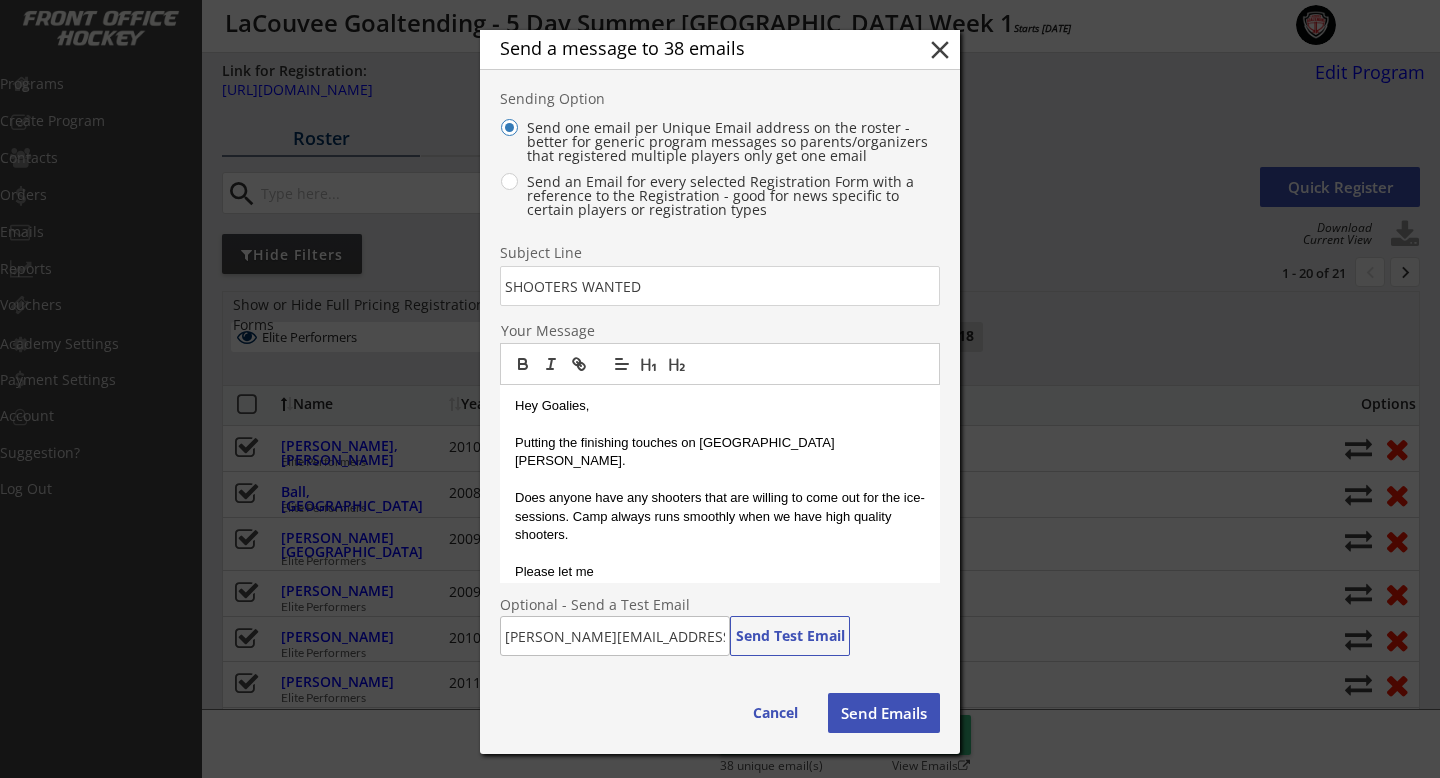 click on "Please let me" at bounding box center [720, 572] 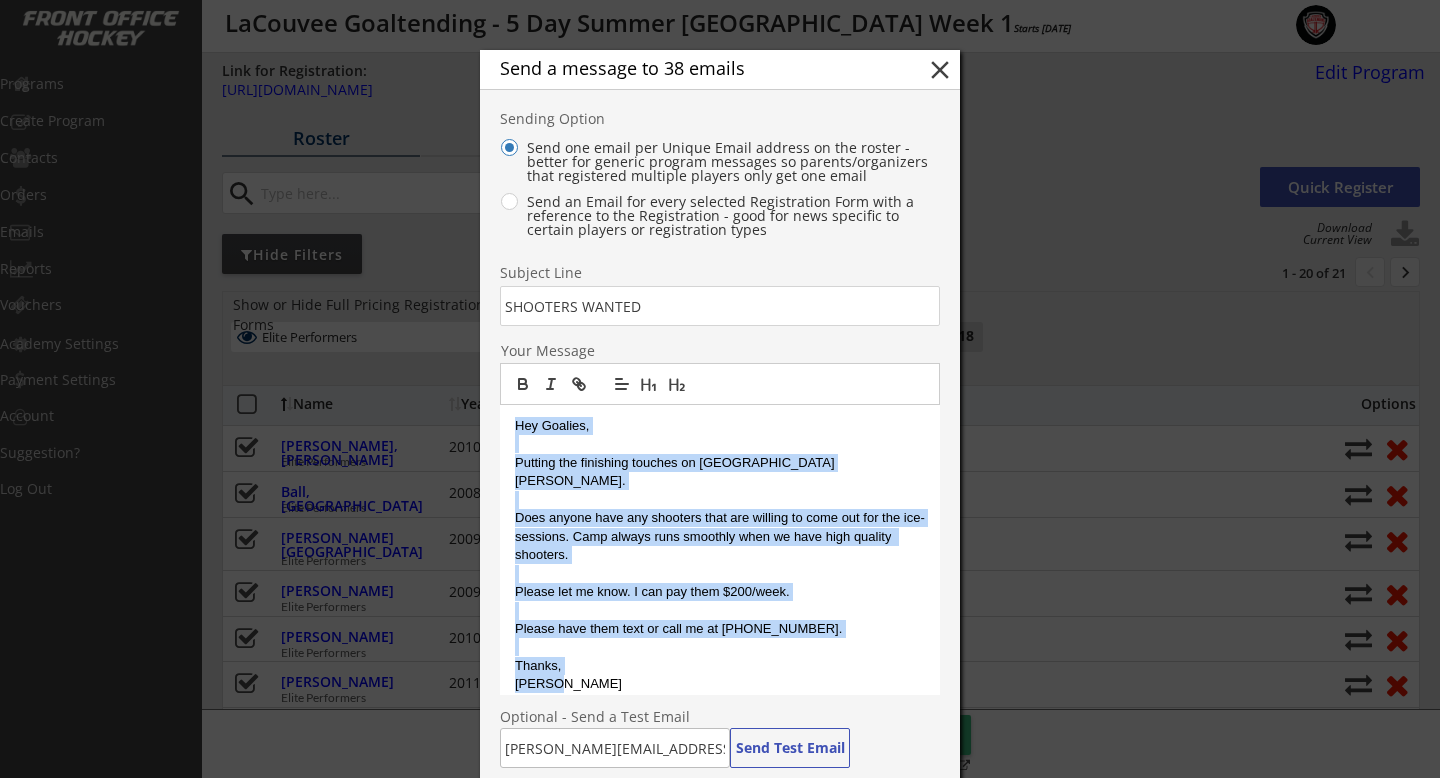 drag, startPoint x: 582, startPoint y: 670, endPoint x: 517, endPoint y: 427, distance: 251.54324 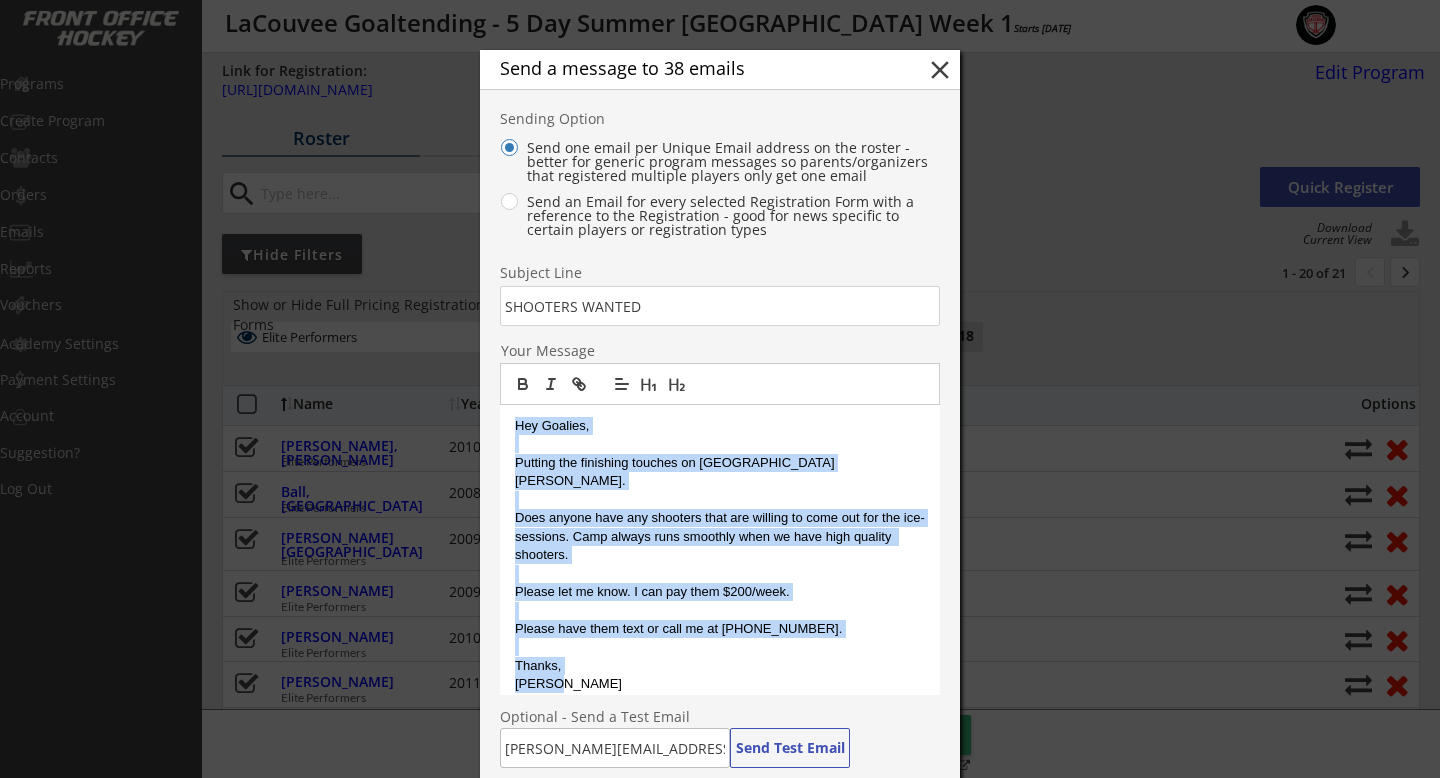 copy on "Hey Goalies, Putting the finishing touches on [GEOGRAPHIC_DATA][PERSON_NAME]. Does anyone have any shooters that are willing to come out for the ice-sessions. Camp always runs smoothly when we have high quality shooters.  Please let me know. I can pay them $200/week. Please have them text or call me at [PHONE_NUMBER]. Thanks, [PERSON_NAME]" 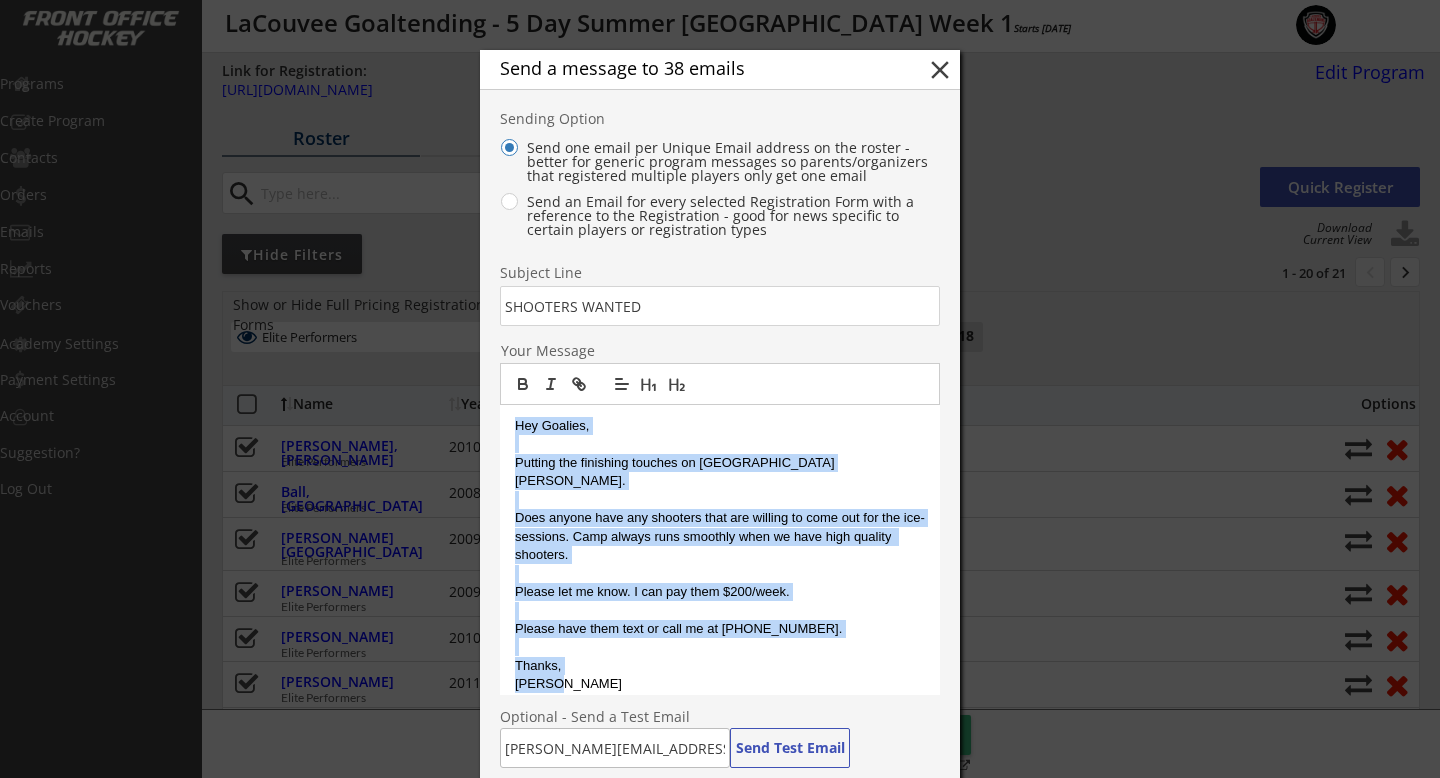 click on "Hey Goalies, Putting the finishing touches on [GEOGRAPHIC_DATA][PERSON_NAME]. Does anyone have any shooters that are willing to come out for the ice-sessions. Camp always runs smoothly when we have high quality shooters.  Please let me know. I can pay them $200/week. Please have them text or call me at [PHONE_NUMBER]. Thanks, [PERSON_NAME]" at bounding box center (720, 550) 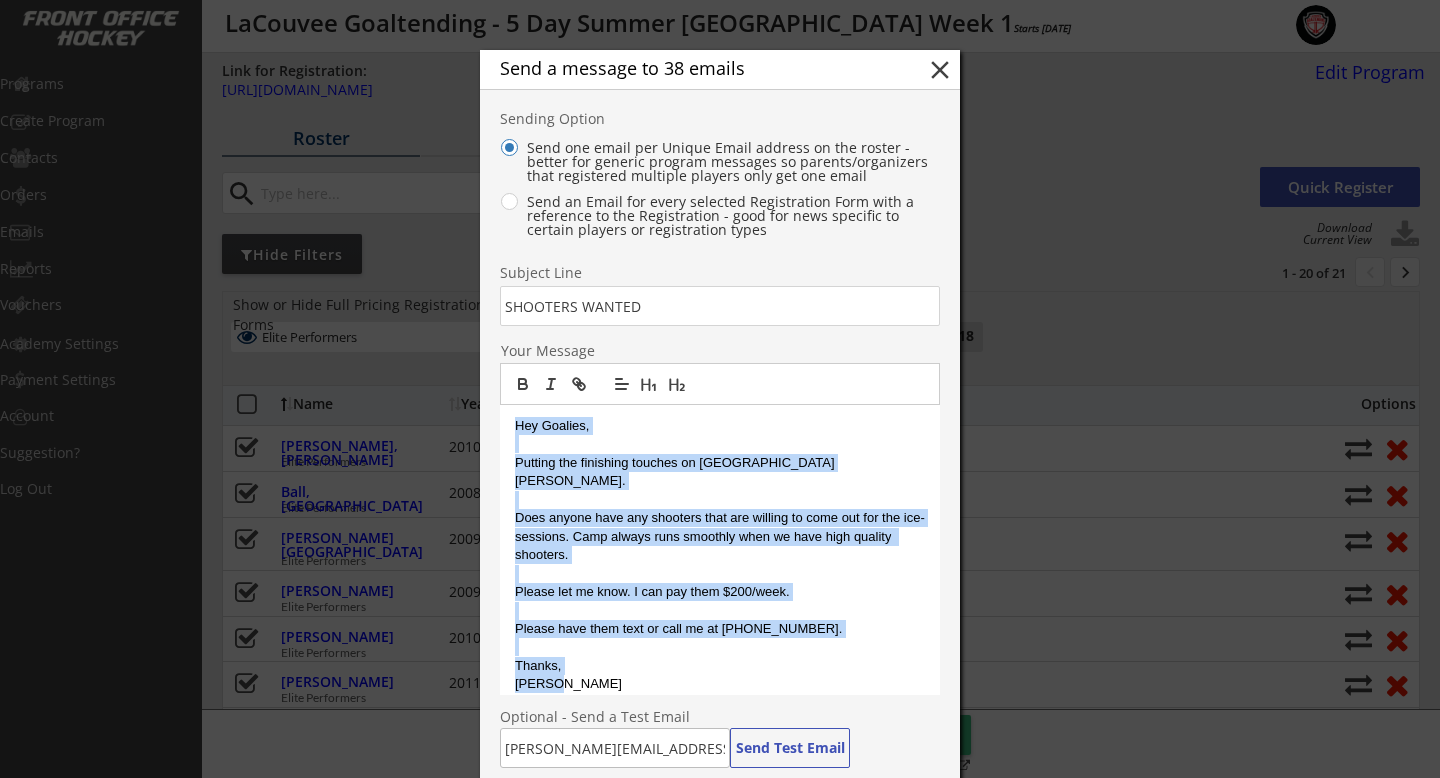 drag, startPoint x: 574, startPoint y: 677, endPoint x: 513, endPoint y: 416, distance: 268.03357 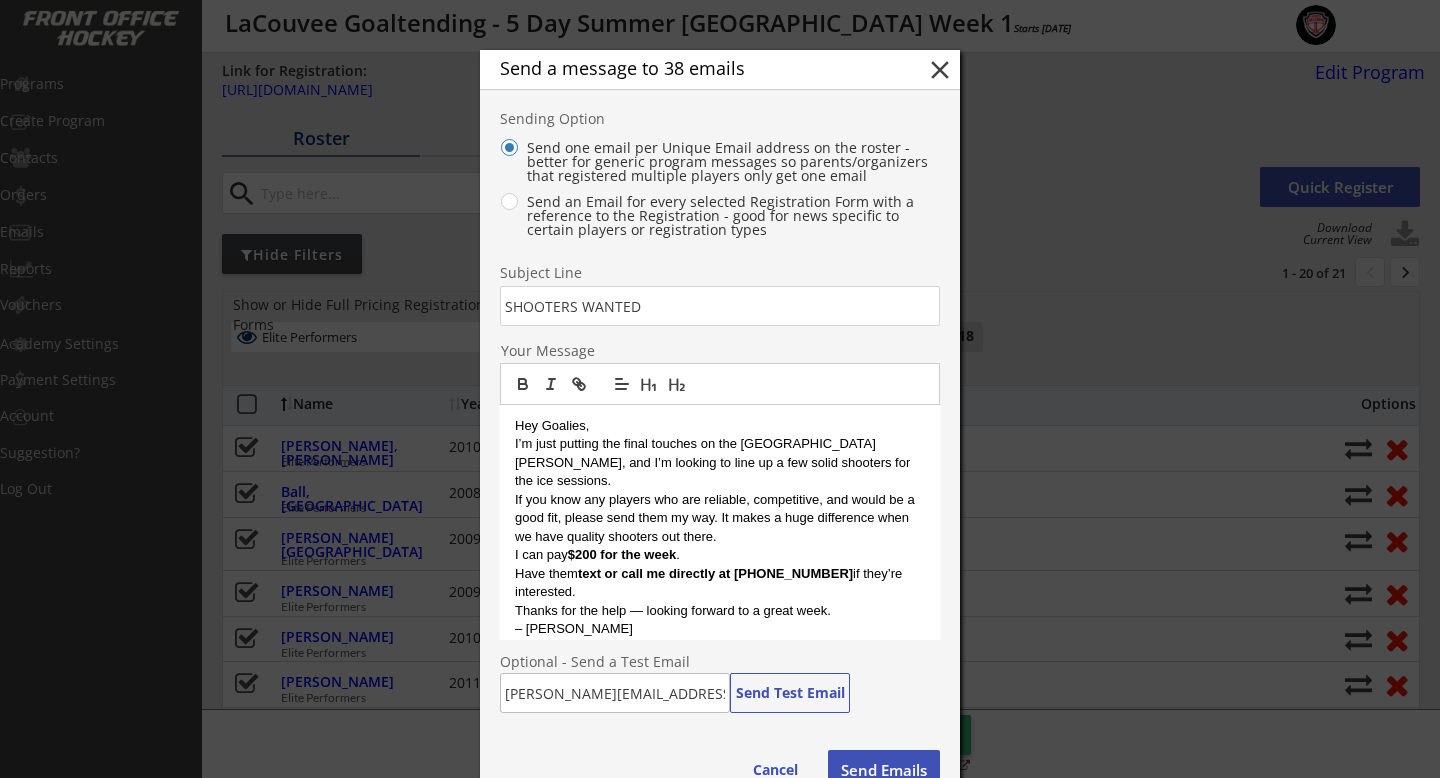 scroll, scrollTop: 0, scrollLeft: 0, axis: both 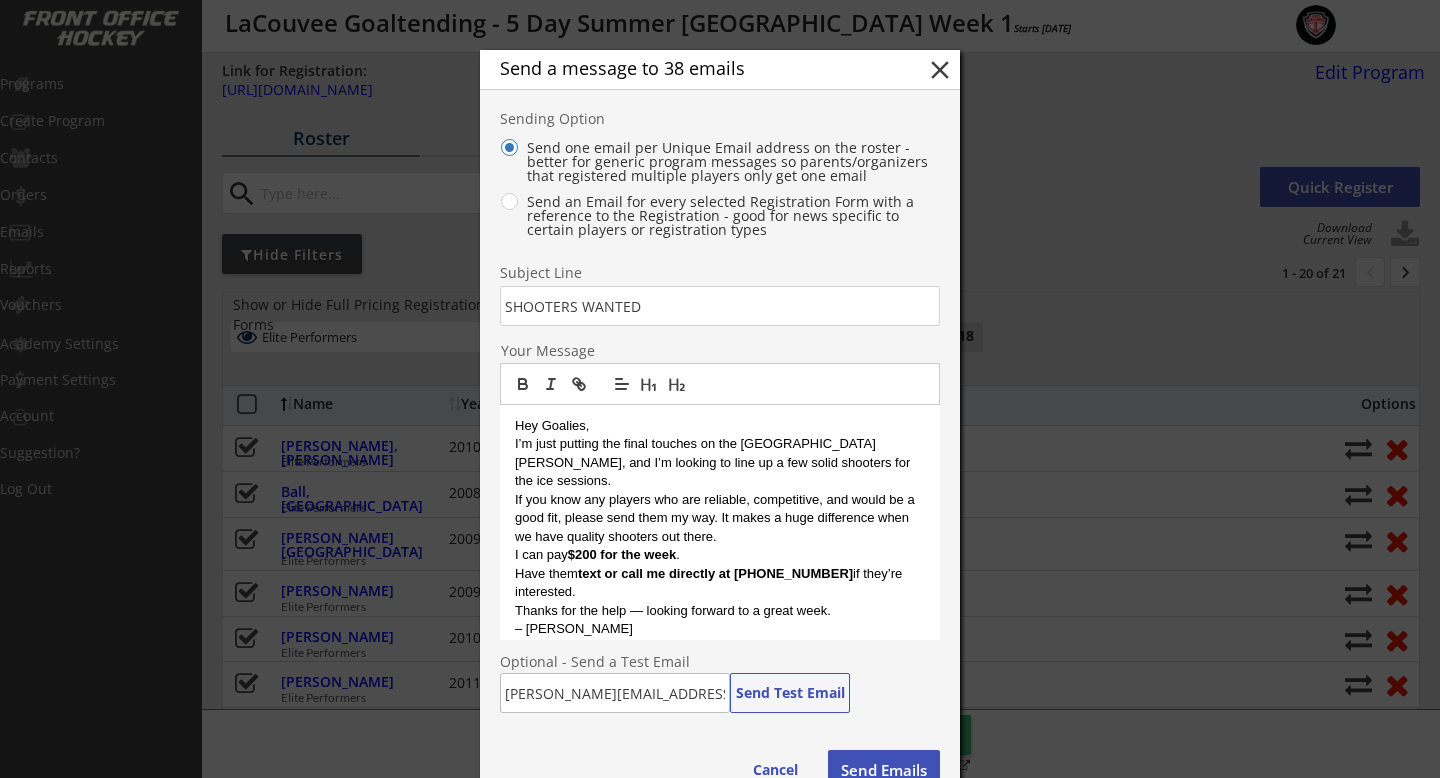 click on "$200 for the week" at bounding box center [622, 554] 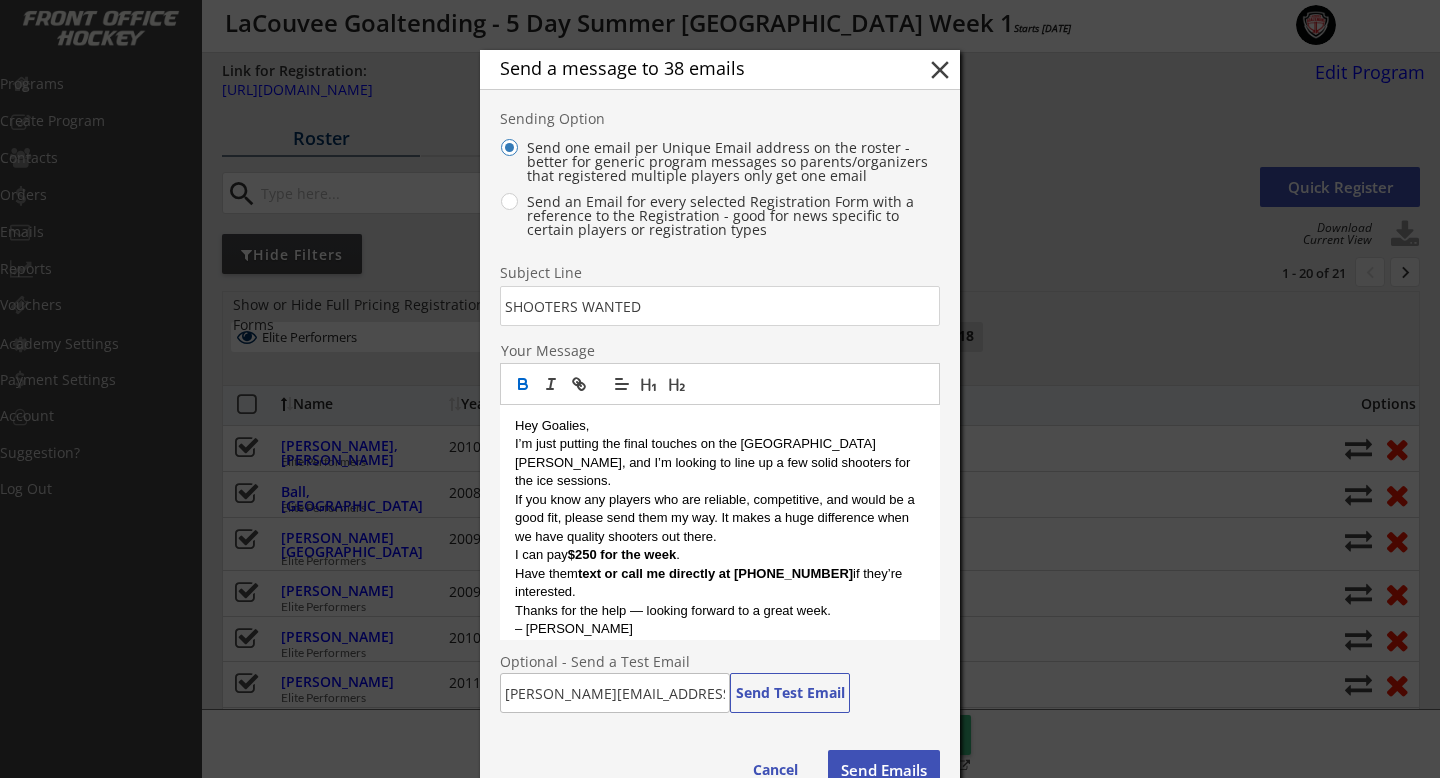 click on "Have them  text or call me directly at [PHONE_NUMBER]  if they’re interested." at bounding box center (720, 583) 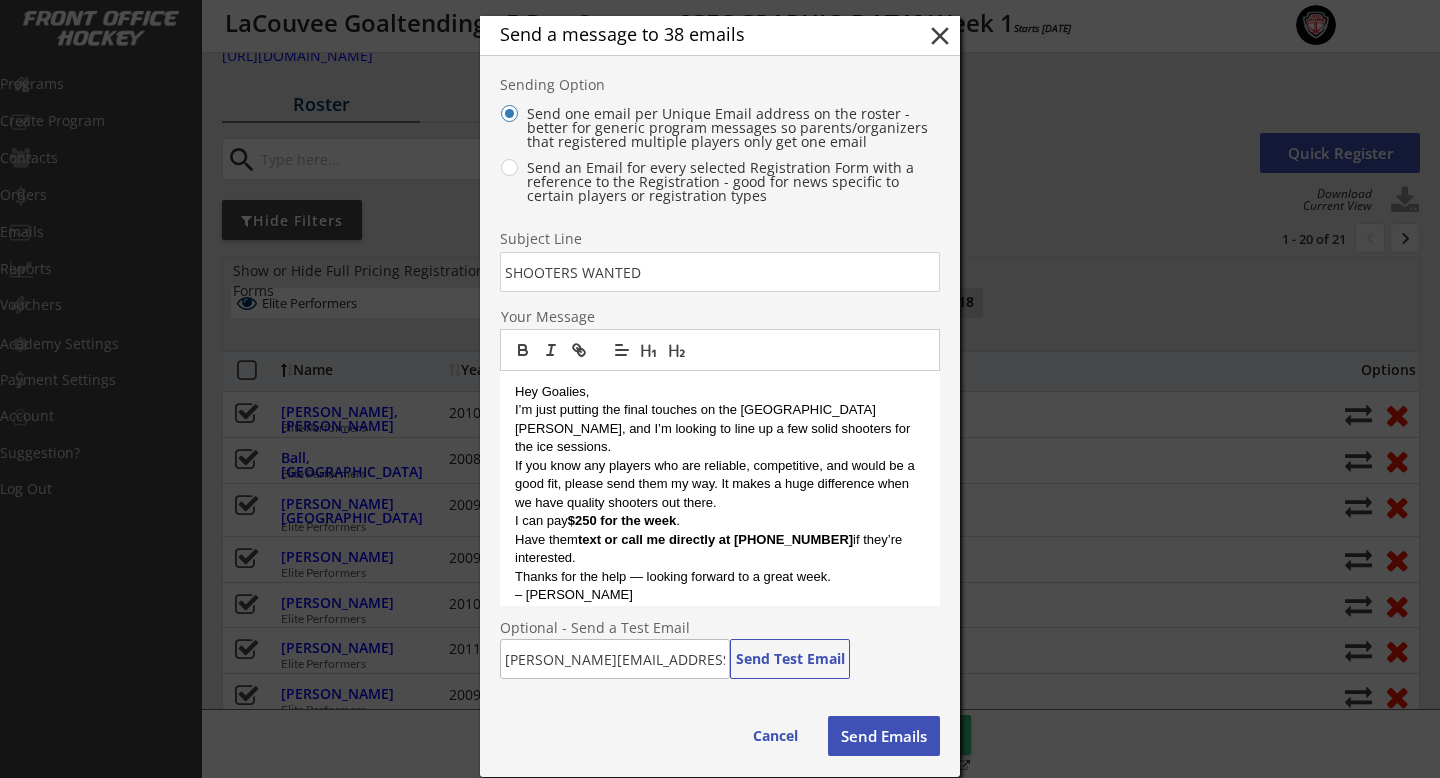 scroll, scrollTop: 38, scrollLeft: 0, axis: vertical 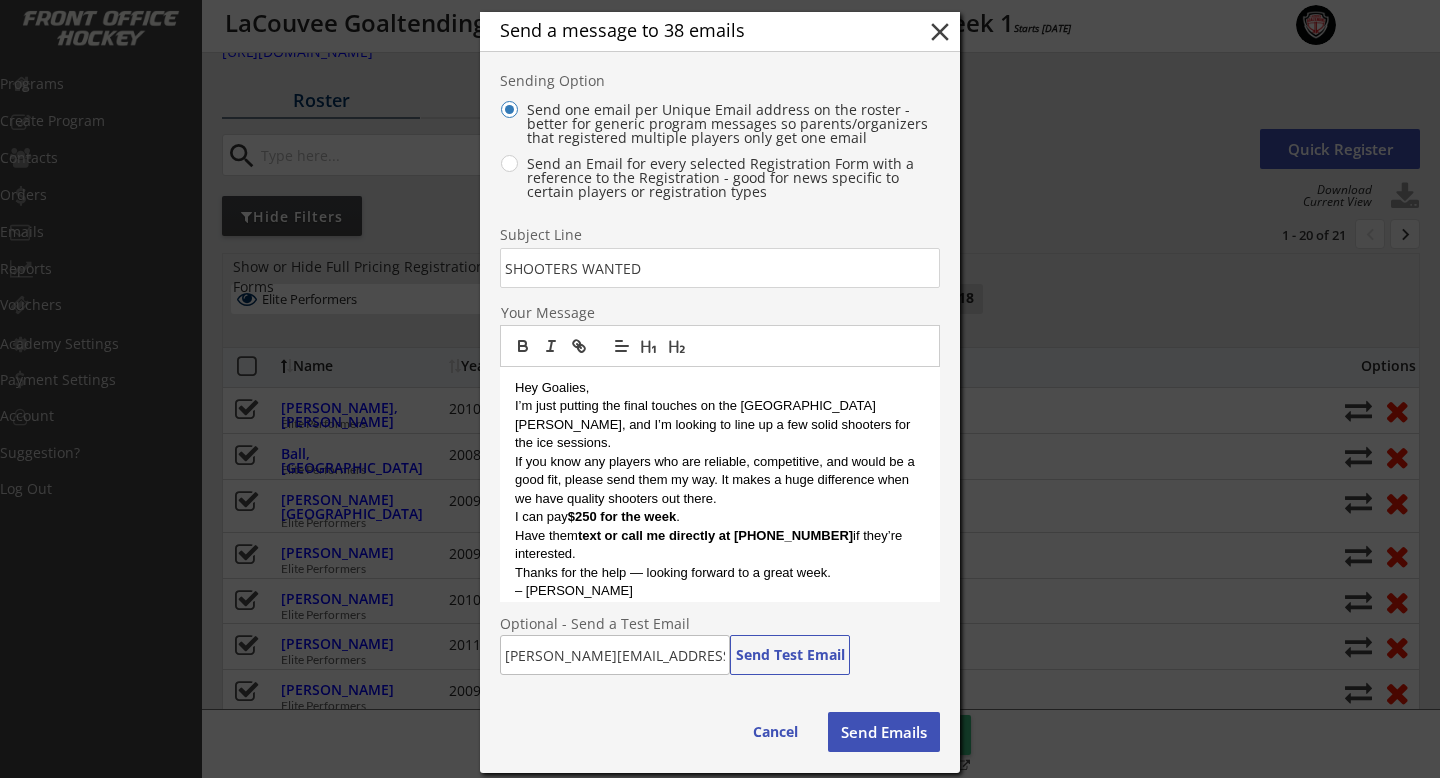 click at bounding box center (720, 268) 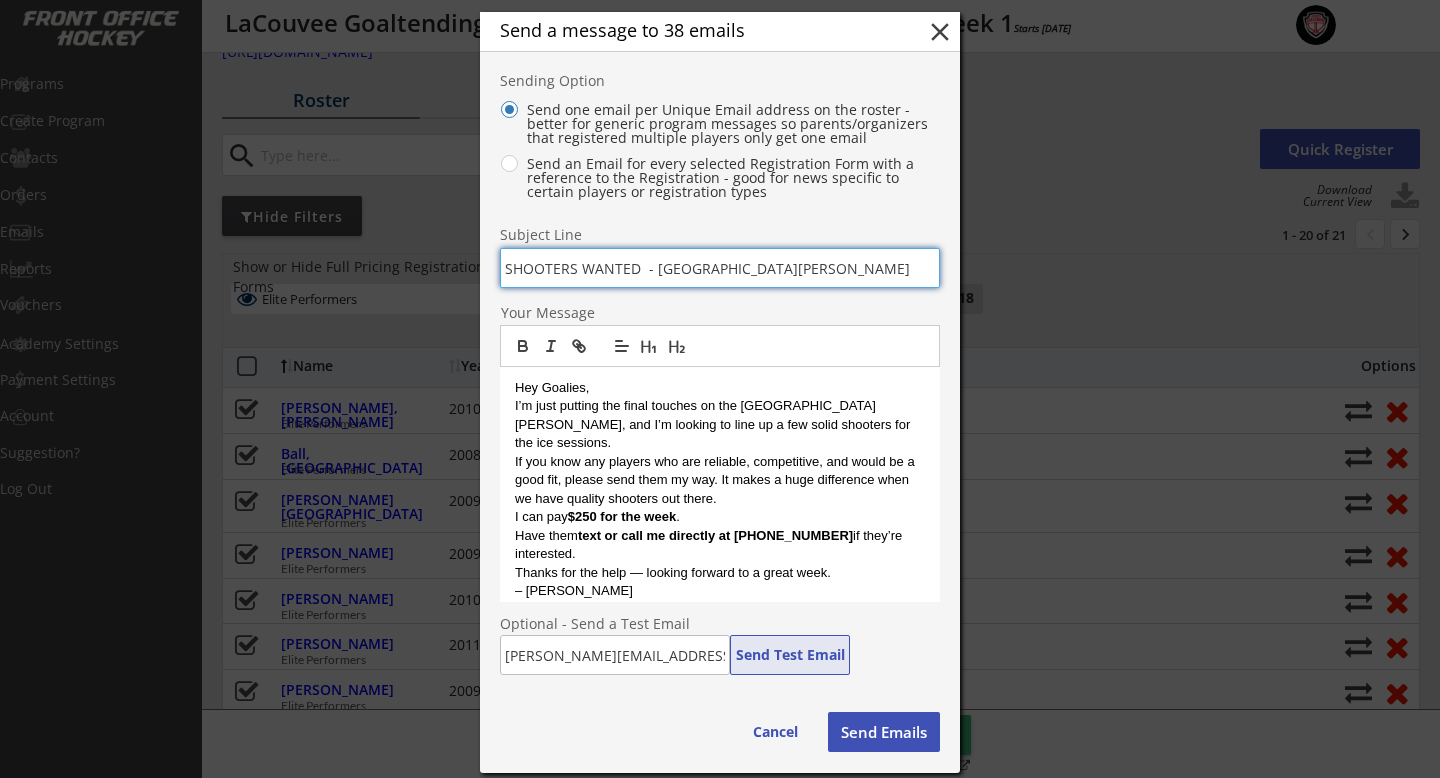 type on "SHOOTERS WANTED  - [GEOGRAPHIC_DATA][PERSON_NAME]" 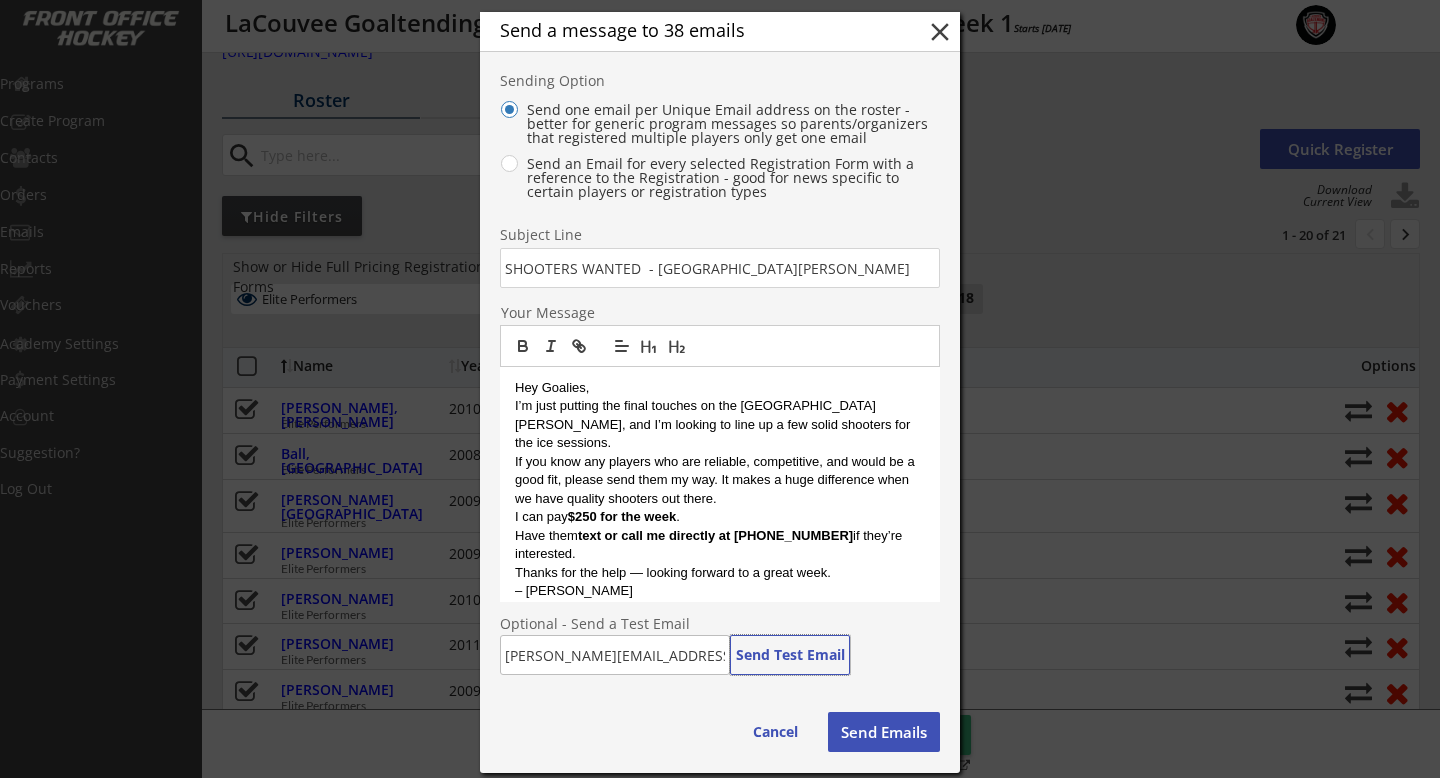 click on "Send Emails" at bounding box center (884, 732) 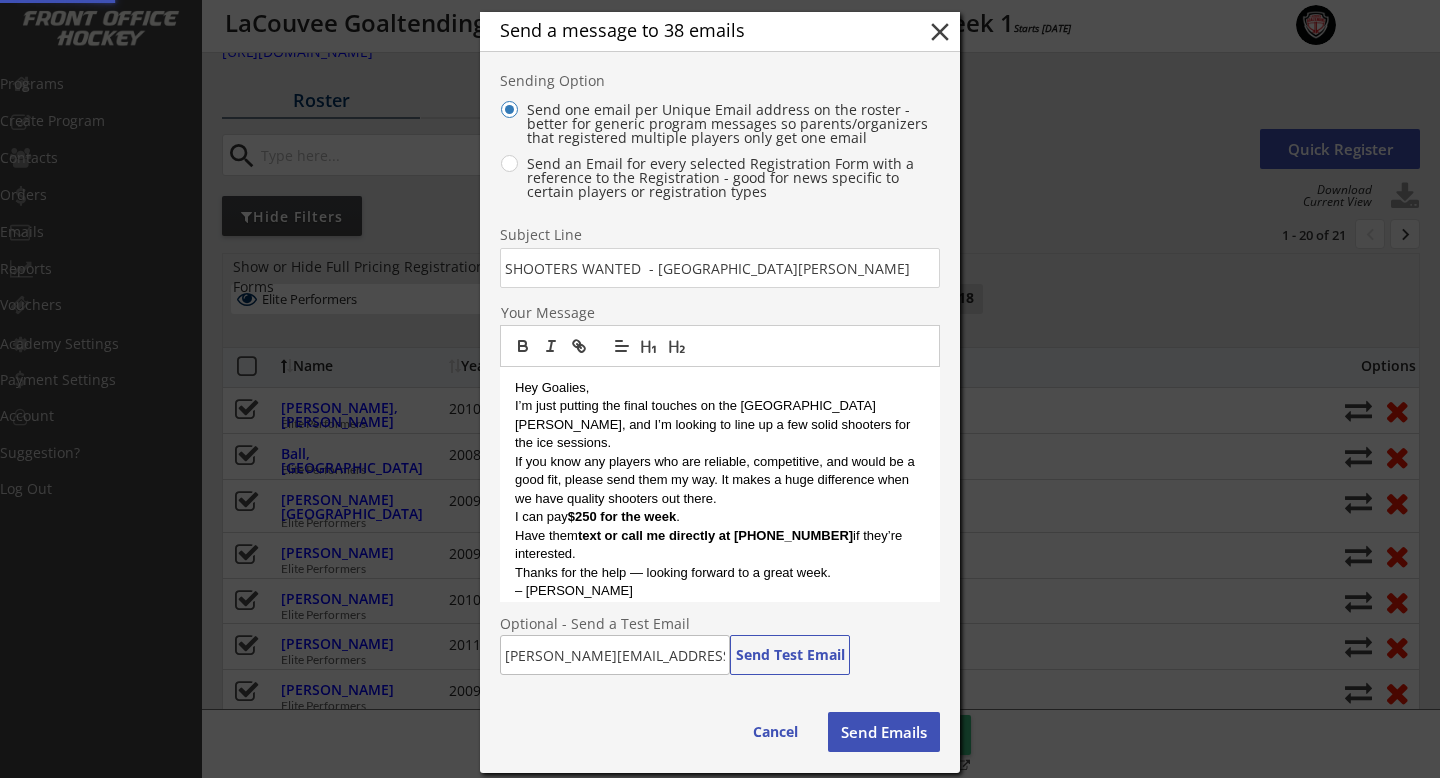 type 